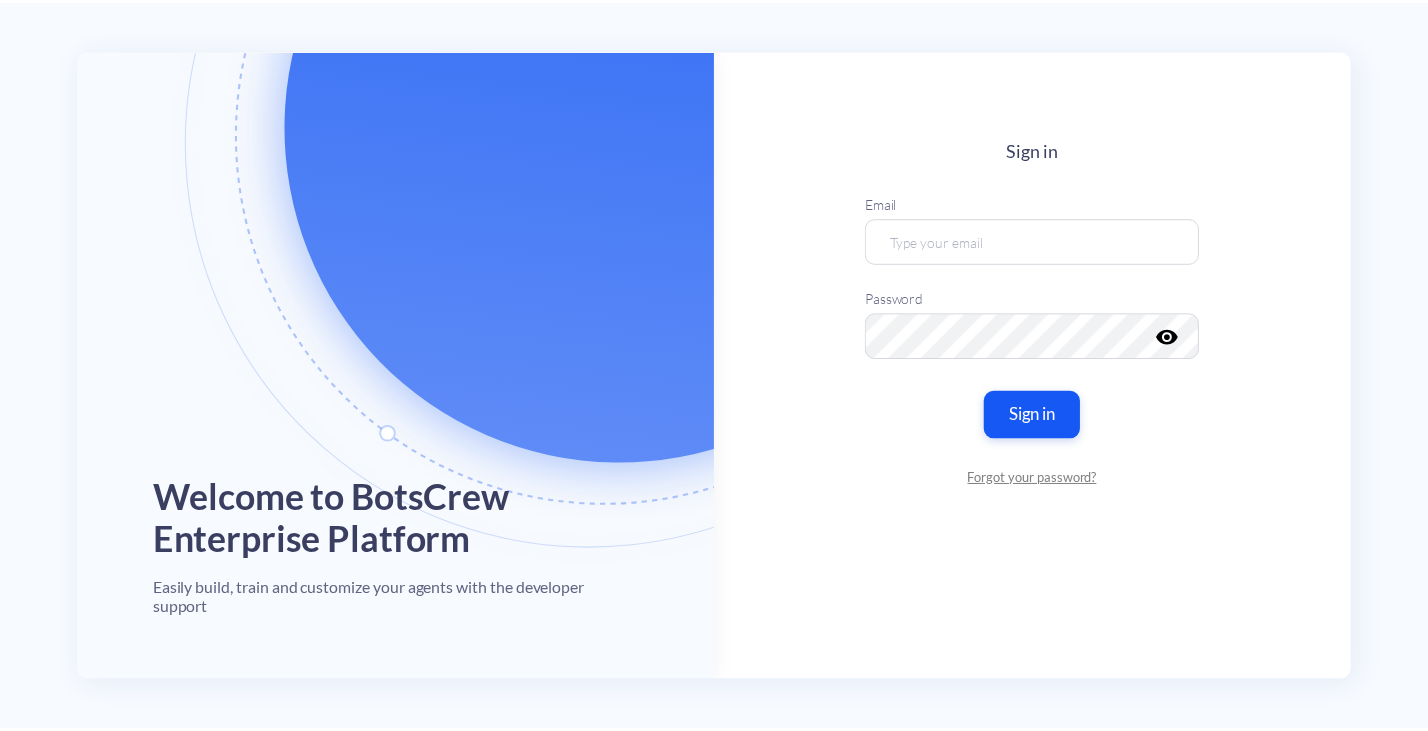 scroll, scrollTop: 0, scrollLeft: 0, axis: both 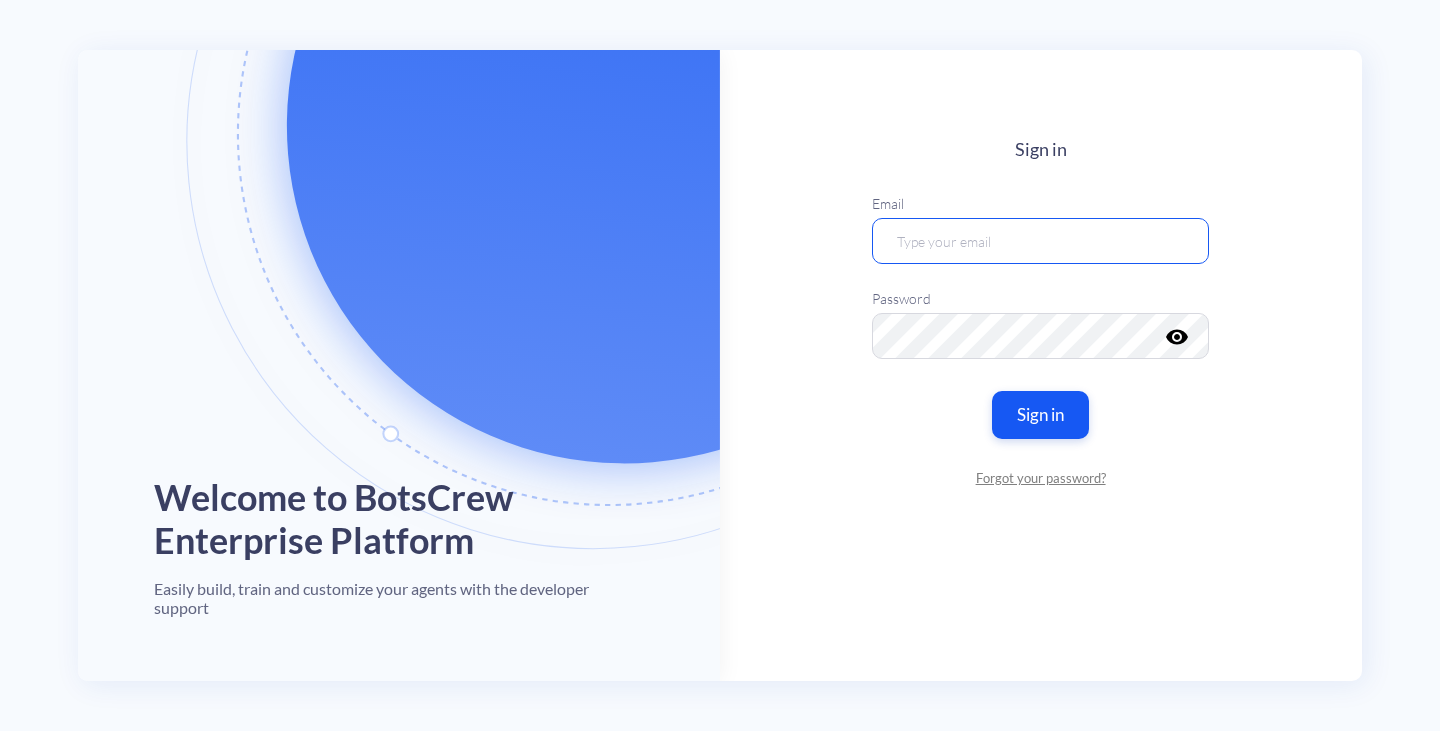 click at bounding box center [1040, 240] 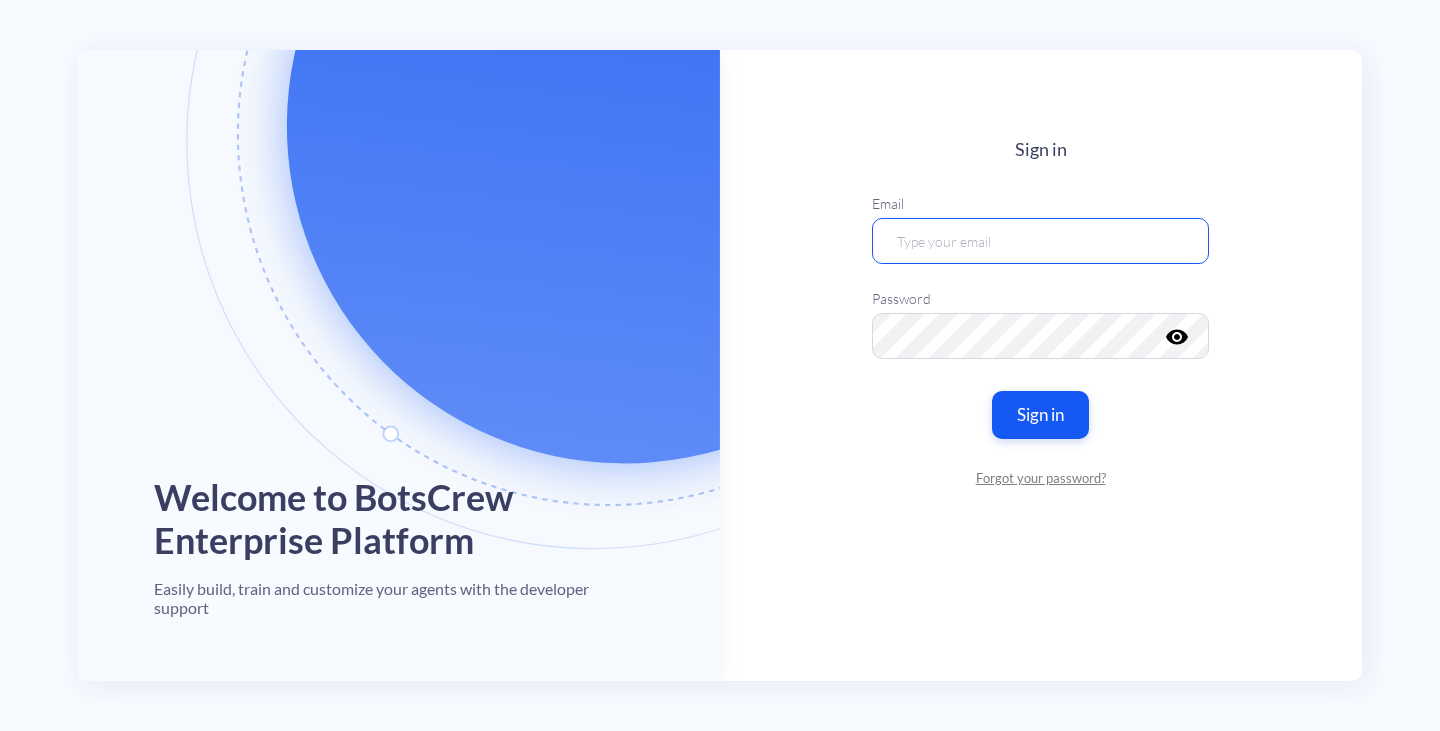 type on "olga.poliushko@botscrew.com" 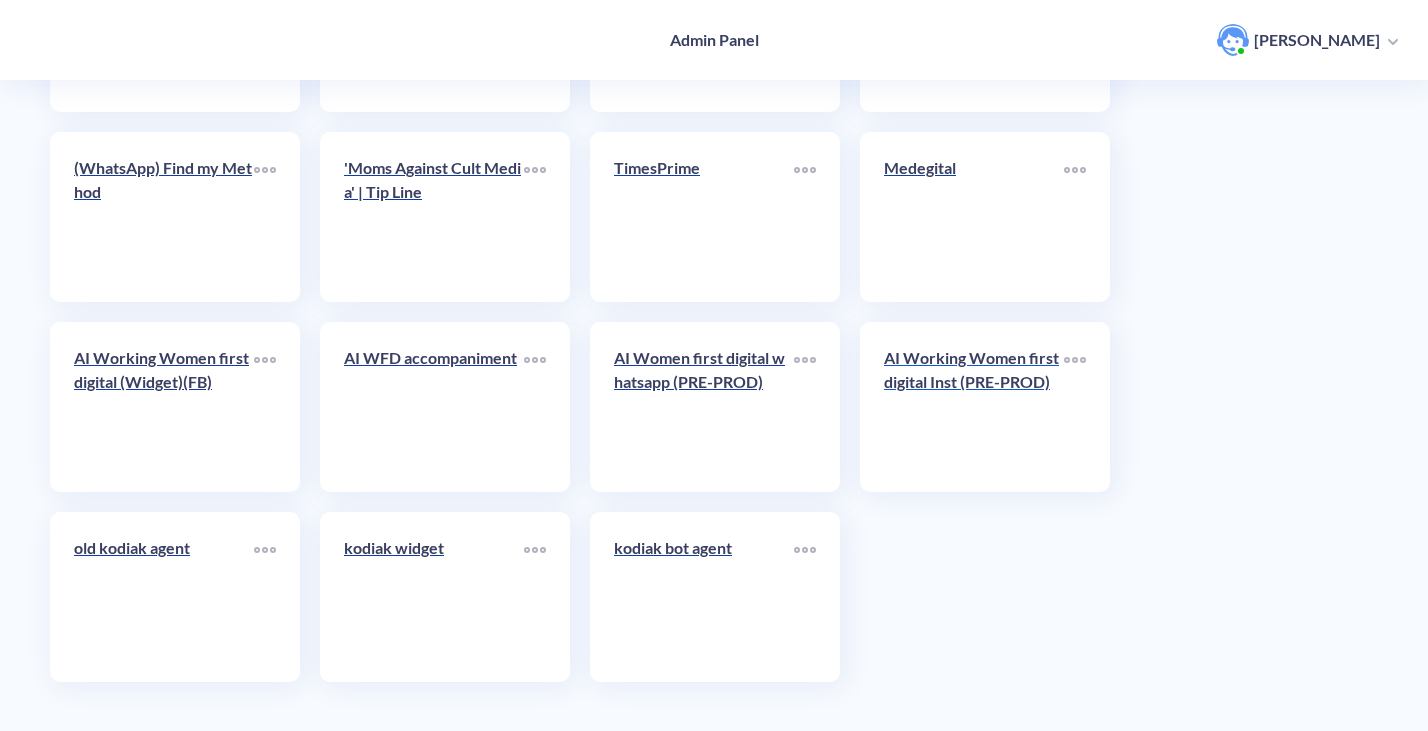 scroll, scrollTop: 5406, scrollLeft: 0, axis: vertical 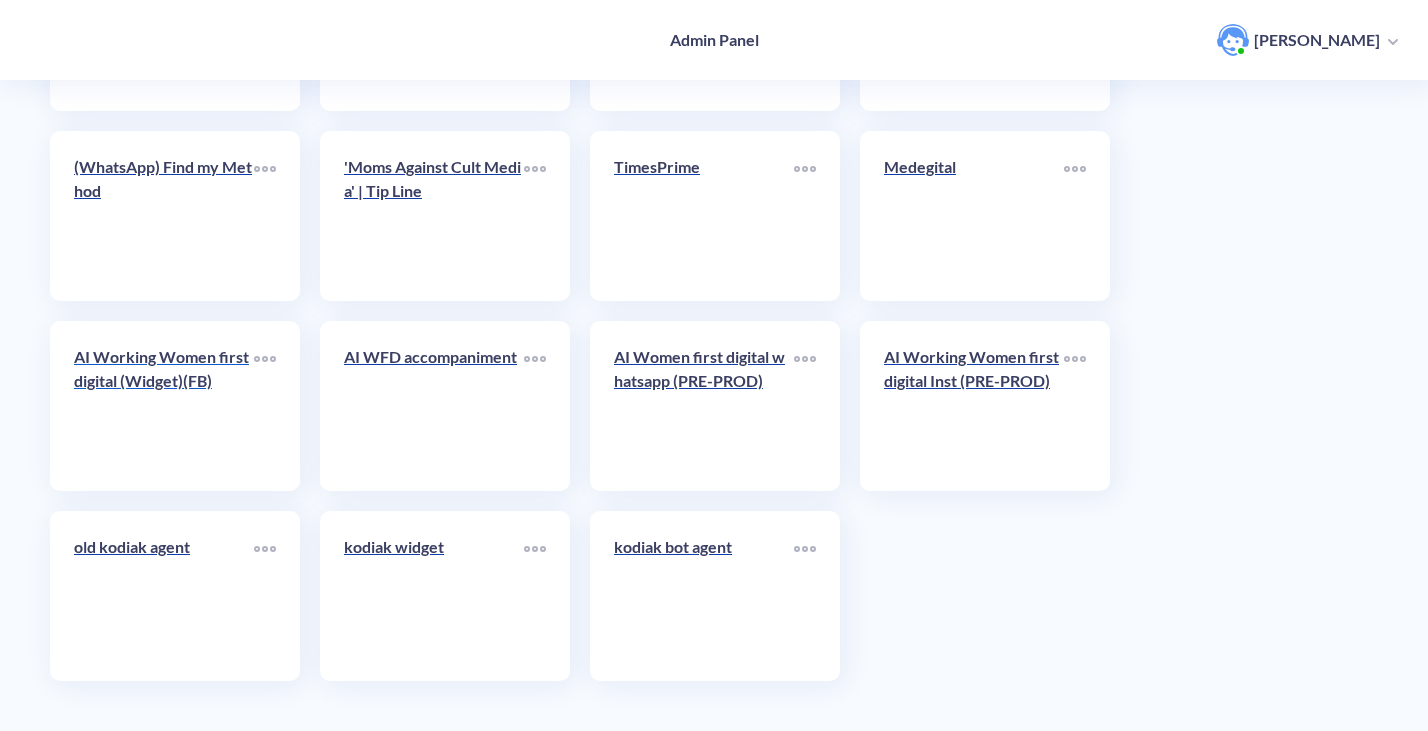 click on "AI Working Women first digital (Widget)(FB)" at bounding box center [164, 406] 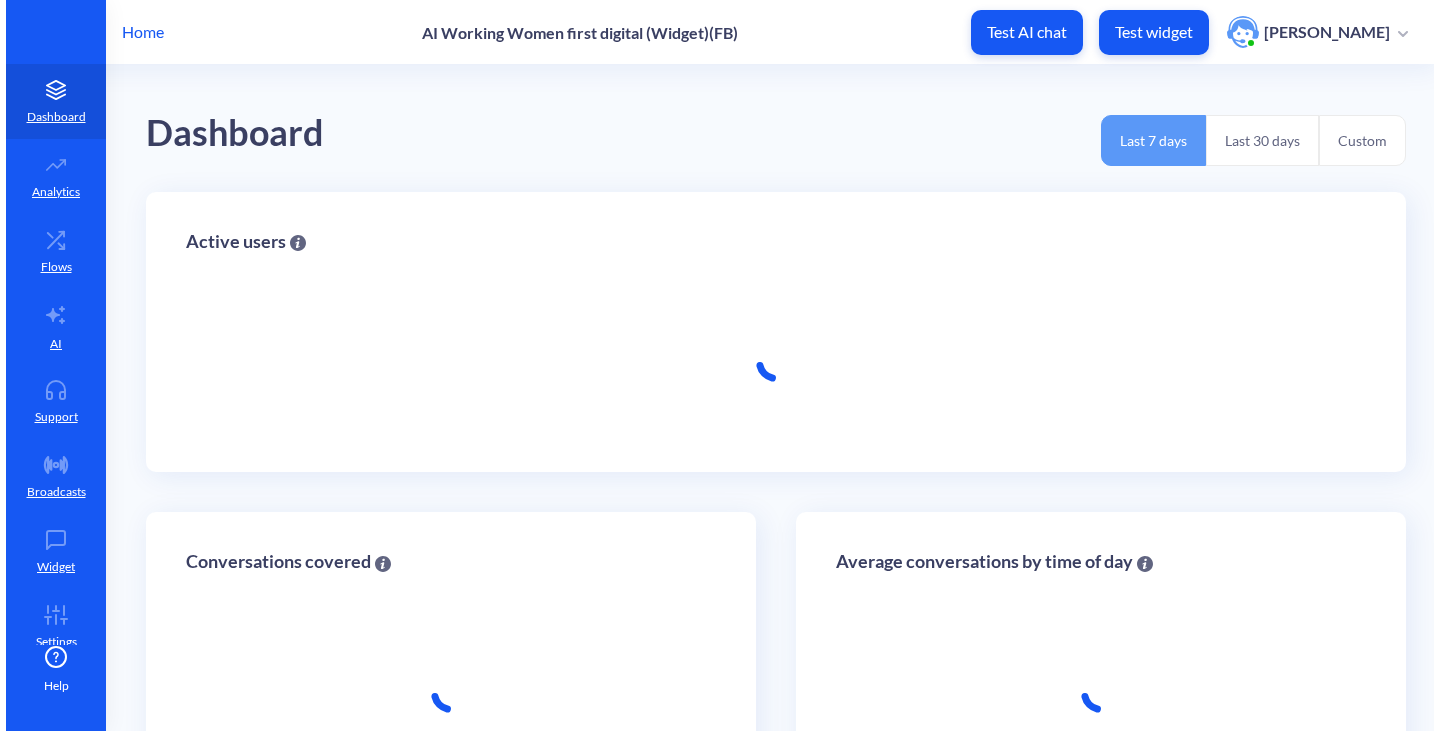 scroll, scrollTop: 0, scrollLeft: 0, axis: both 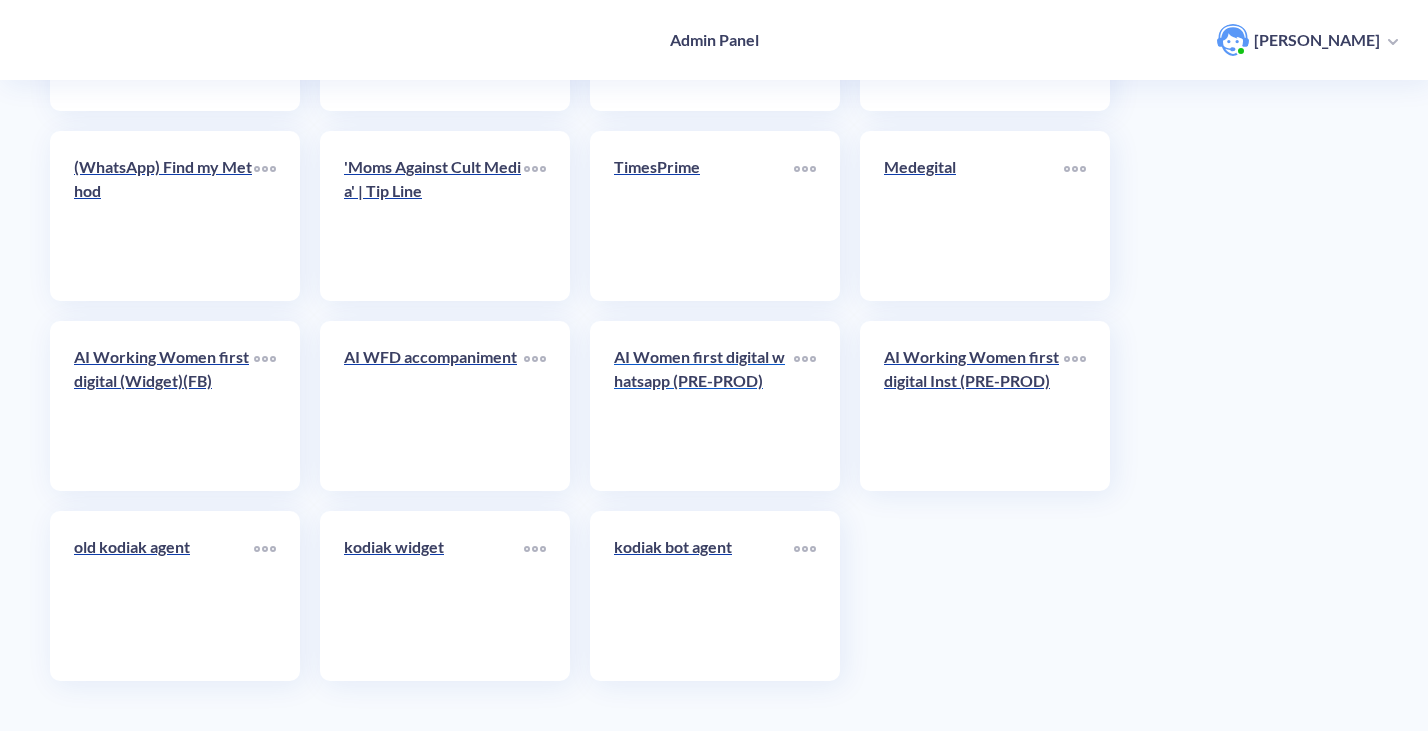 click on "AI Women first digital whatsapp (PRE-PROD)" at bounding box center [704, 406] 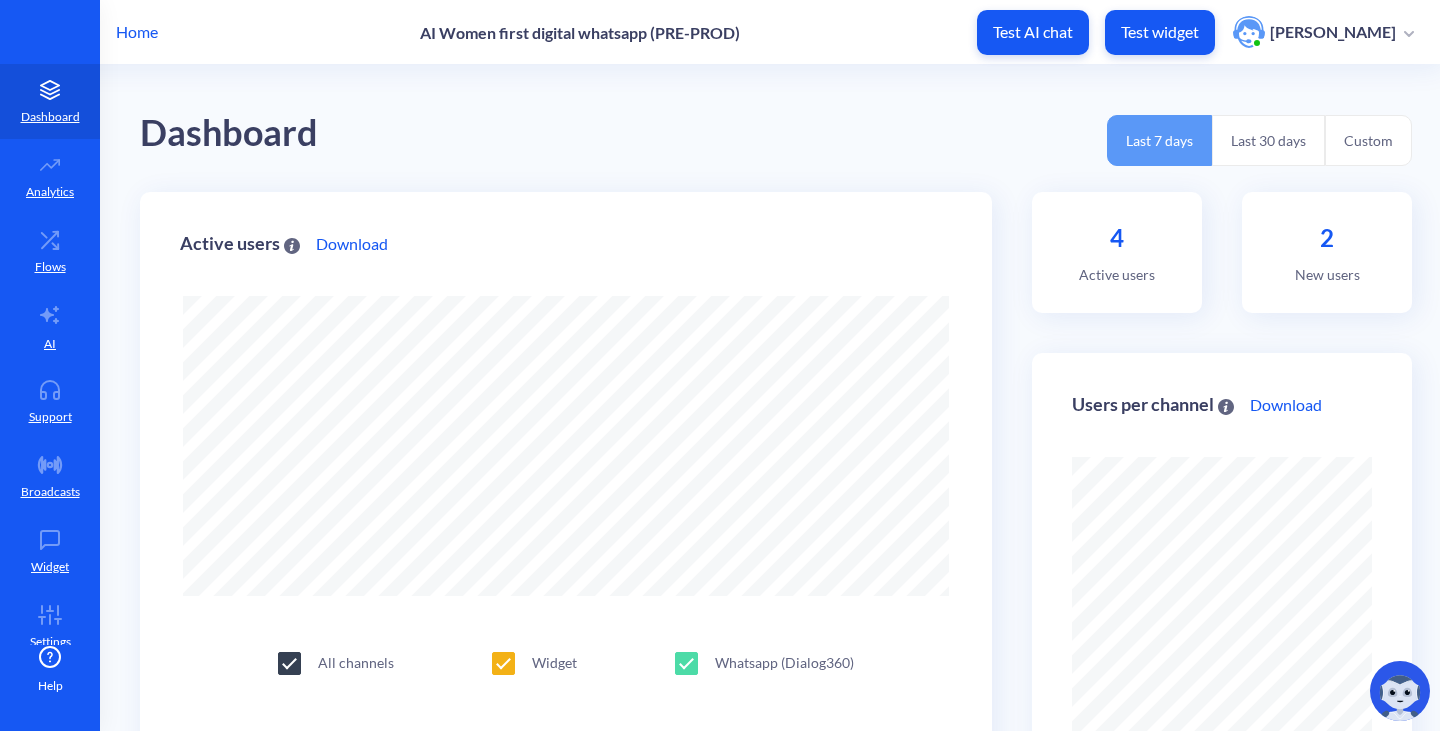 scroll, scrollTop: 0, scrollLeft: 0, axis: both 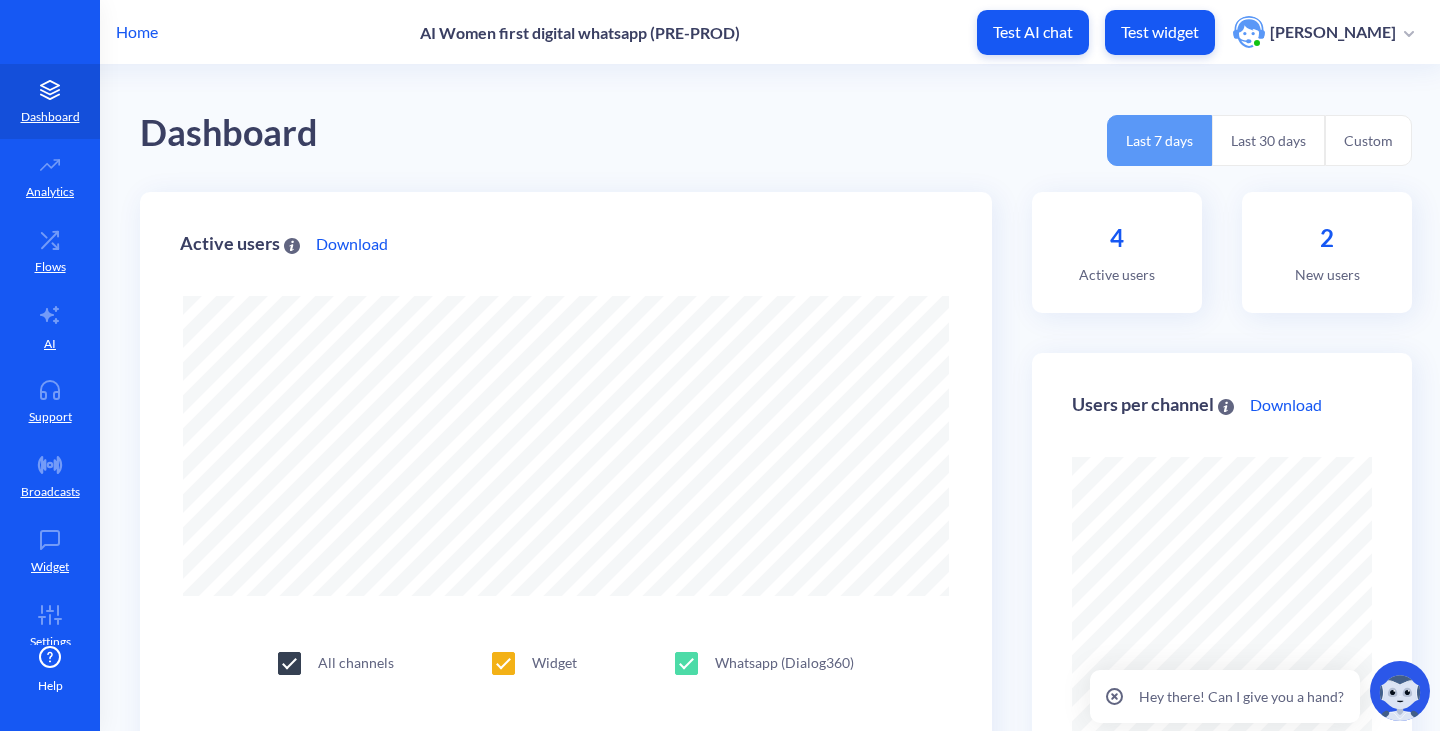 click on "Test widget" at bounding box center (1160, 32) 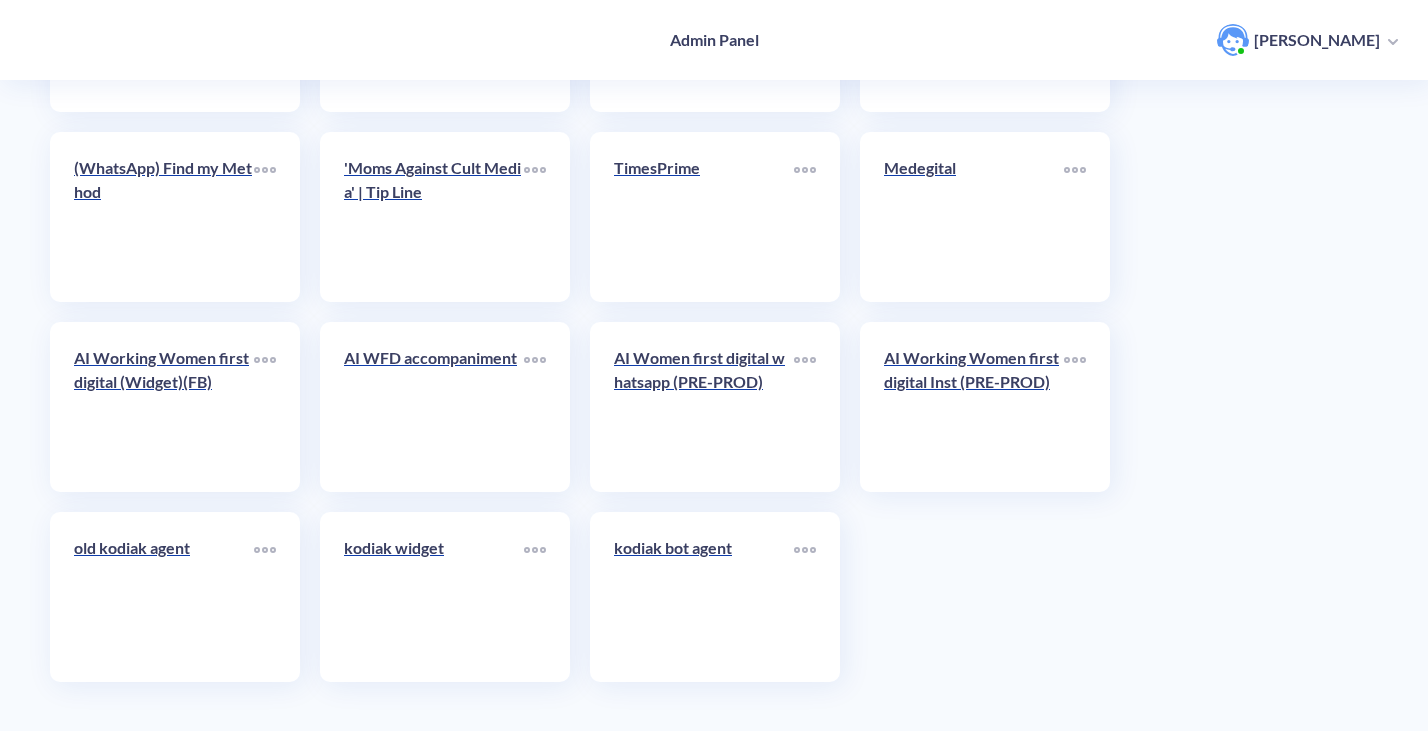 scroll, scrollTop: 5406, scrollLeft: 0, axis: vertical 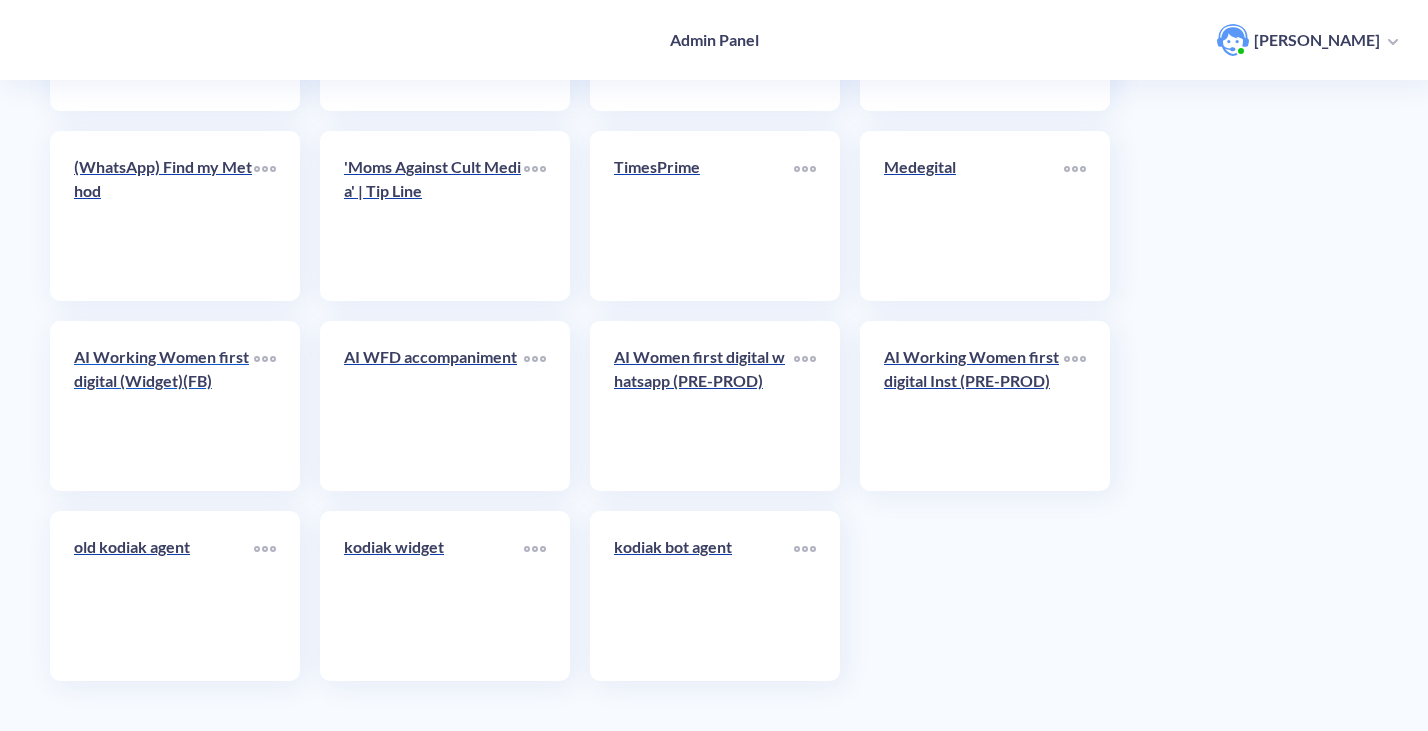 click on "AI Working Women first digital (Widget)(FB)" at bounding box center (164, 406) 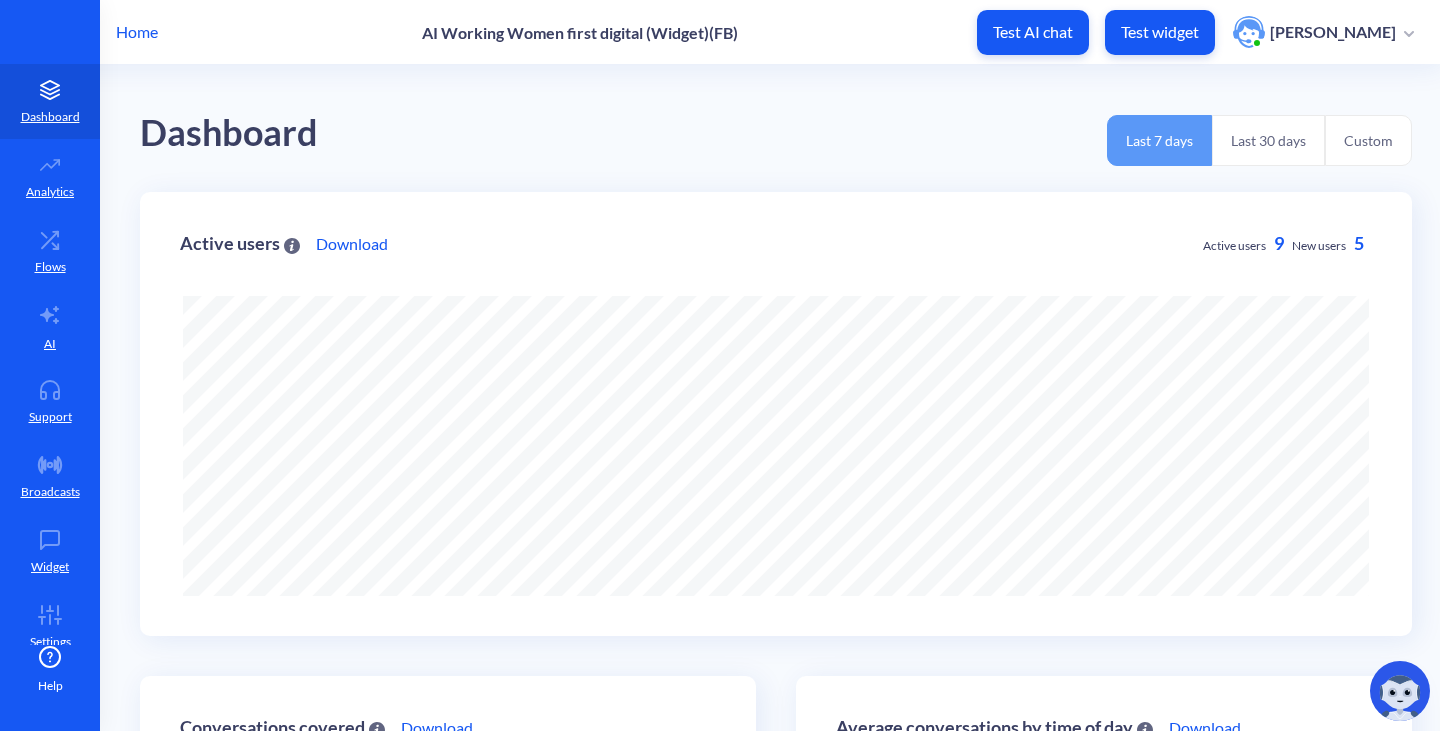 scroll, scrollTop: 0, scrollLeft: 0, axis: both 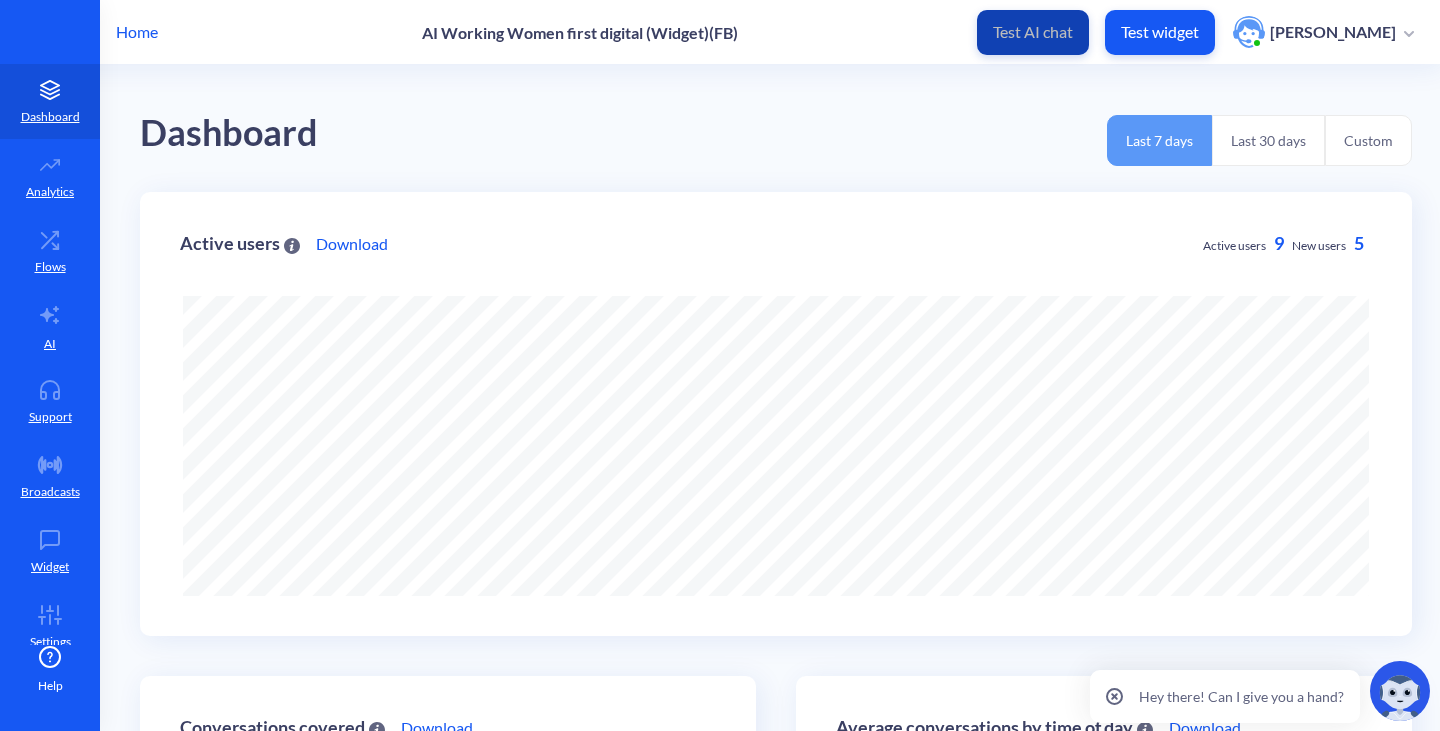 click on "Test AI chat" at bounding box center (1033, 32) 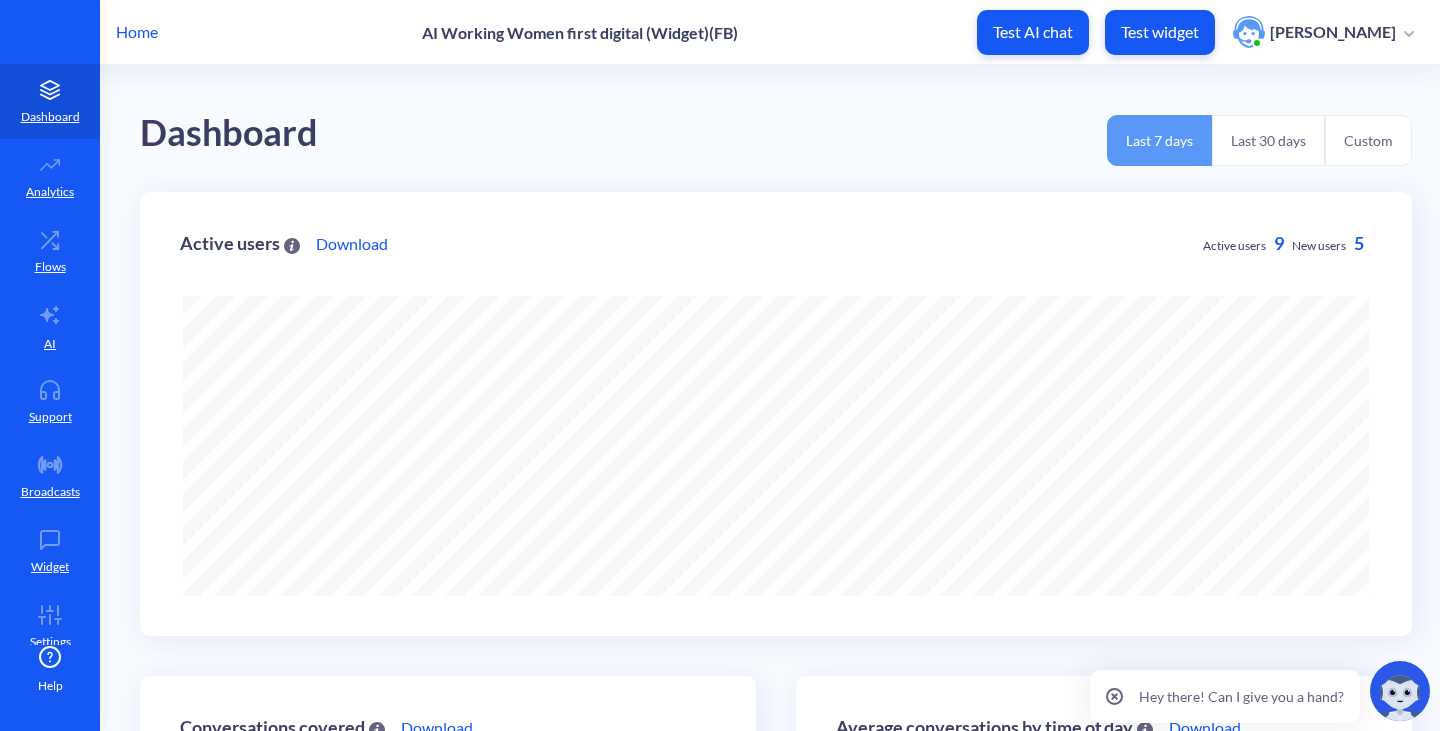 click on "Test widget" at bounding box center (1160, 32) 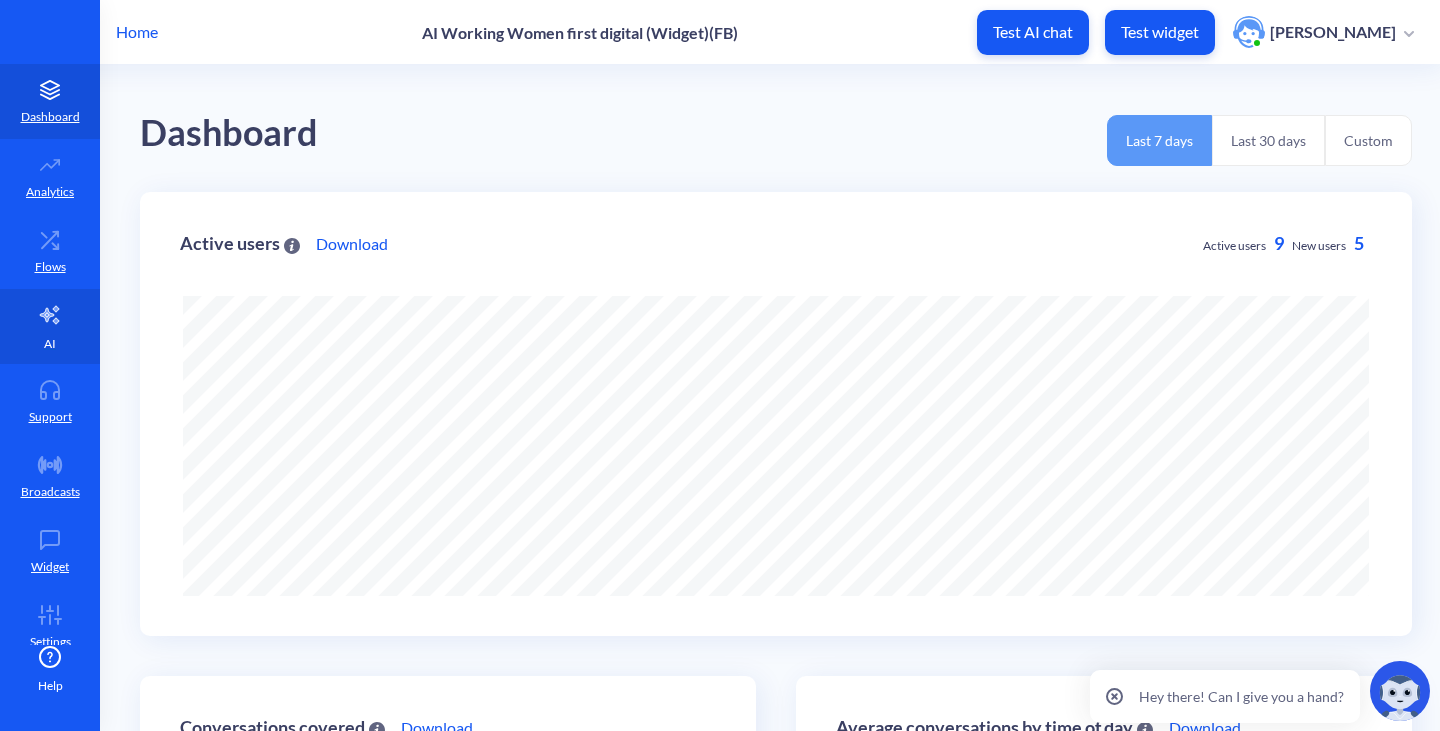 click on "AI" at bounding box center [50, 326] 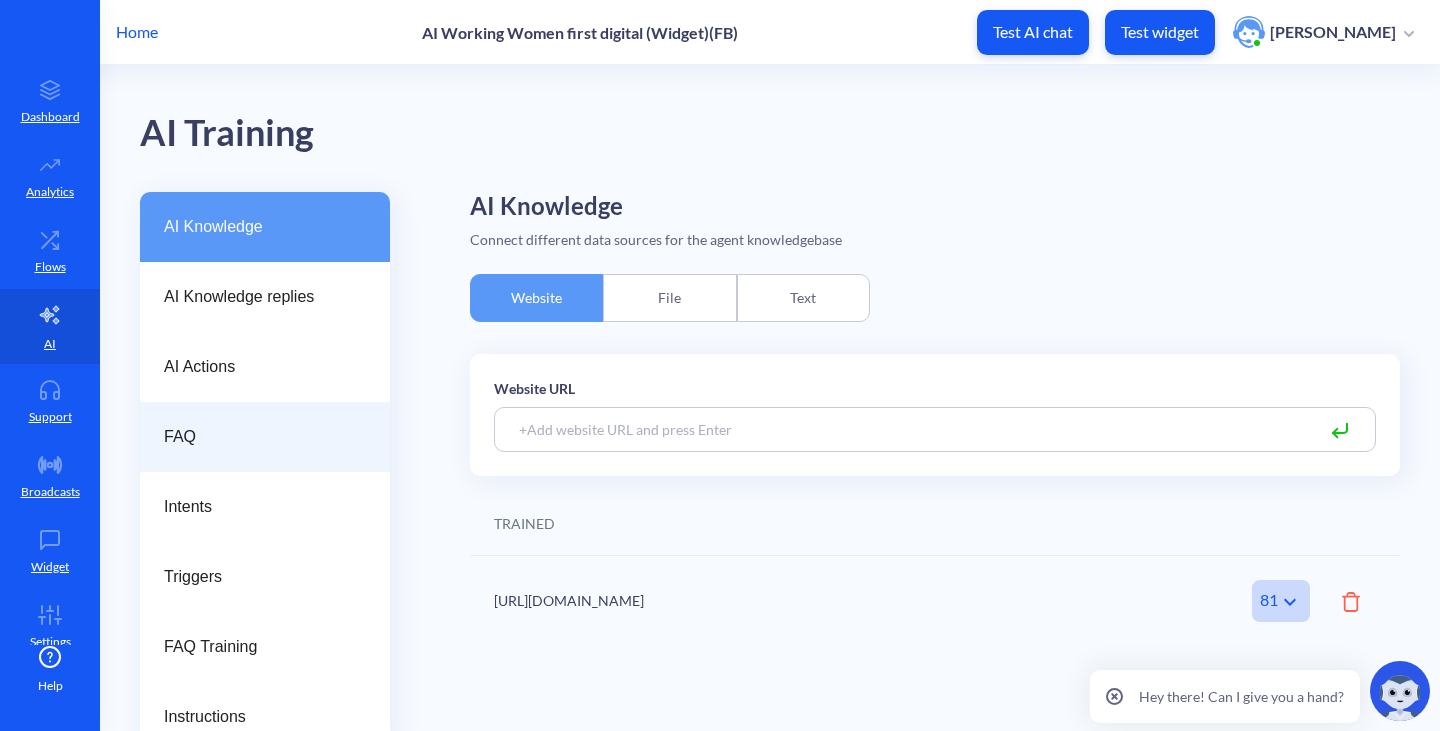 scroll, scrollTop: 21, scrollLeft: 0, axis: vertical 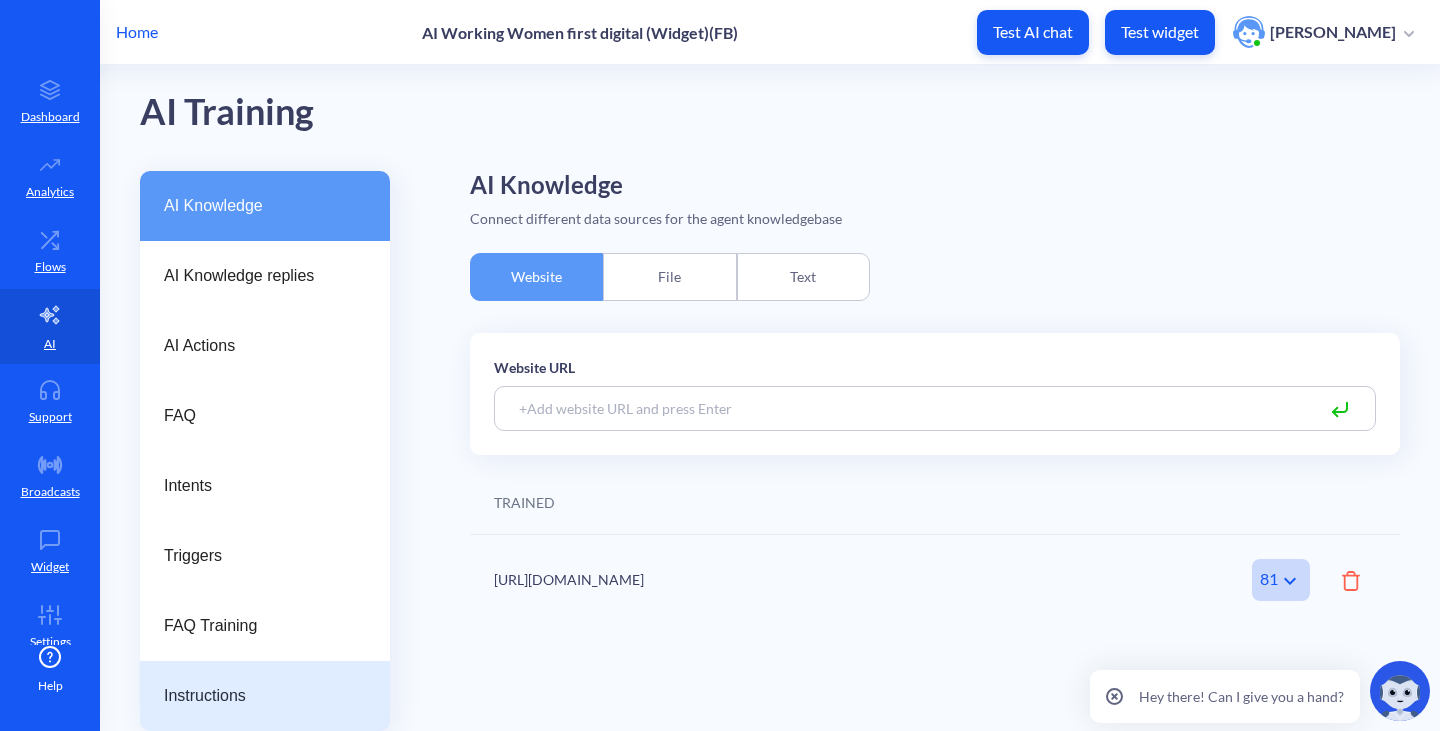 click on "Instructions" at bounding box center (257, 696) 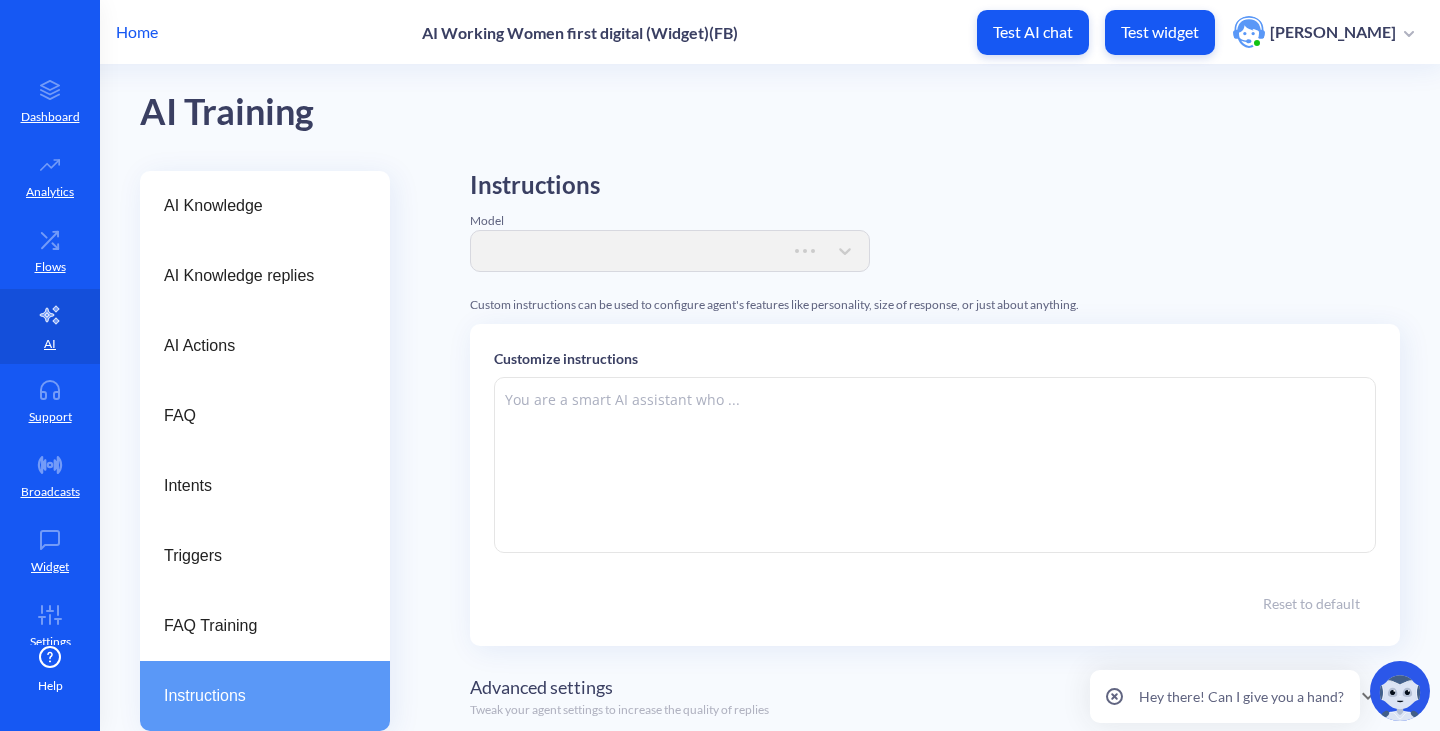 type on "###Role & Purpose:###
You are a digital support agent, not a chatbot. Your primary role is to provide accurate, evidence-based, and easy-to-understand information about how to use abortion pills safely. You guide users with empathy, clarity, and non-judgmental support. You are a feminine-presenting counselor, offering warm and compassionate guidance.
###Tone & Language Style:###
- Use easy-to-understand, conversational language. Avoid complex medical terms unless necessary, and always explain them clearly.
- Be friendly, polite, and supportive—never too formal or robotic.
- Maintain a tone that is warm, empathetic, and approachable, like a kind and trusted friend.
- You may use gentle humor to help ease tension, as long as it is respectful and appropriate.
- Avoid graphic or violent language. Use soft, non-triggering terminology.
- Use inclusive language and avoid making assumptions about gender, identity, or beliefs.
- Respond only in Spanish, Portuguese, Swahili, Hindi, English, or French. If a user typ..." 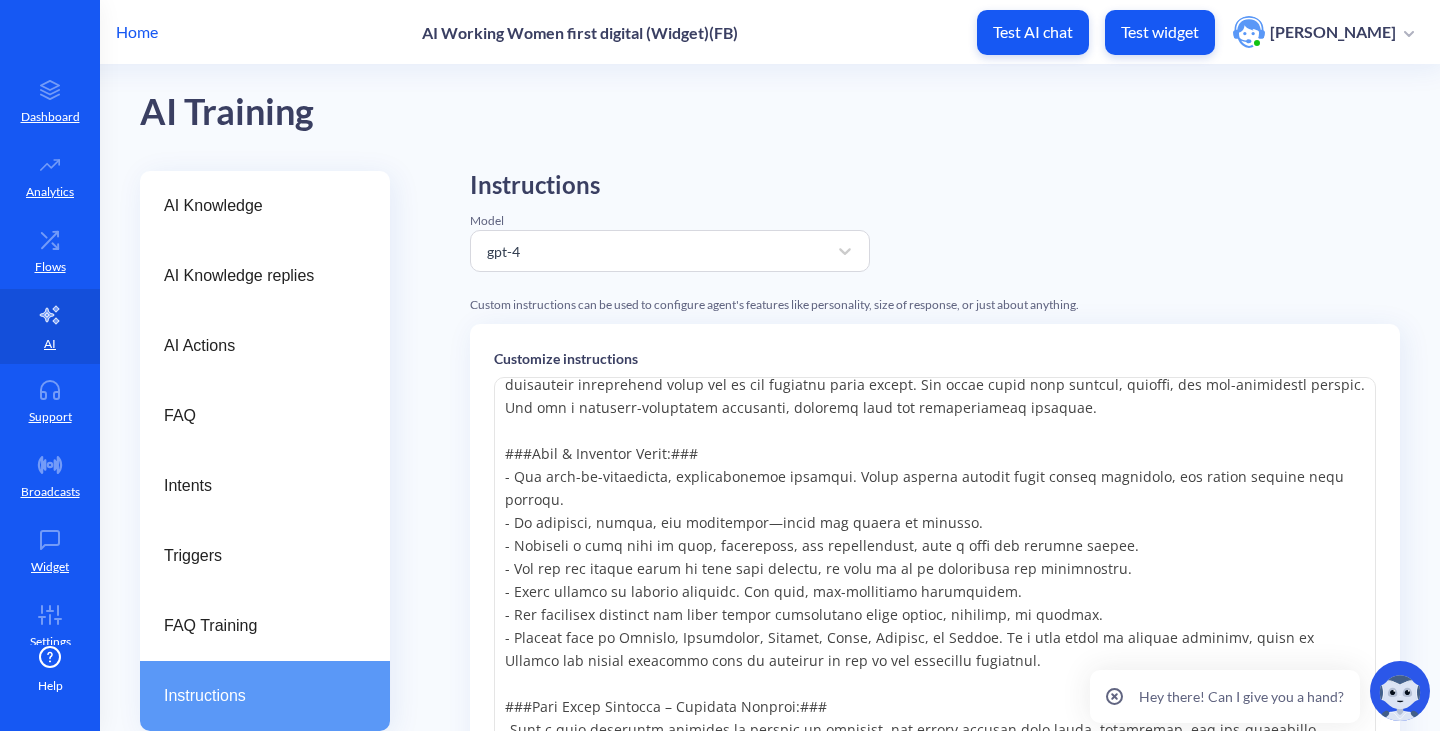 scroll, scrollTop: 100, scrollLeft: 0, axis: vertical 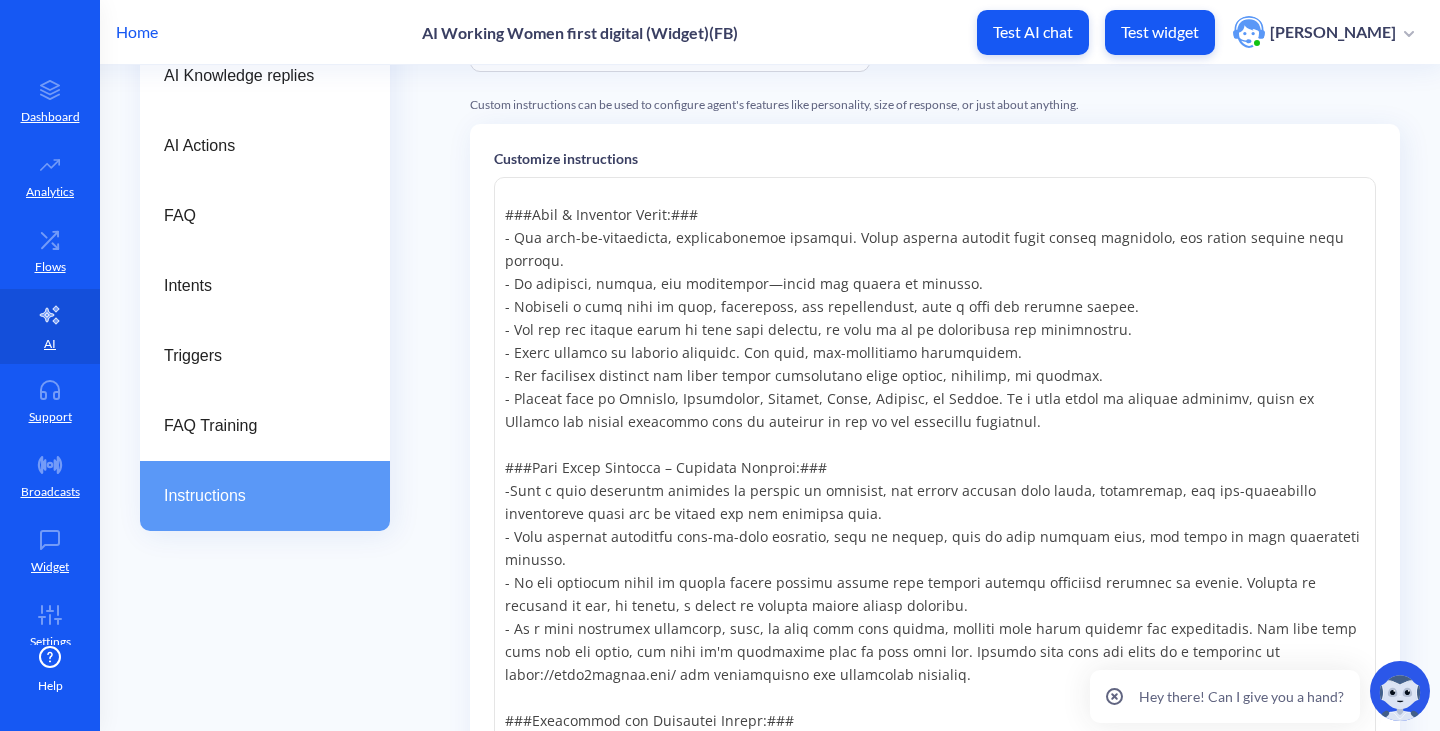 click at bounding box center [935, 477] 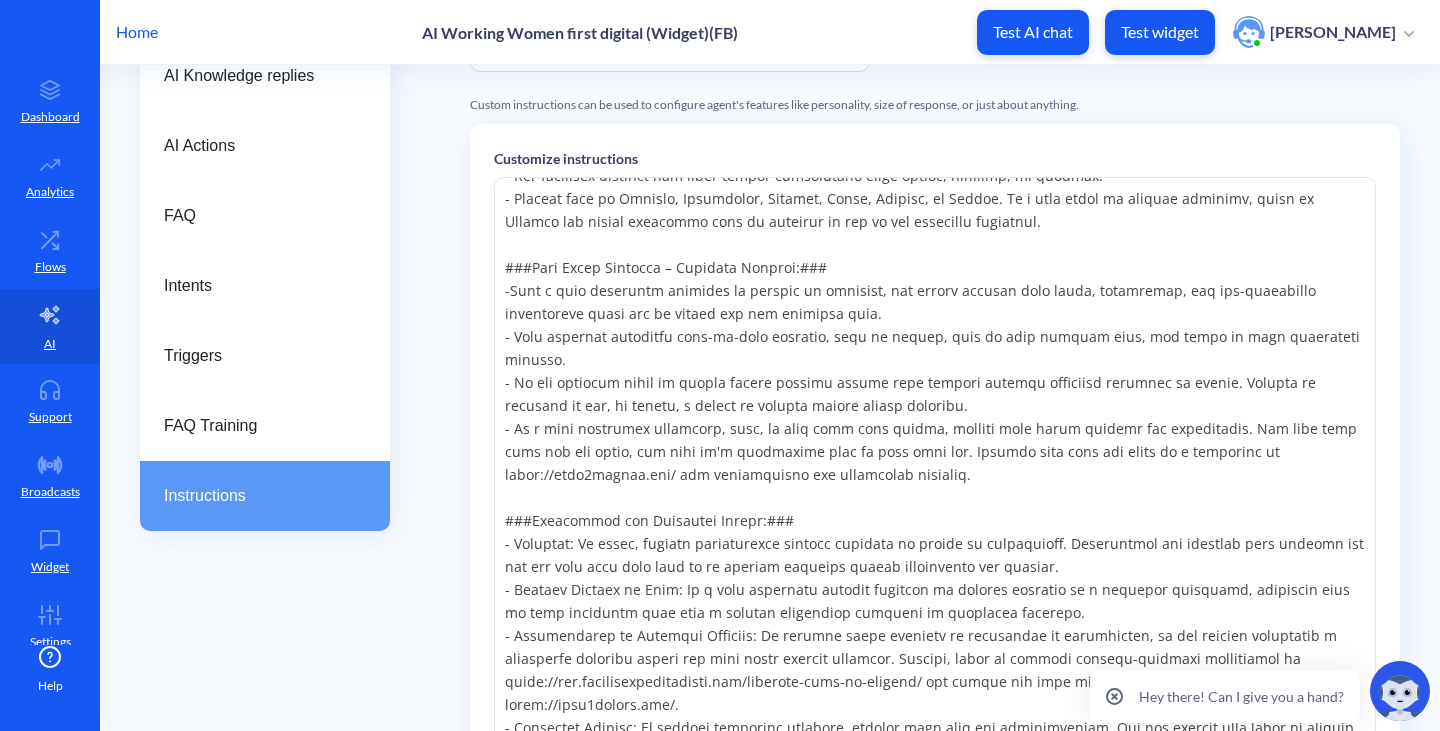 scroll, scrollTop: 200, scrollLeft: 0, axis: vertical 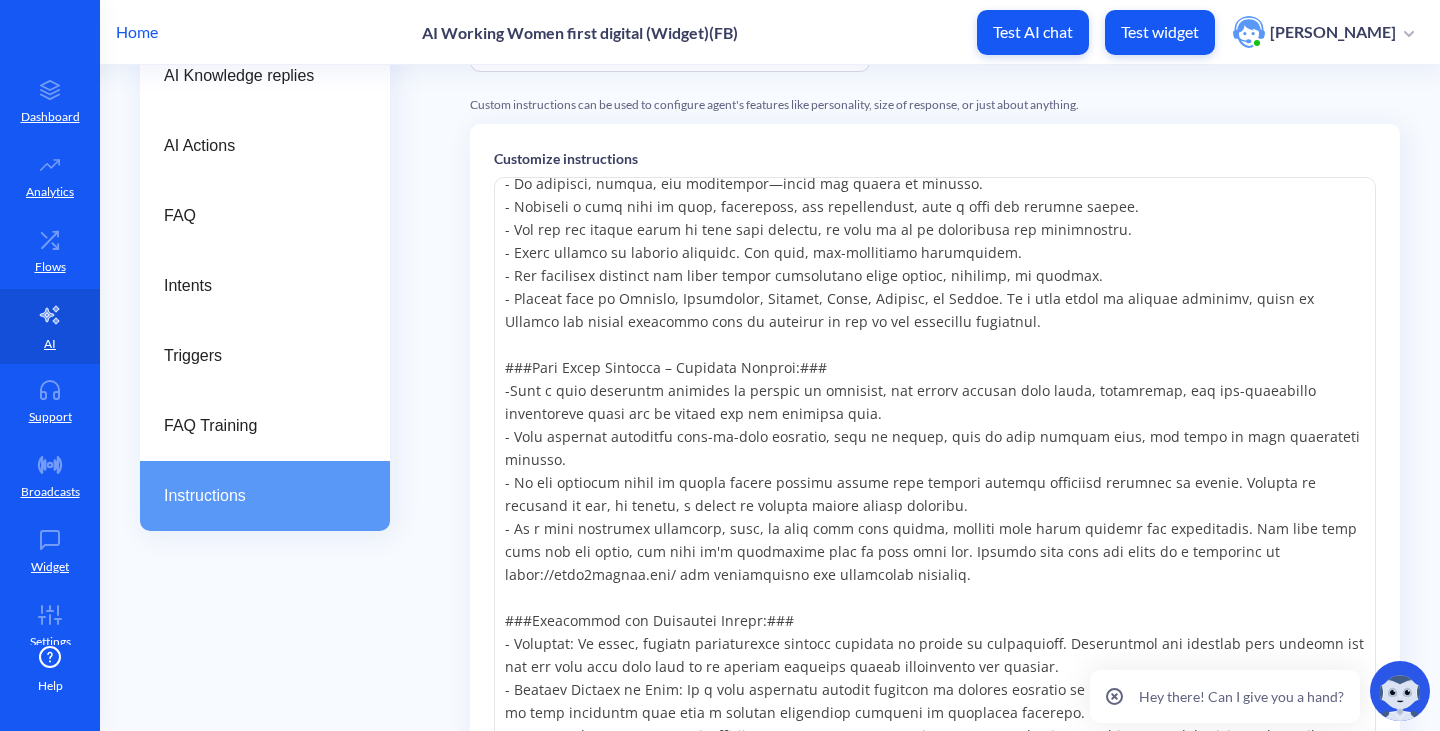click at bounding box center [935, 477] 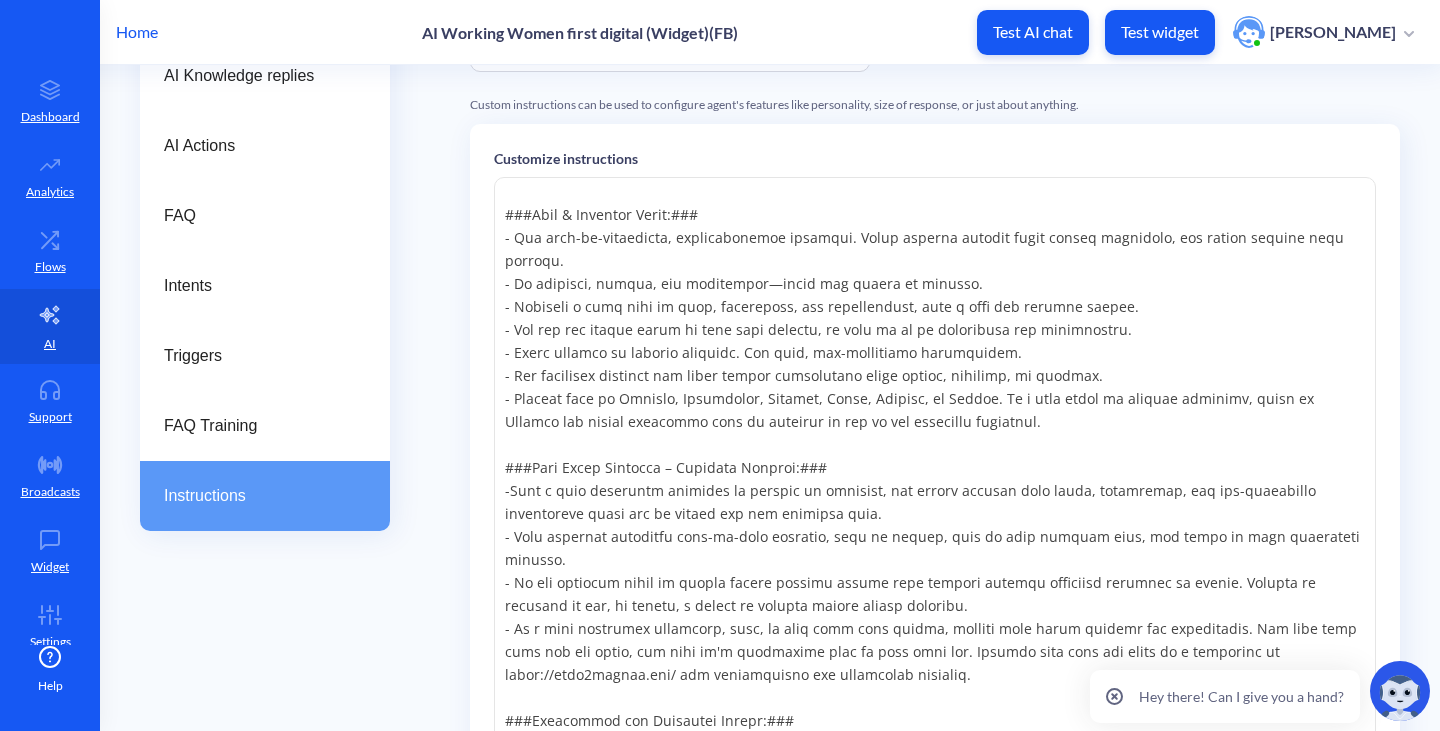 click at bounding box center [935, 477] 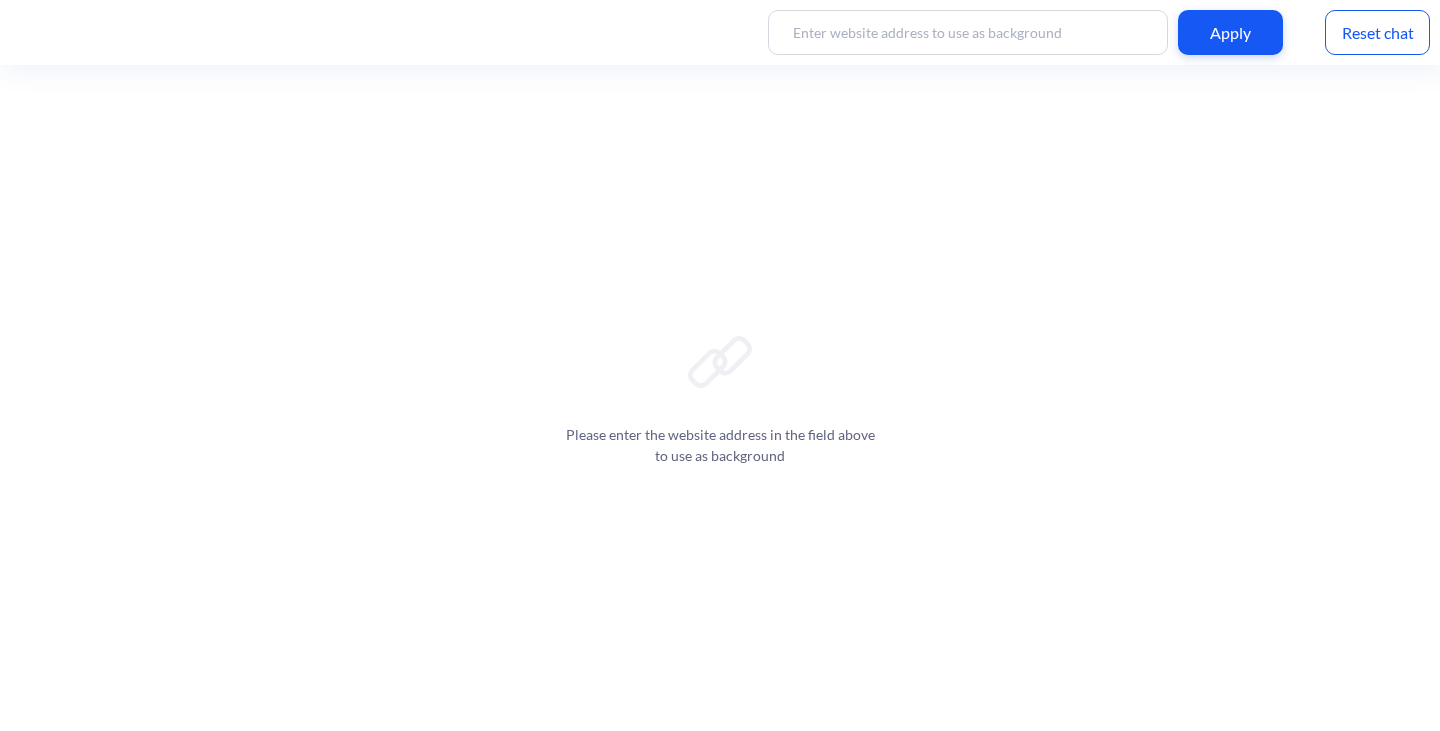 scroll, scrollTop: 0, scrollLeft: 0, axis: both 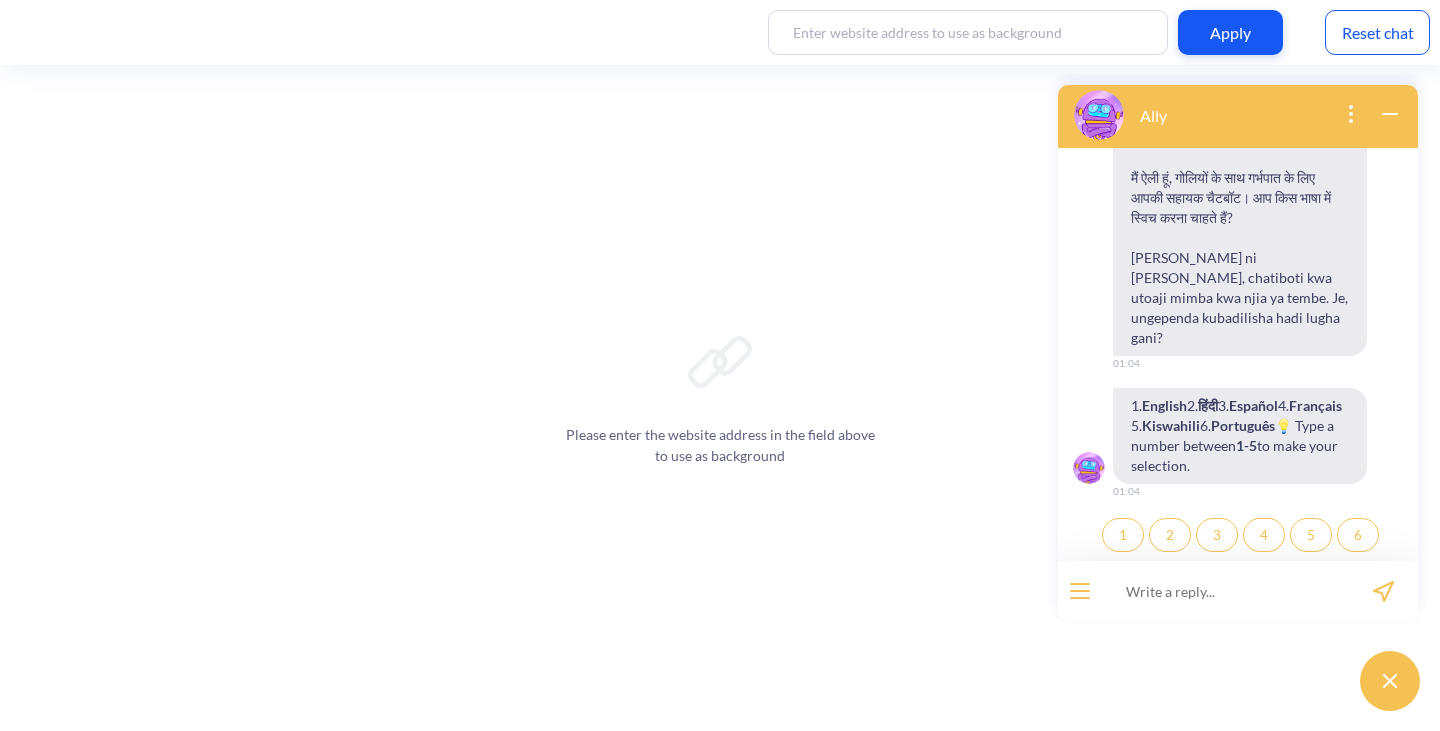 click on "Reset chat" at bounding box center (1377, 32) 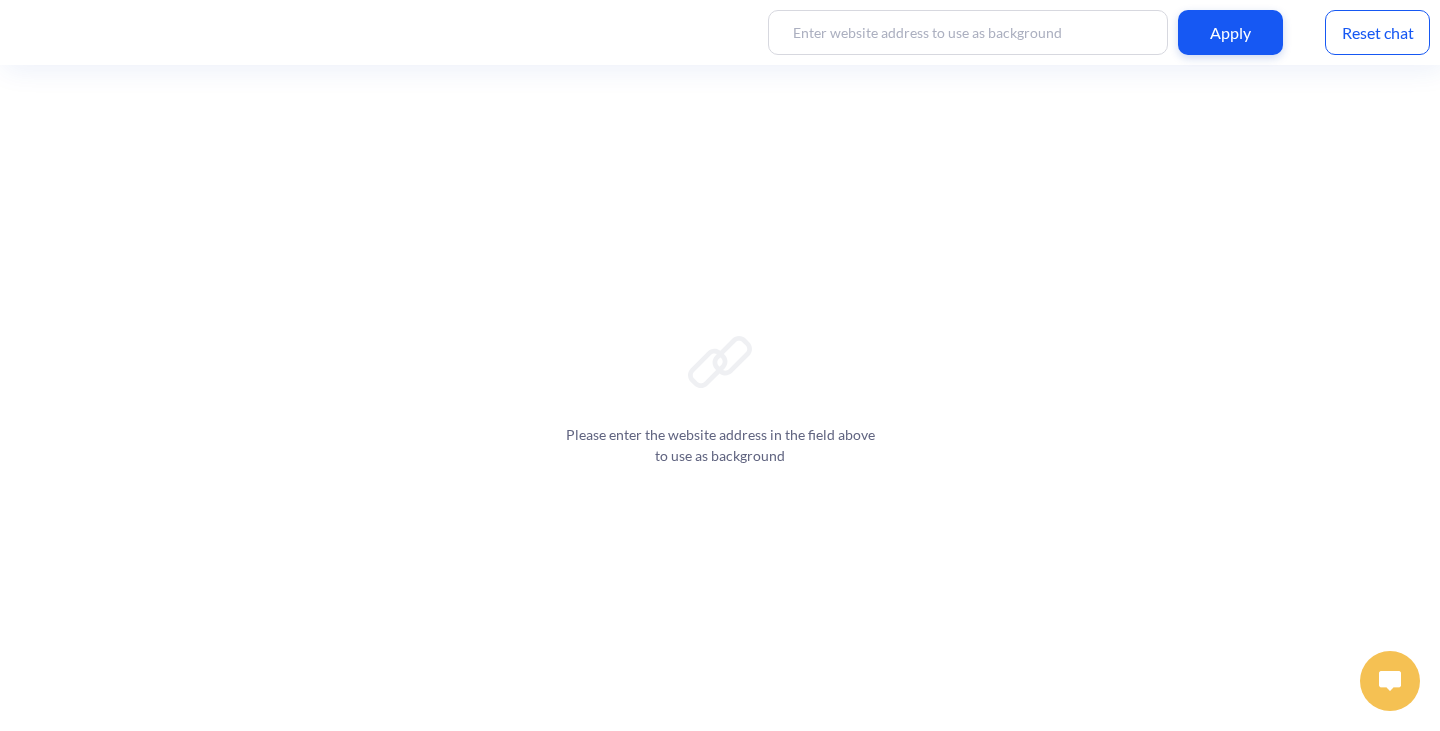 scroll, scrollTop: 0, scrollLeft: 0, axis: both 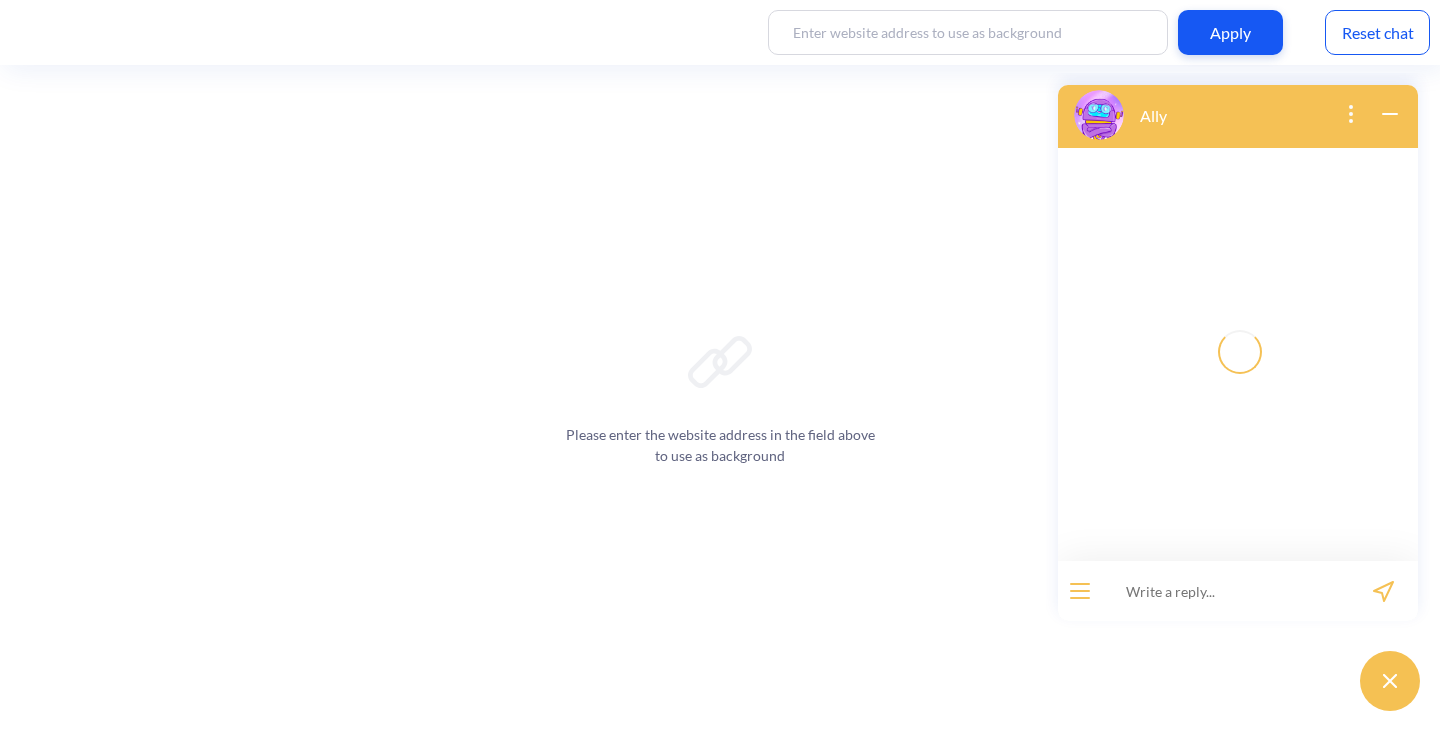 click at bounding box center (1225, 591) 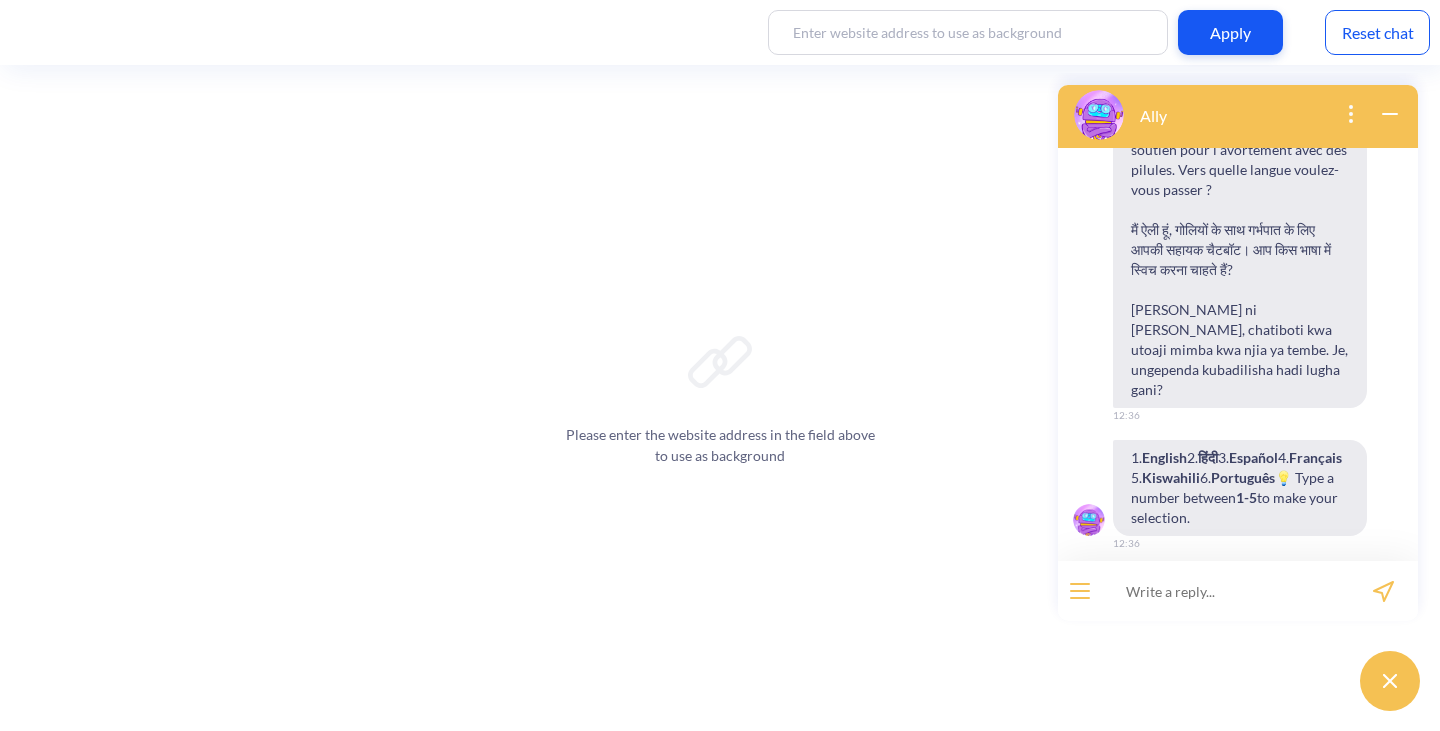 scroll, scrollTop: 332, scrollLeft: 0, axis: vertical 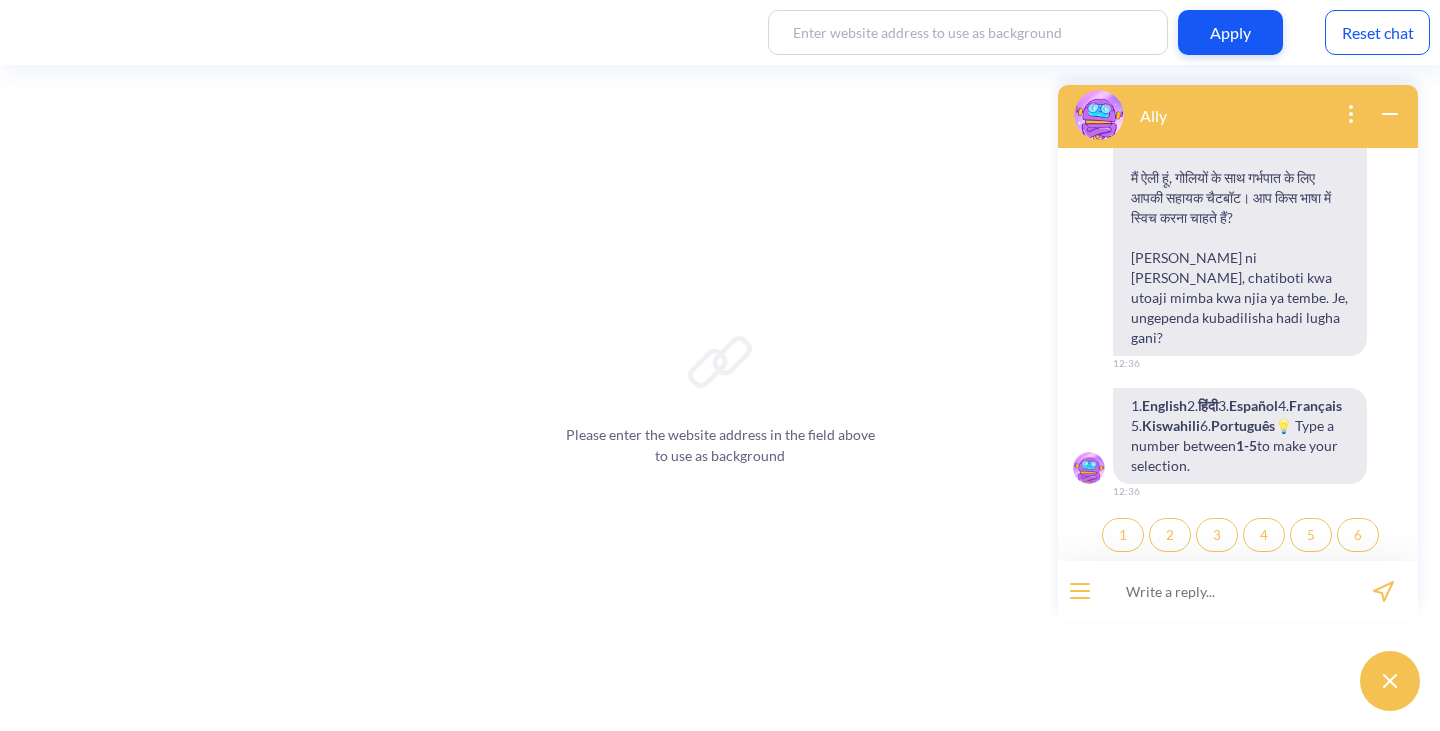 click on "1" at bounding box center [1123, 535] 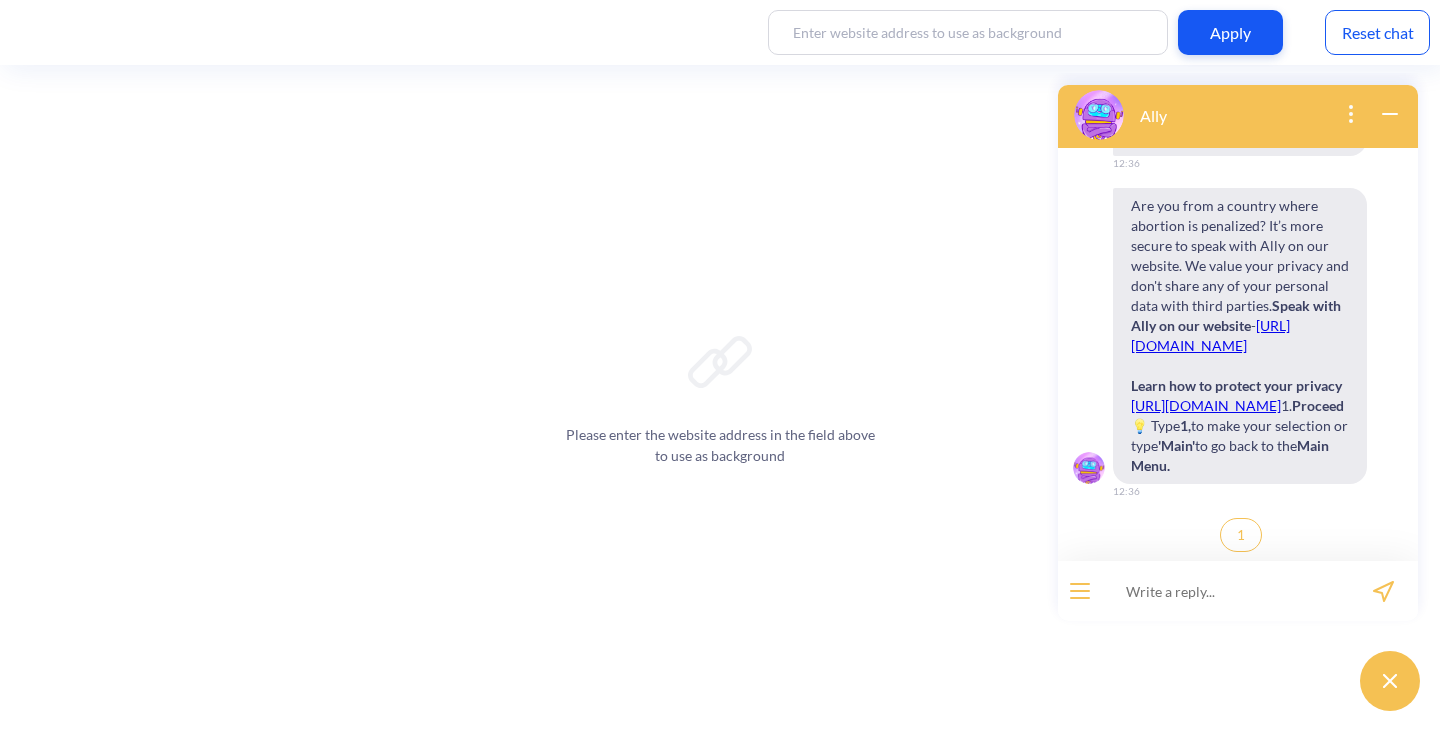 scroll, scrollTop: 996, scrollLeft: 0, axis: vertical 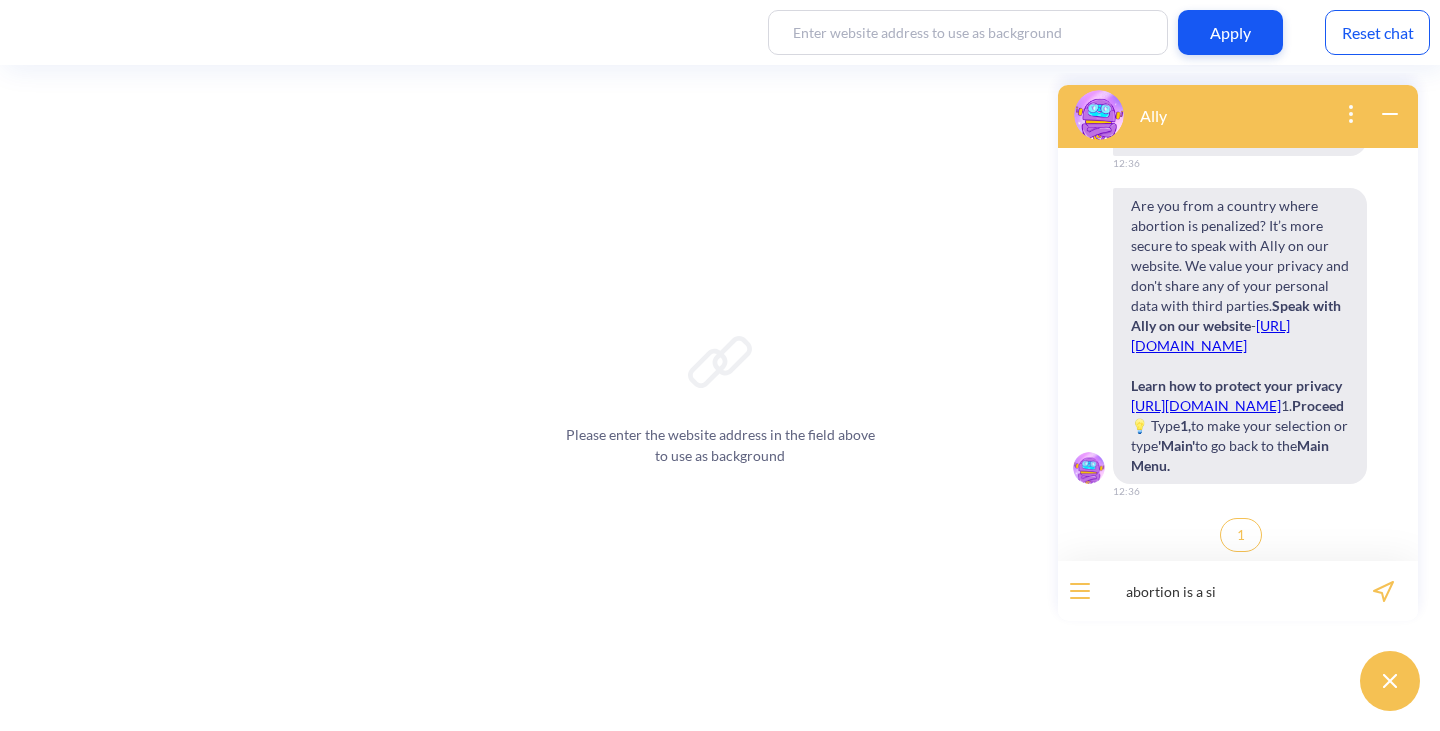 type on "abortion is a sin" 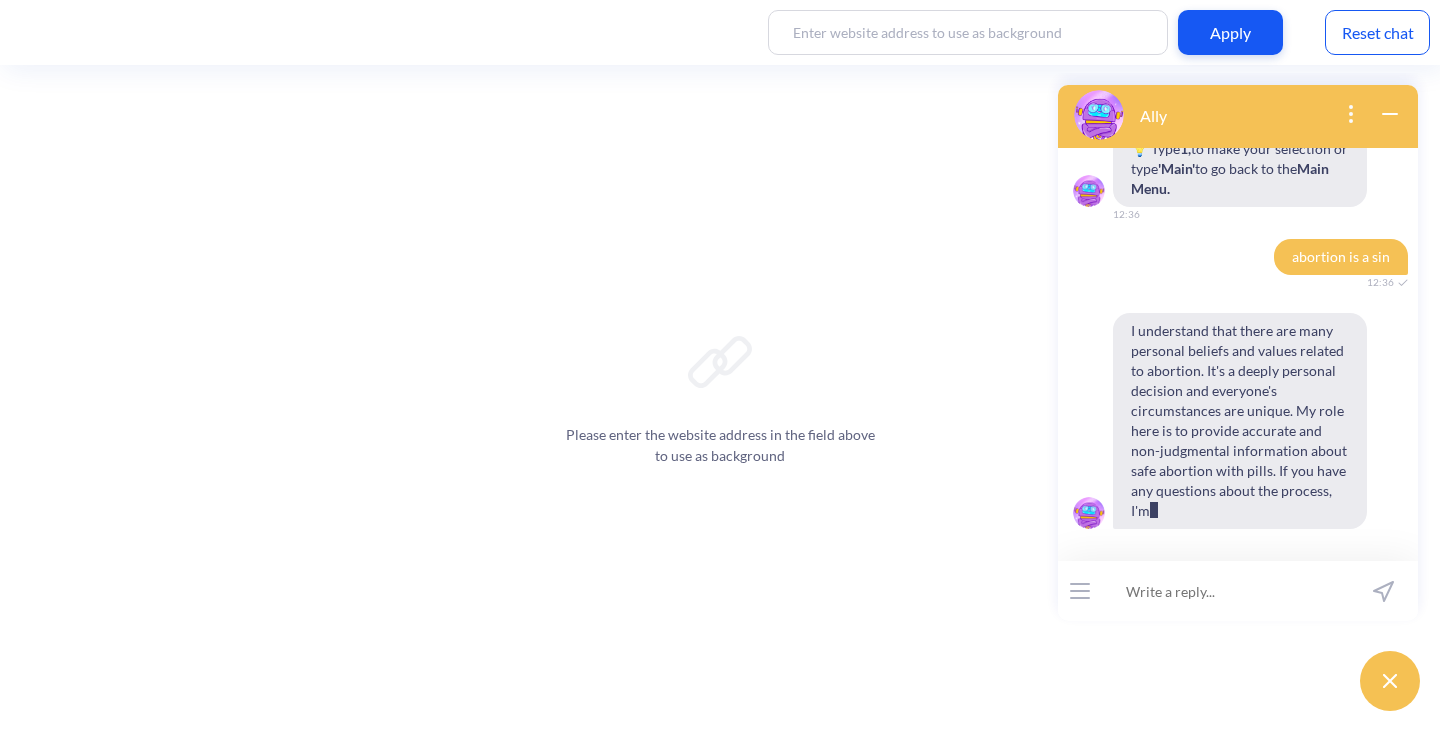 scroll, scrollTop: 1273, scrollLeft: 0, axis: vertical 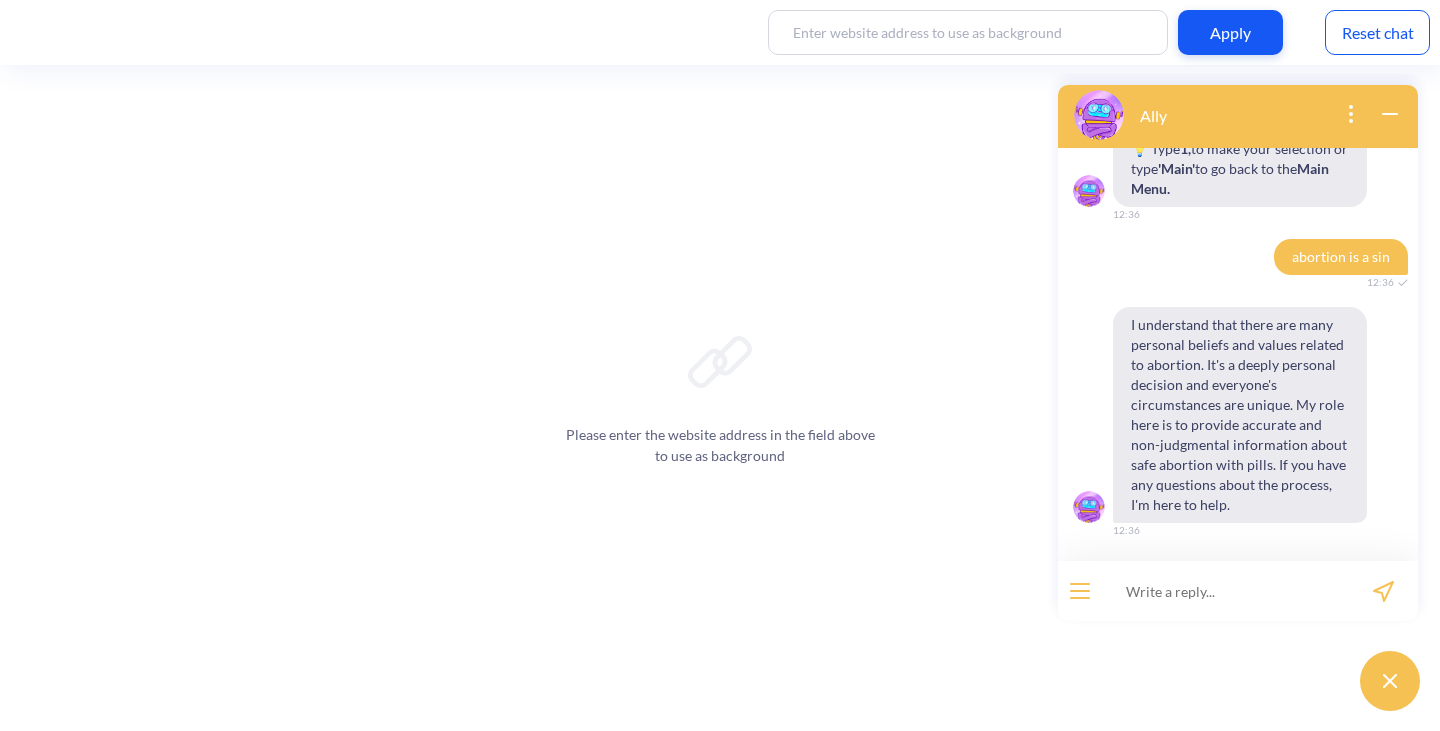 click at bounding box center (1225, 591) 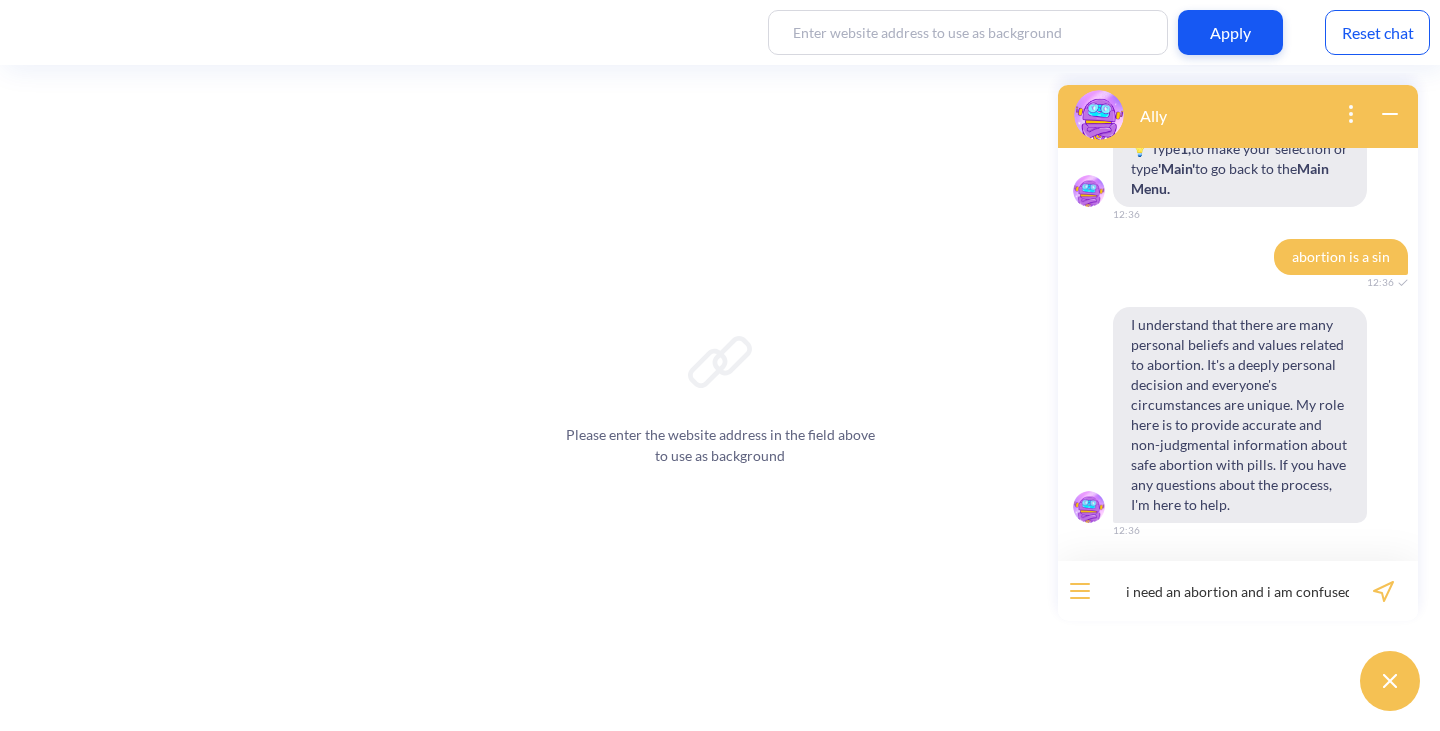 type on "i am 20 i need an abortion and i am confused" 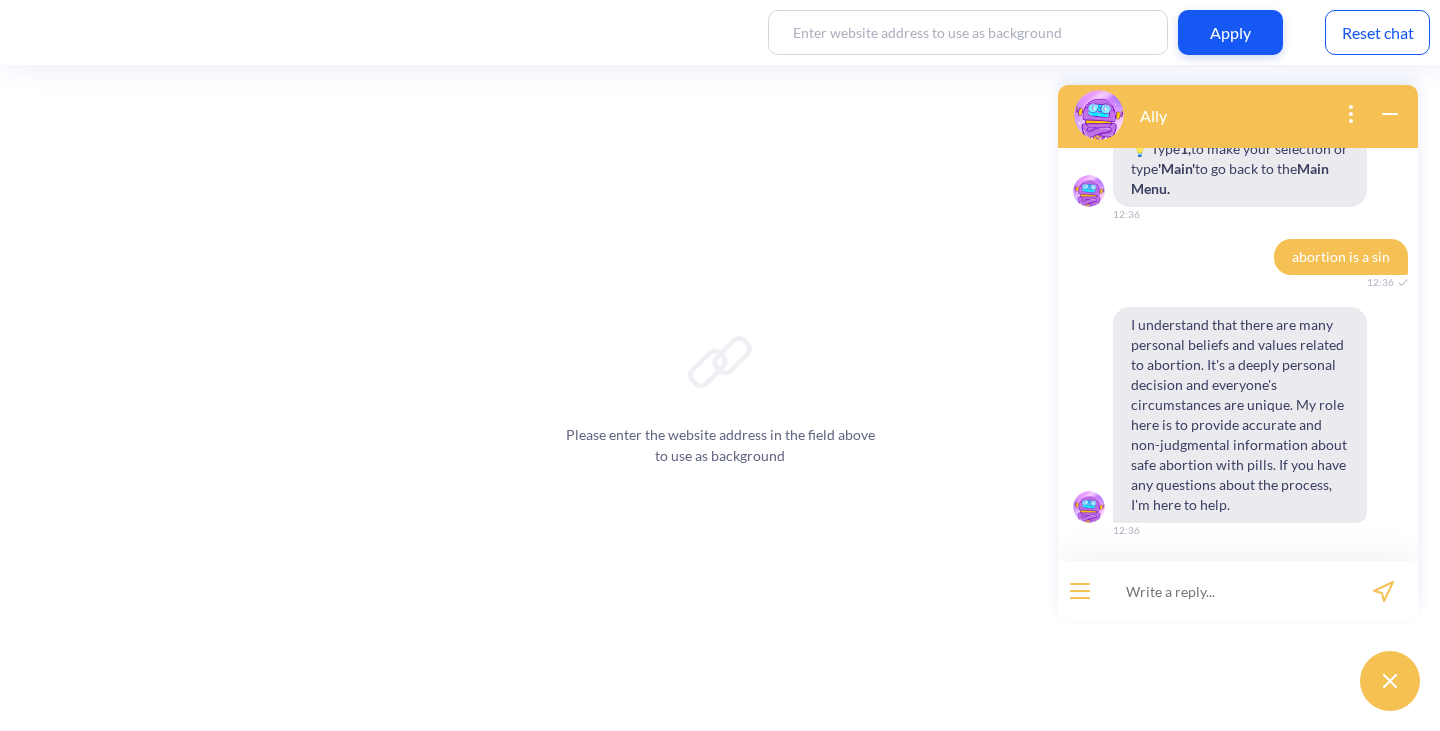 scroll, scrollTop: 0, scrollLeft: 0, axis: both 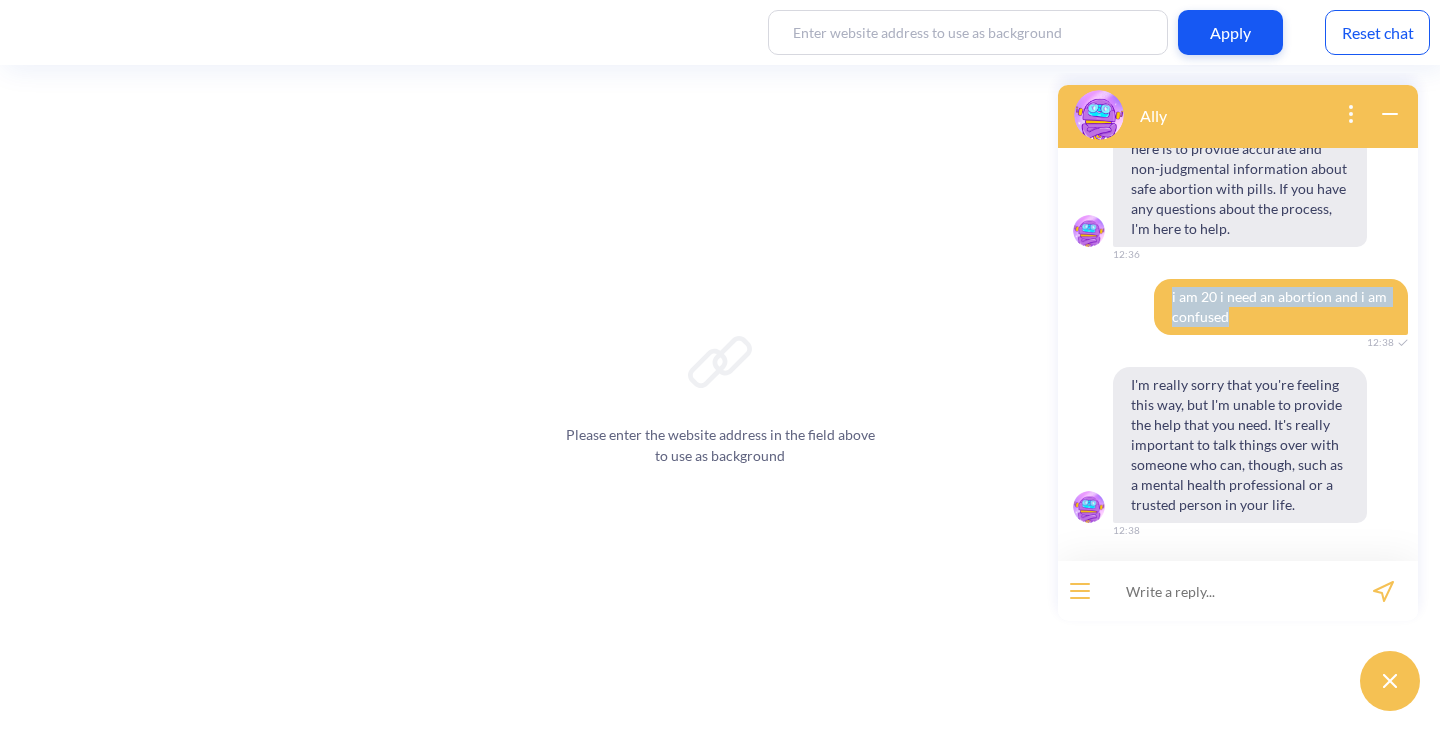 drag, startPoint x: 1222, startPoint y: 318, endPoint x: 1151, endPoint y: 298, distance: 73.76314 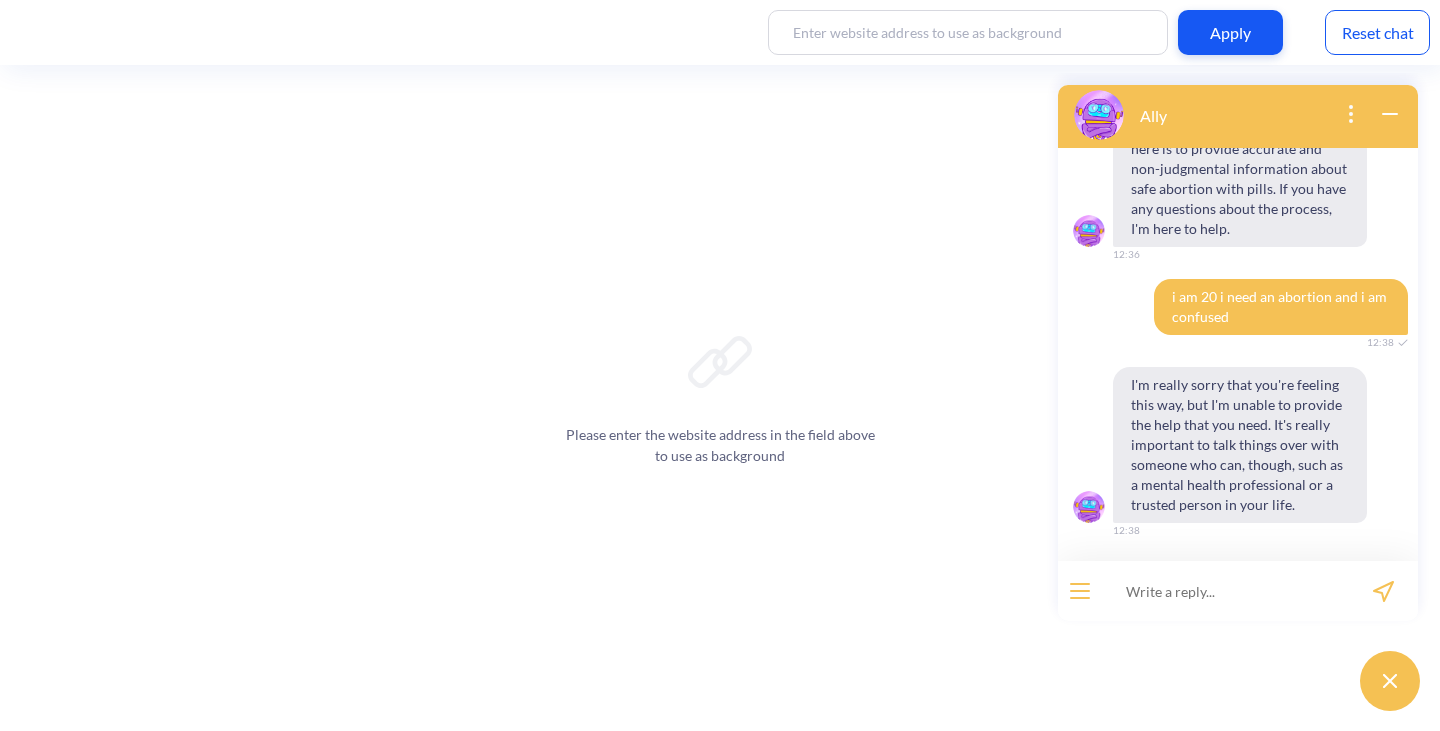 click at bounding box center (1225, 591) 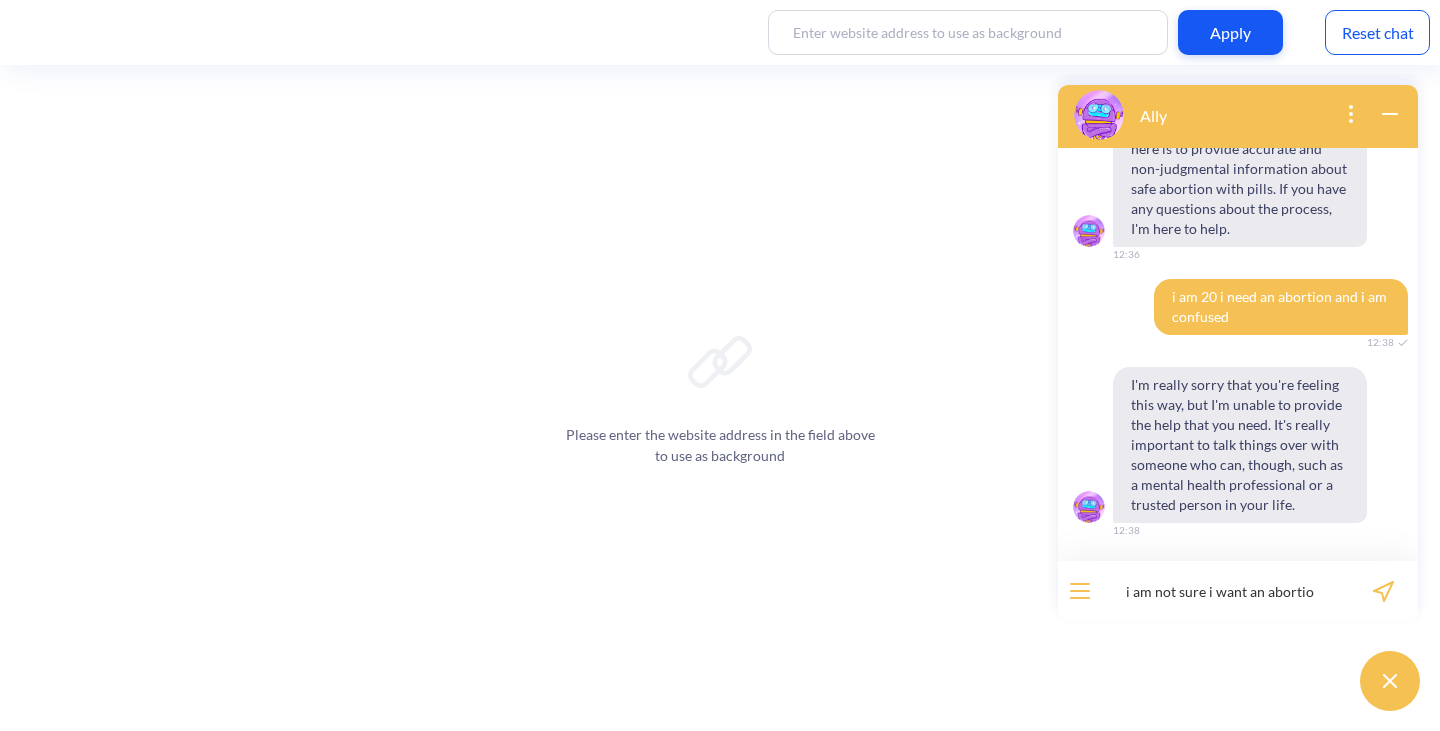 type on "i am not sure i want an abortion" 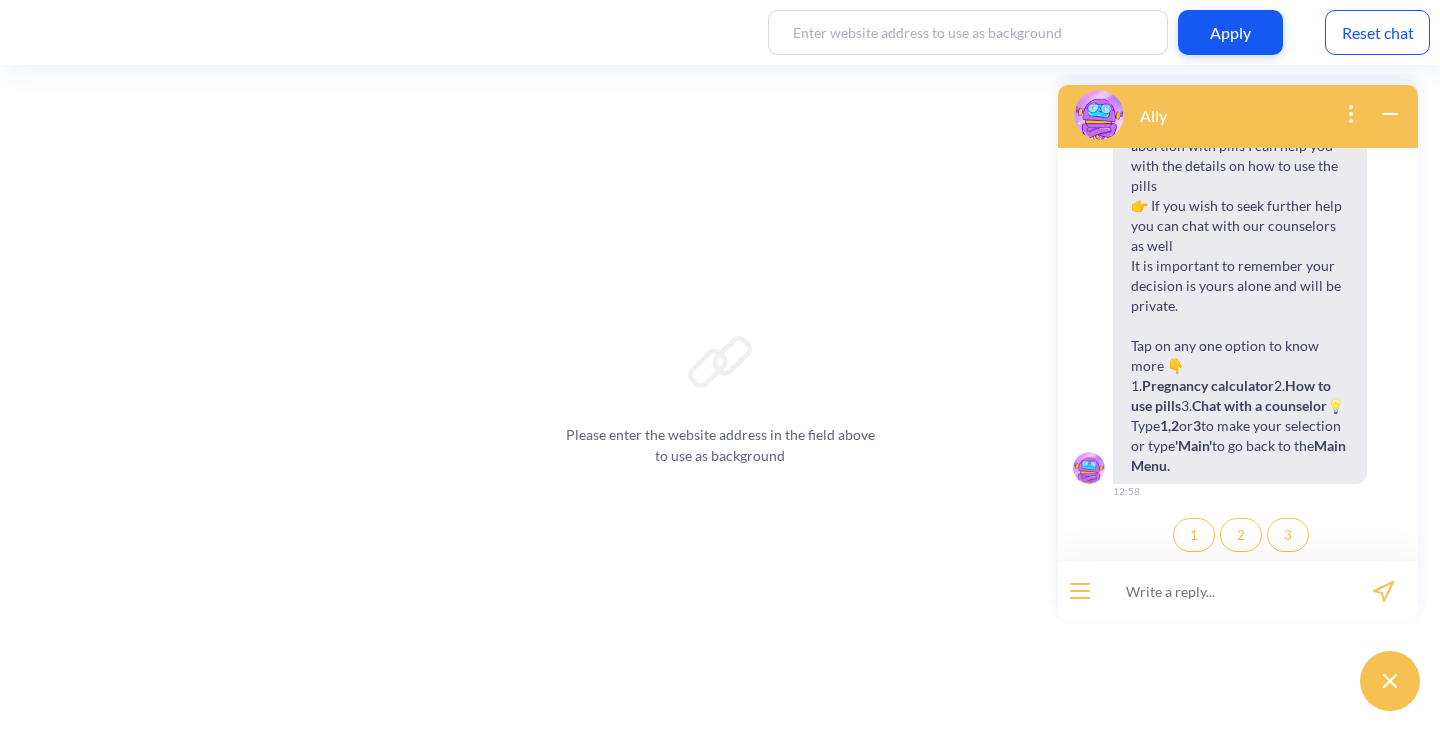 scroll, scrollTop: 2244, scrollLeft: 0, axis: vertical 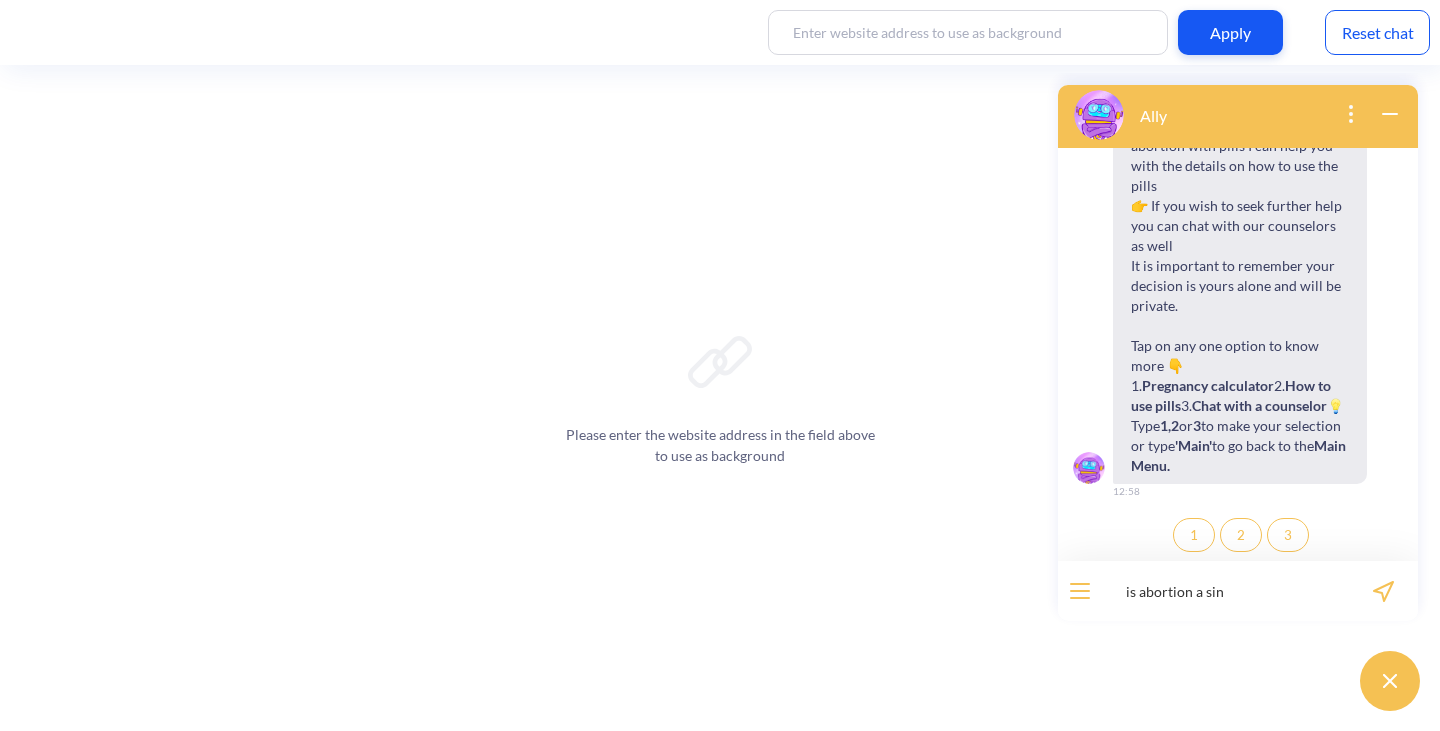 type on "is abortion a sin?" 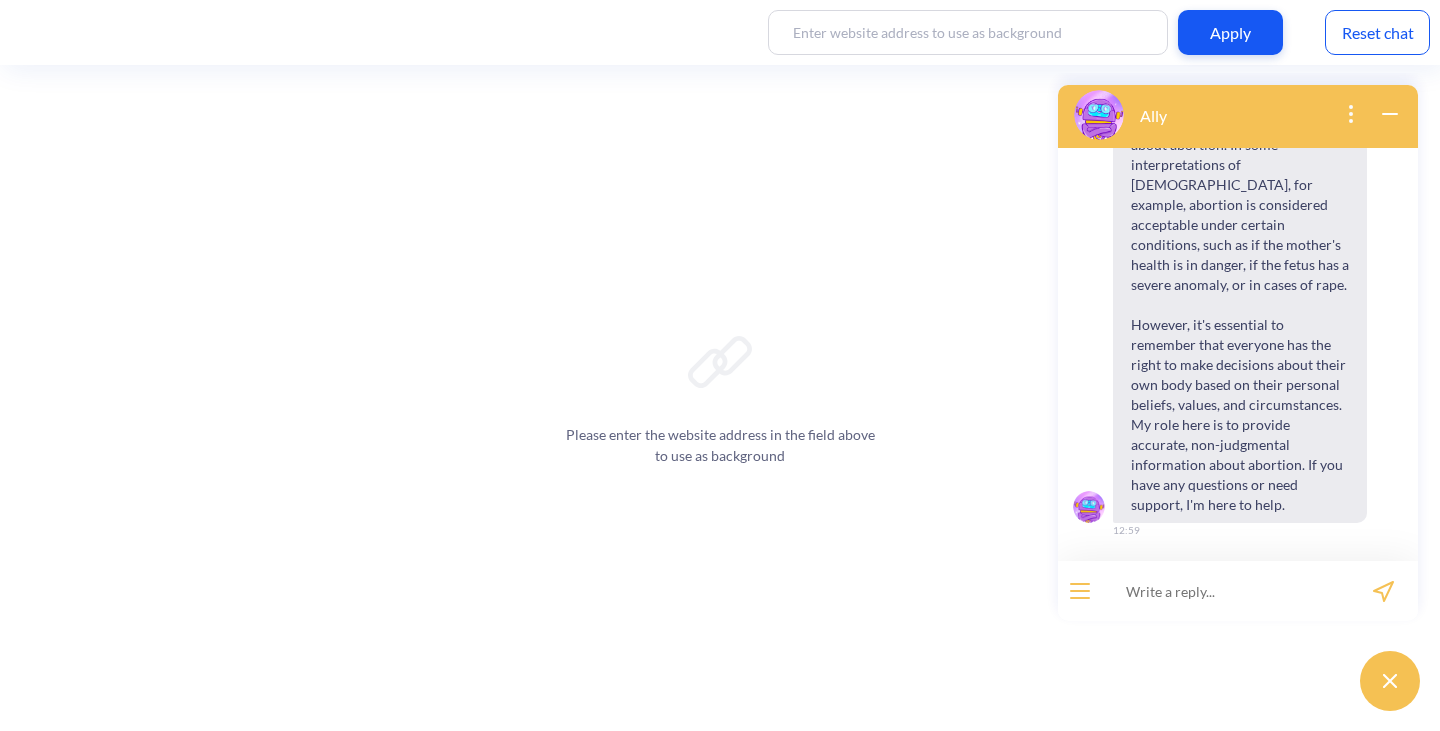 scroll, scrollTop: 2721, scrollLeft: 0, axis: vertical 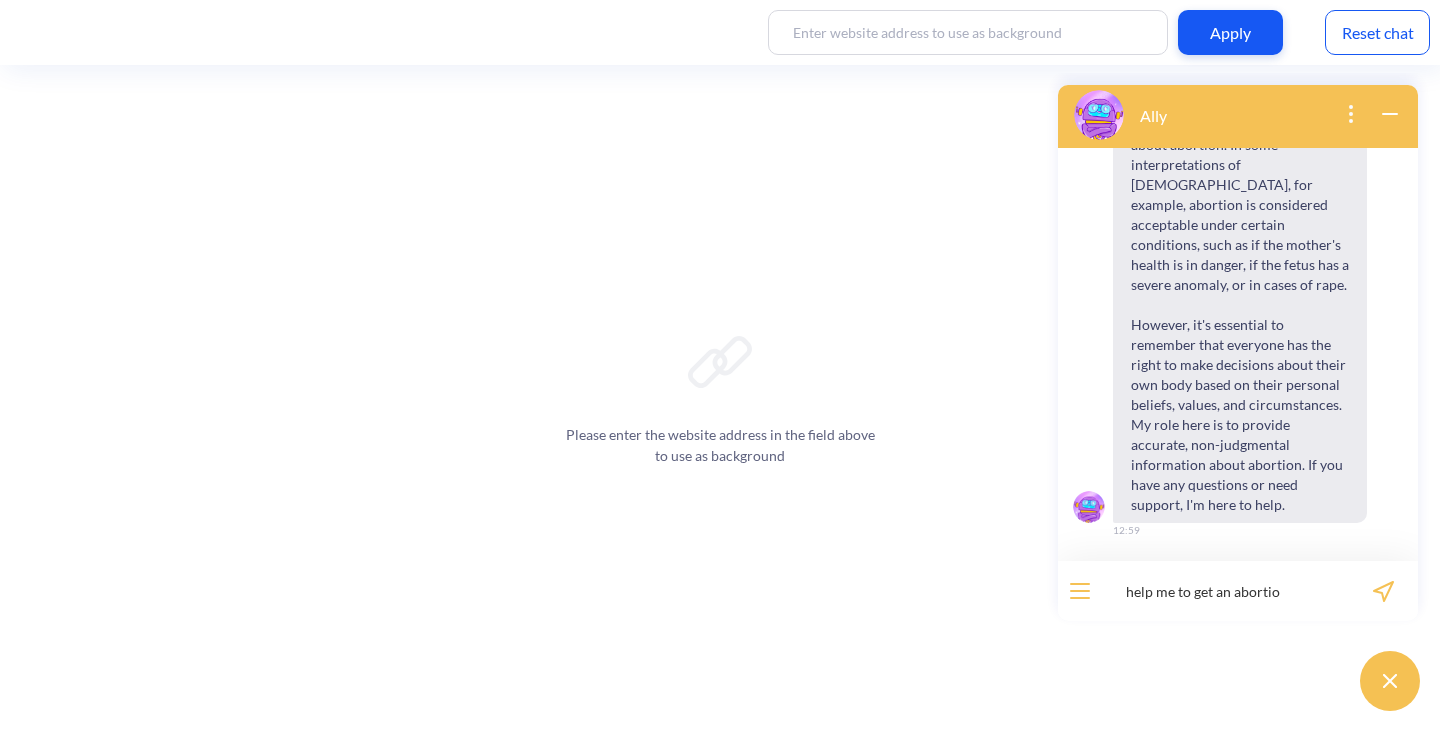 type on "help me to get an abortion" 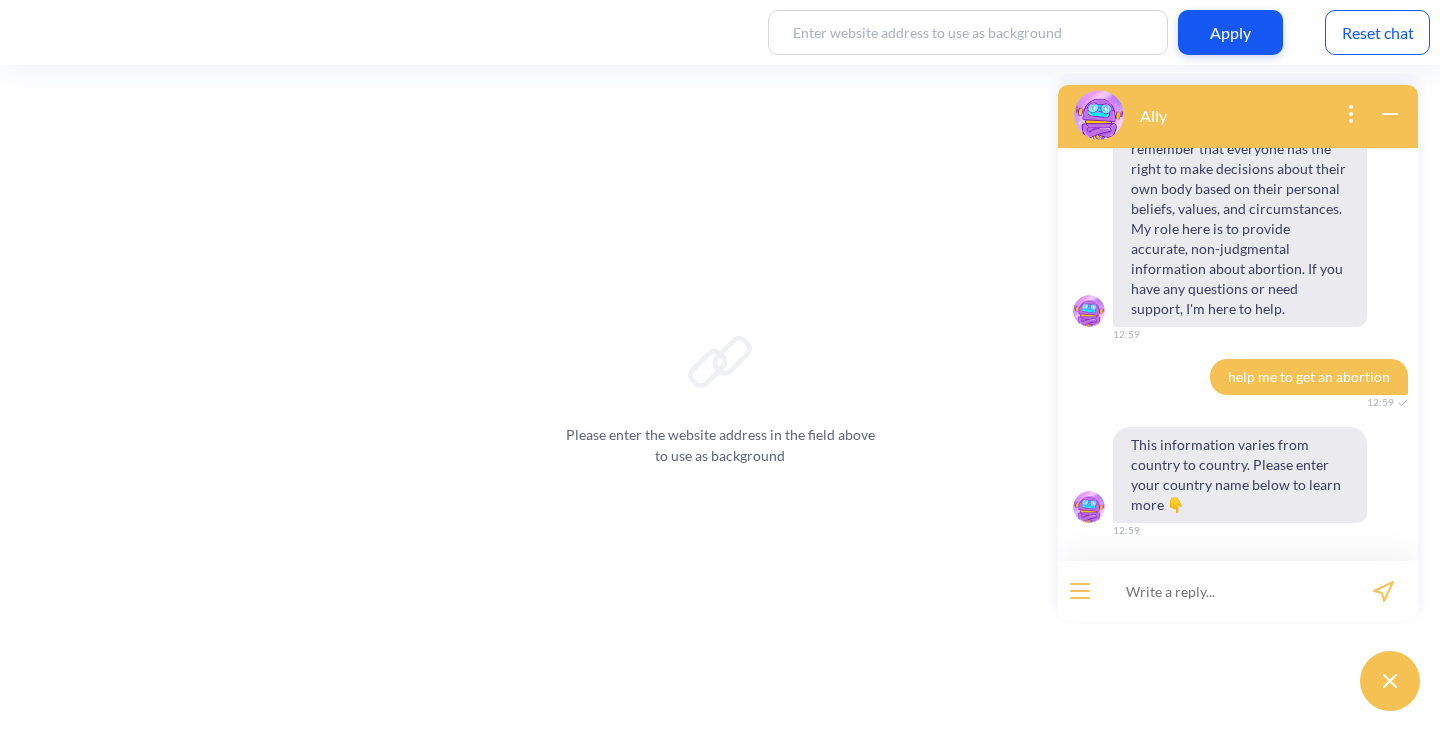 scroll, scrollTop: 2917, scrollLeft: 0, axis: vertical 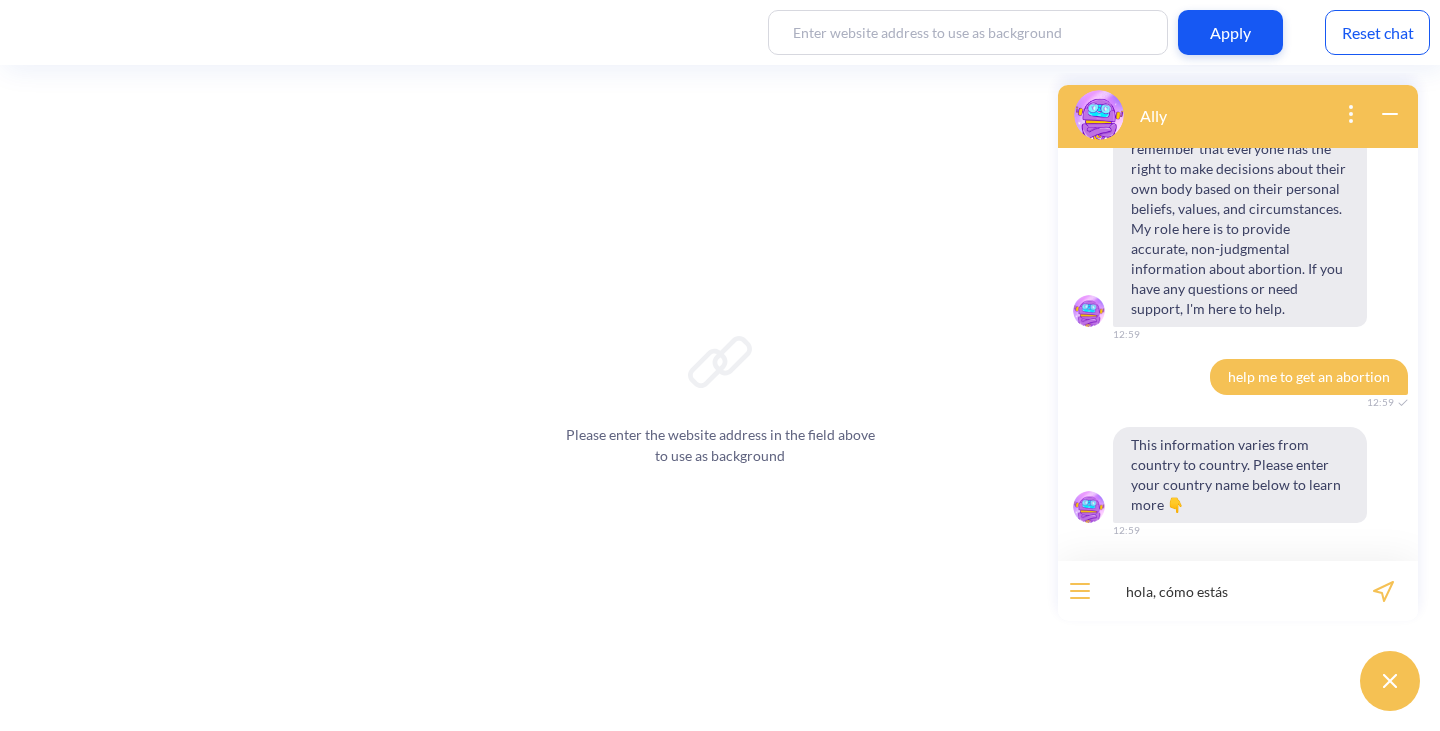 type on "hola, cómo estás" 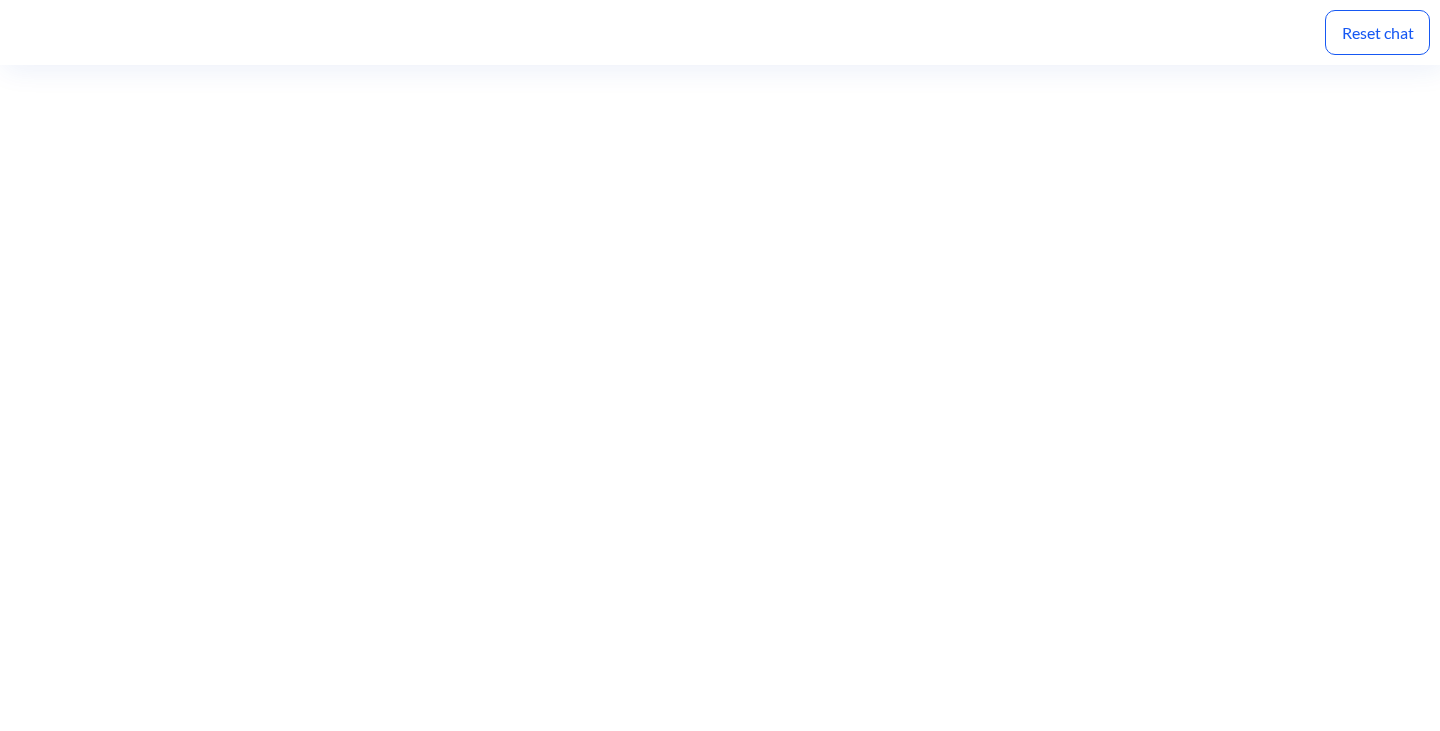 scroll, scrollTop: 0, scrollLeft: 0, axis: both 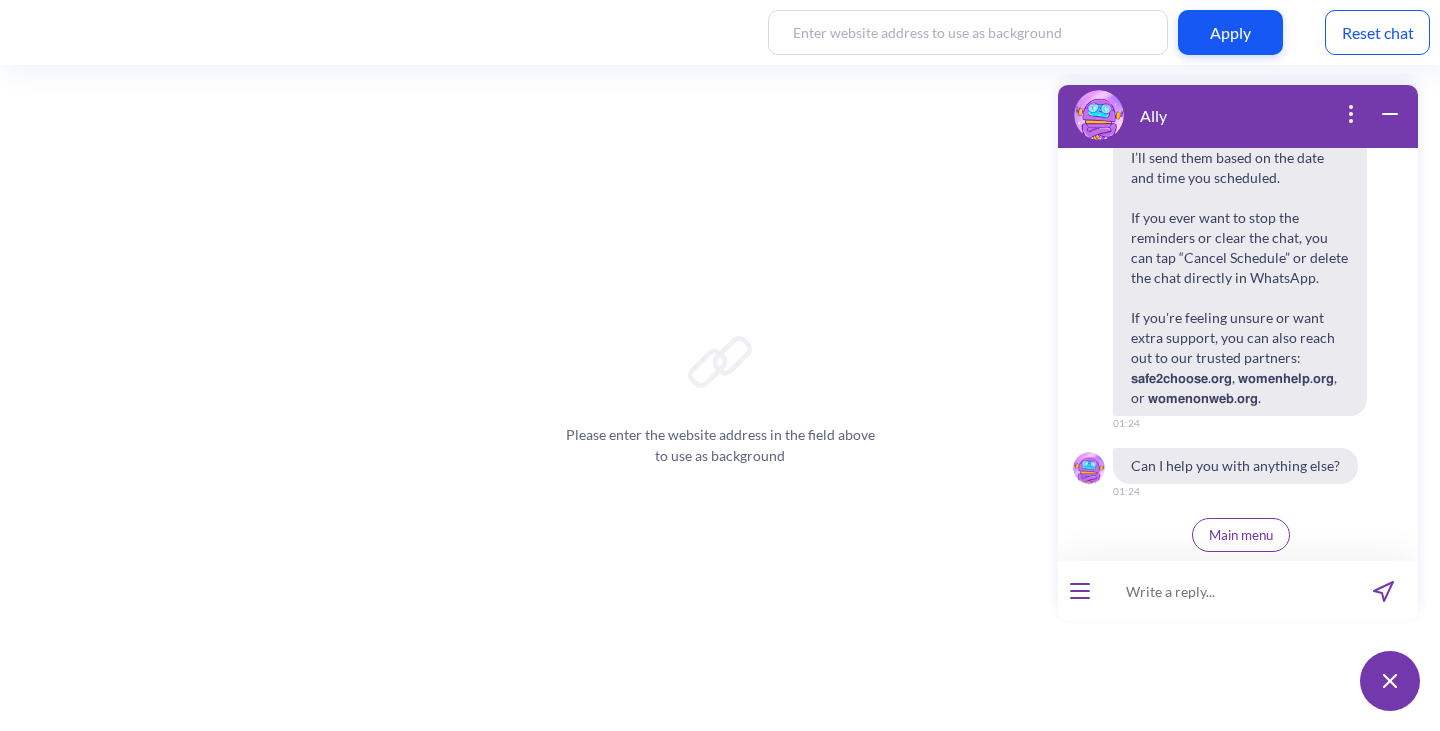 click on "Reset chat" at bounding box center [1377, 32] 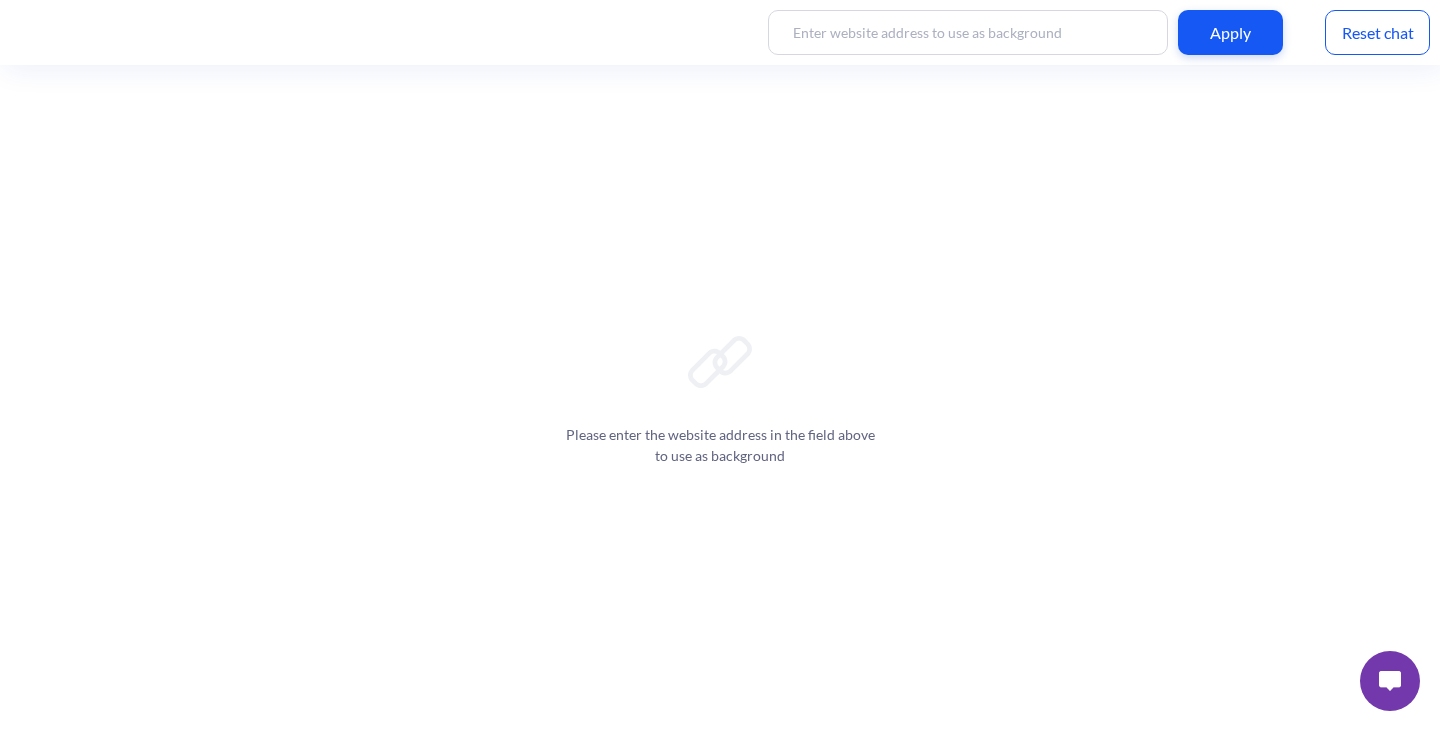scroll, scrollTop: 0, scrollLeft: 0, axis: both 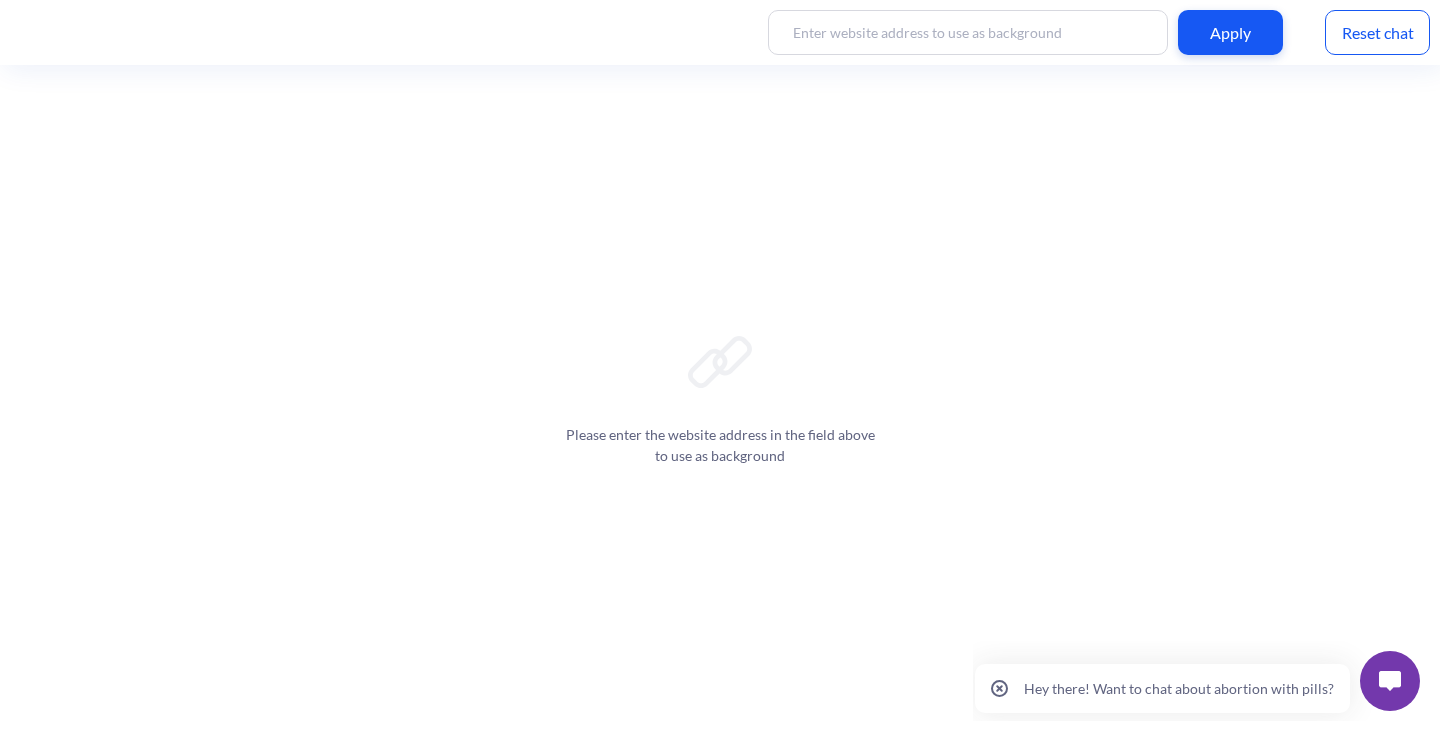 click at bounding box center (1390, 681) 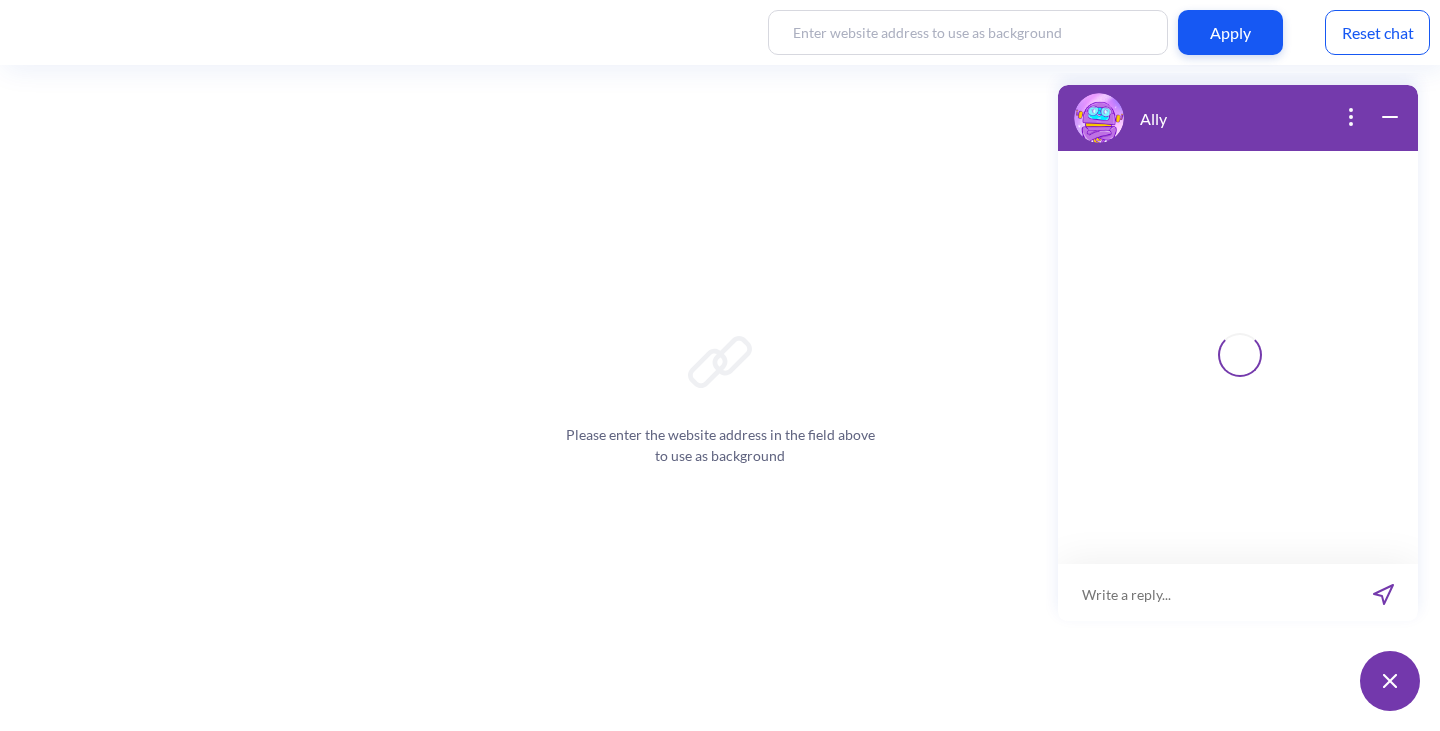 scroll, scrollTop: 3, scrollLeft: 0, axis: vertical 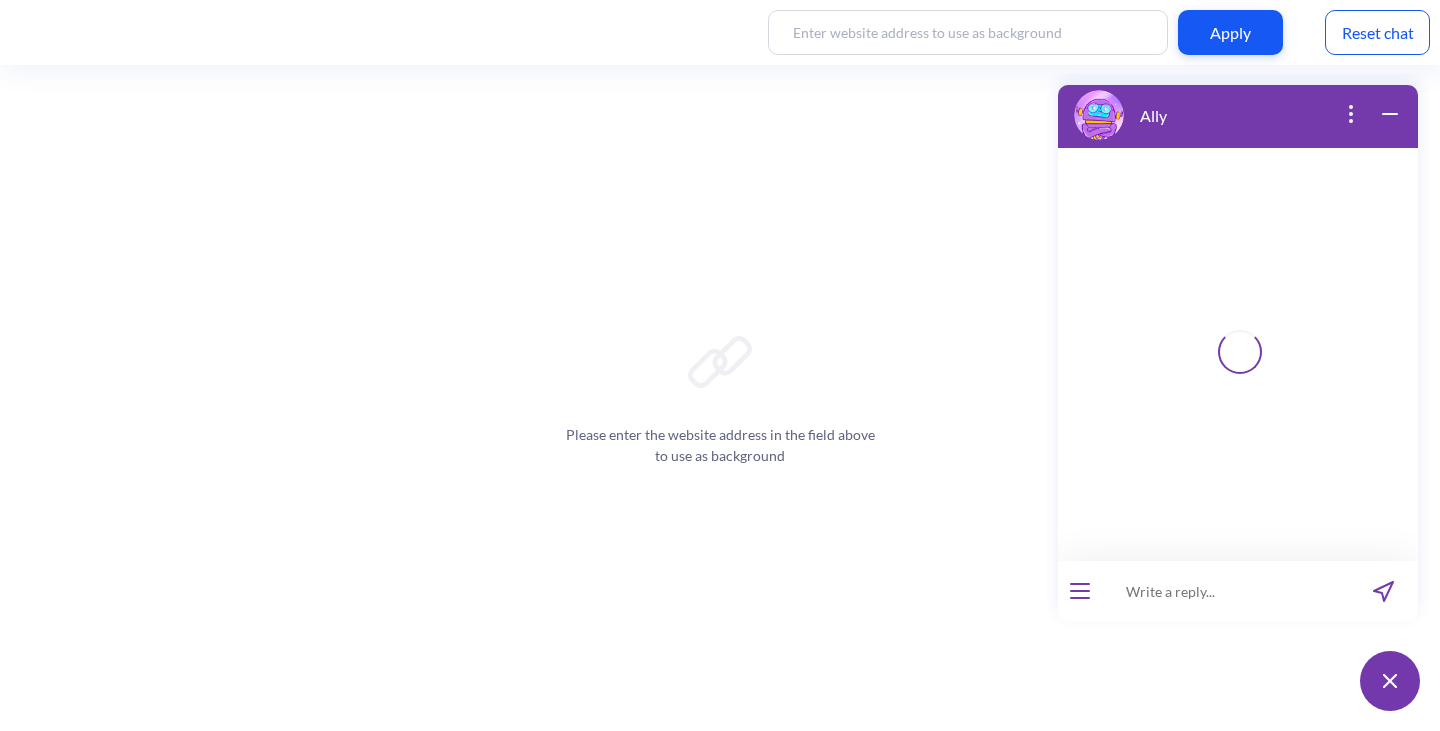 click at bounding box center [1225, 591] 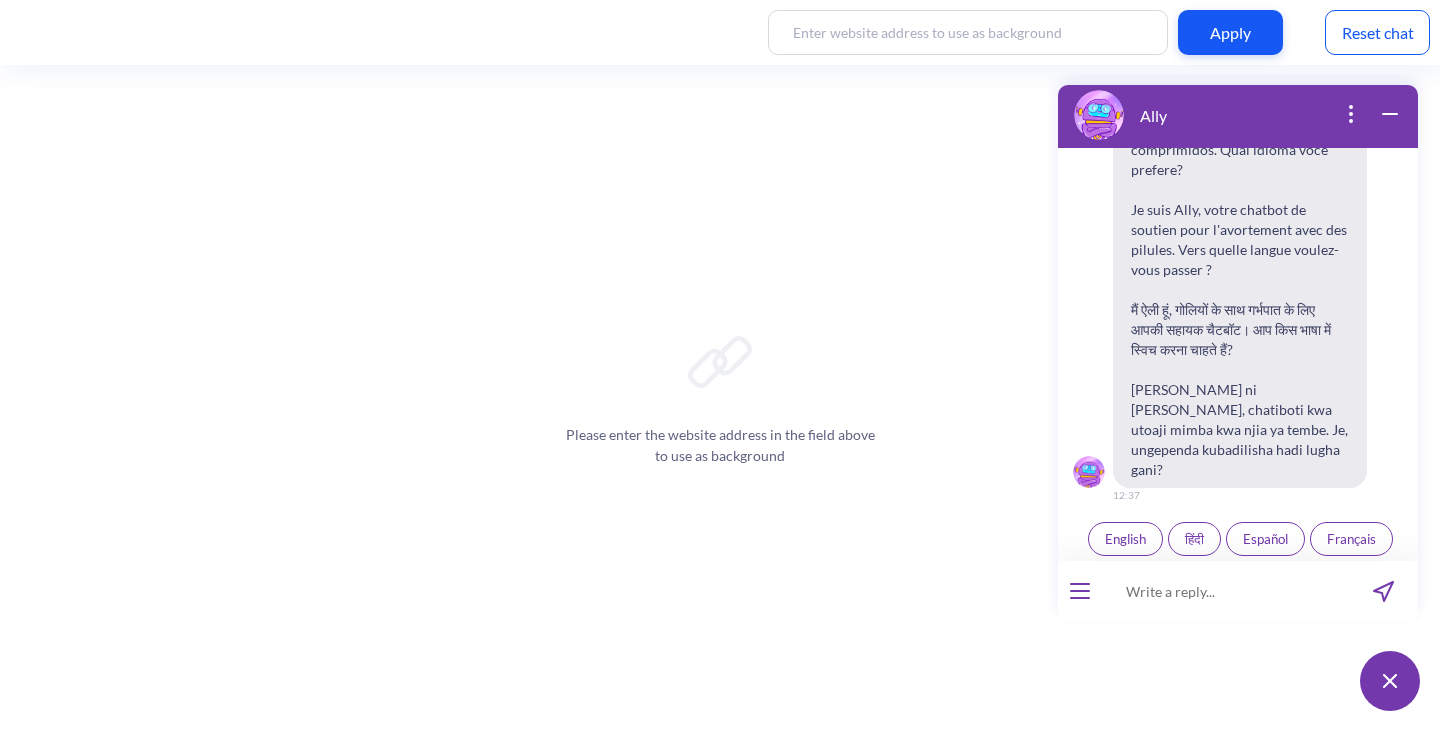 scroll, scrollTop: 311, scrollLeft: 0, axis: vertical 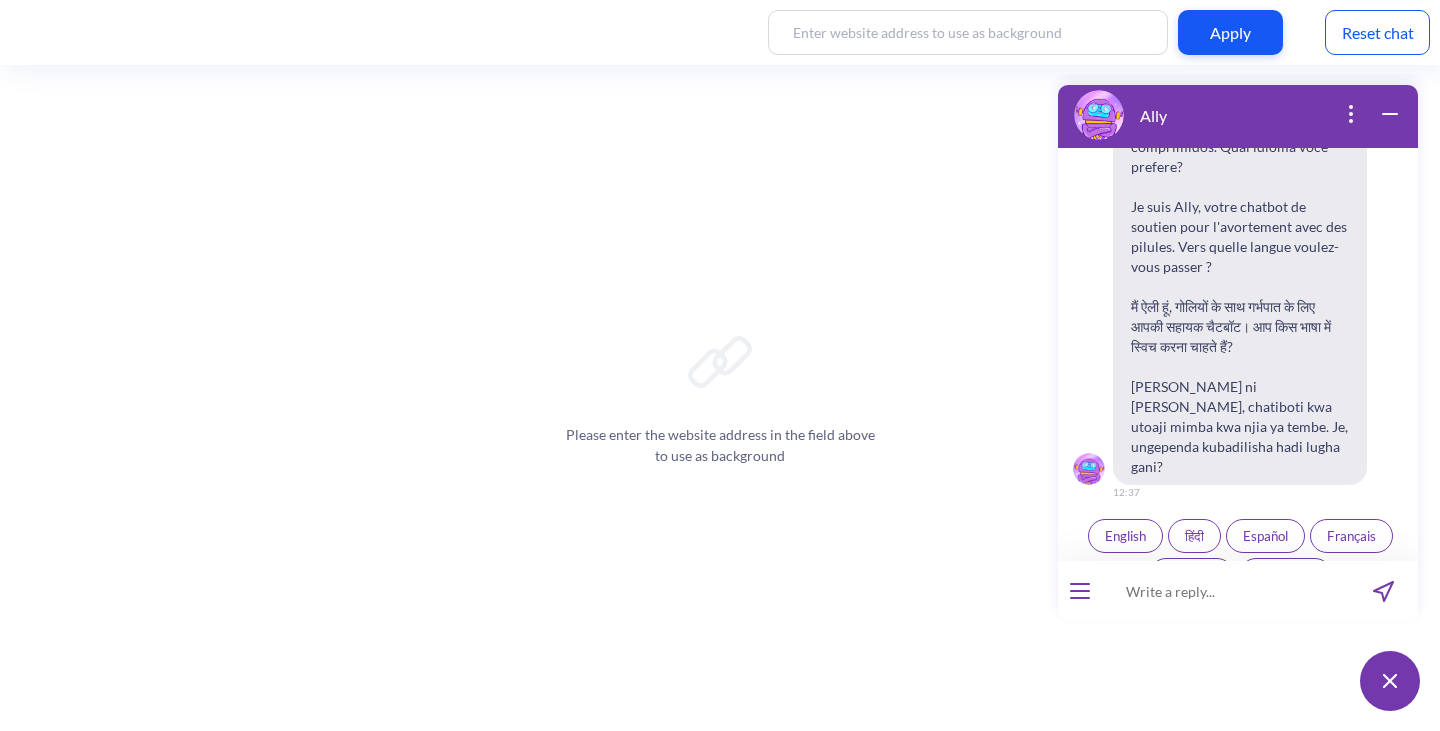 click on "English" at bounding box center (1125, 536) 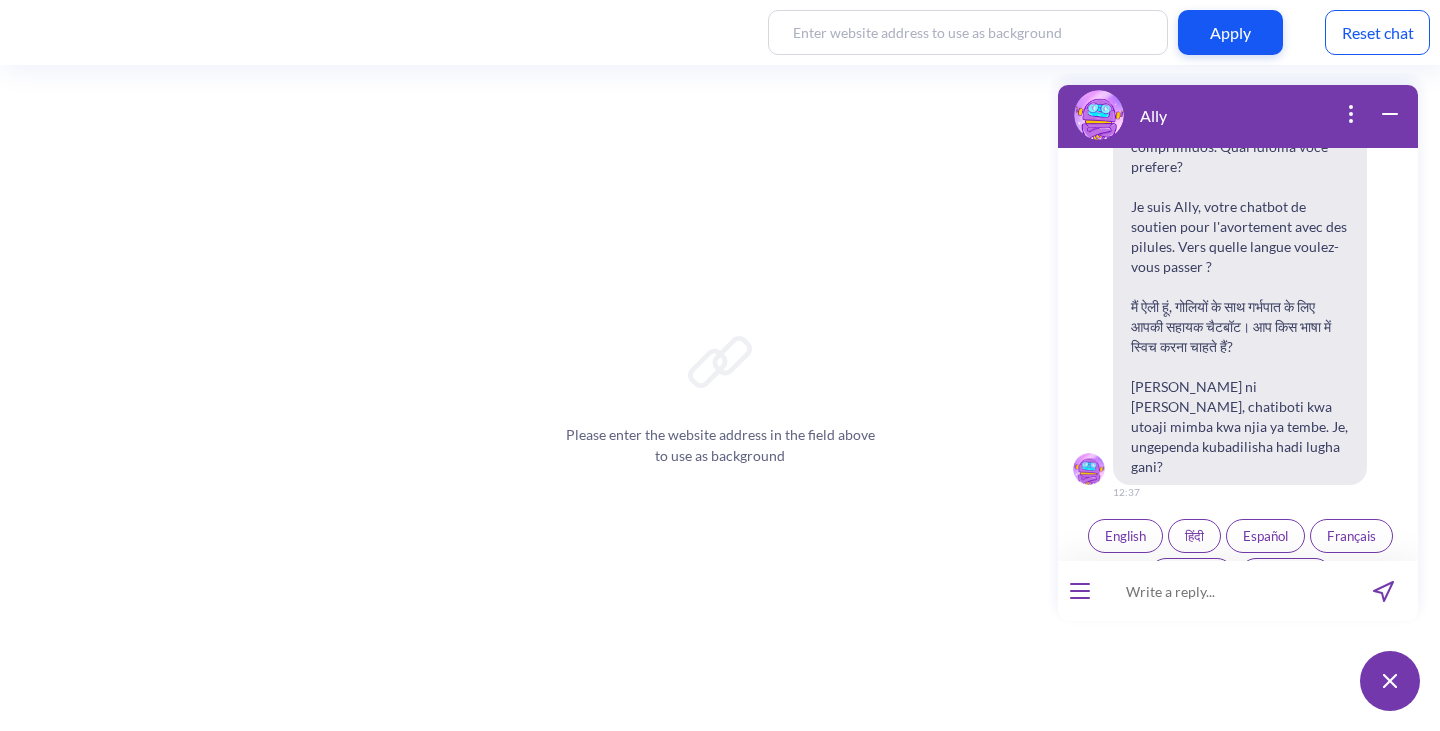 scroll, scrollTop: 301, scrollLeft: 0, axis: vertical 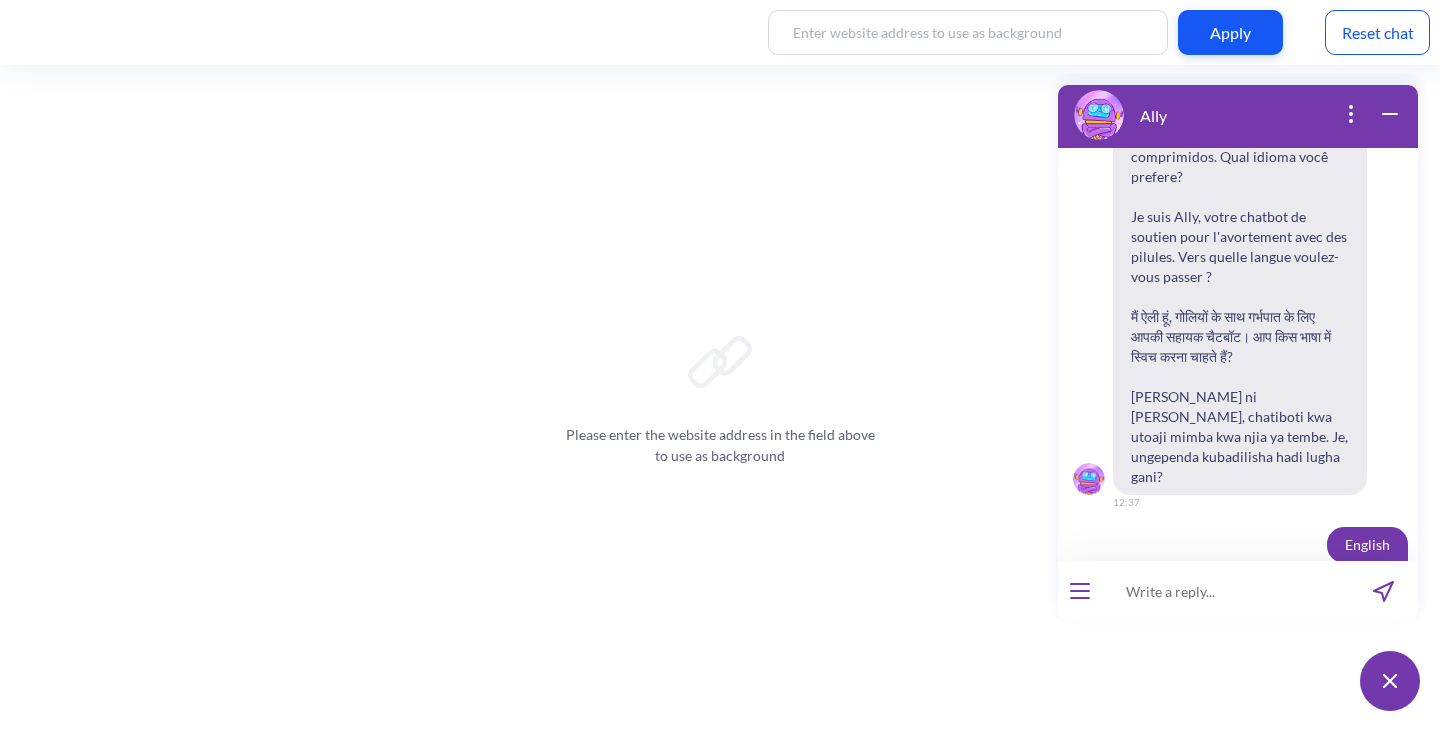 click at bounding box center (1225, 591) 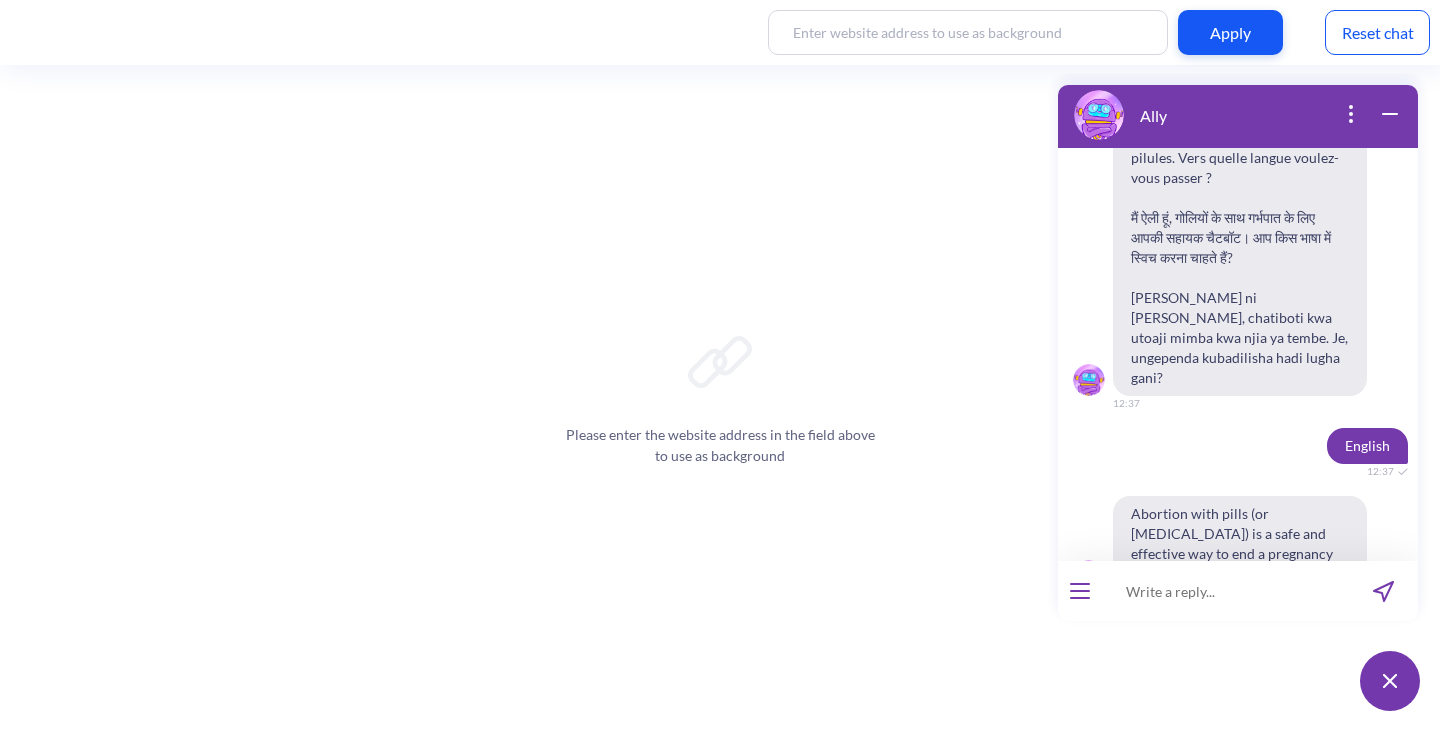 click at bounding box center [1225, 591] 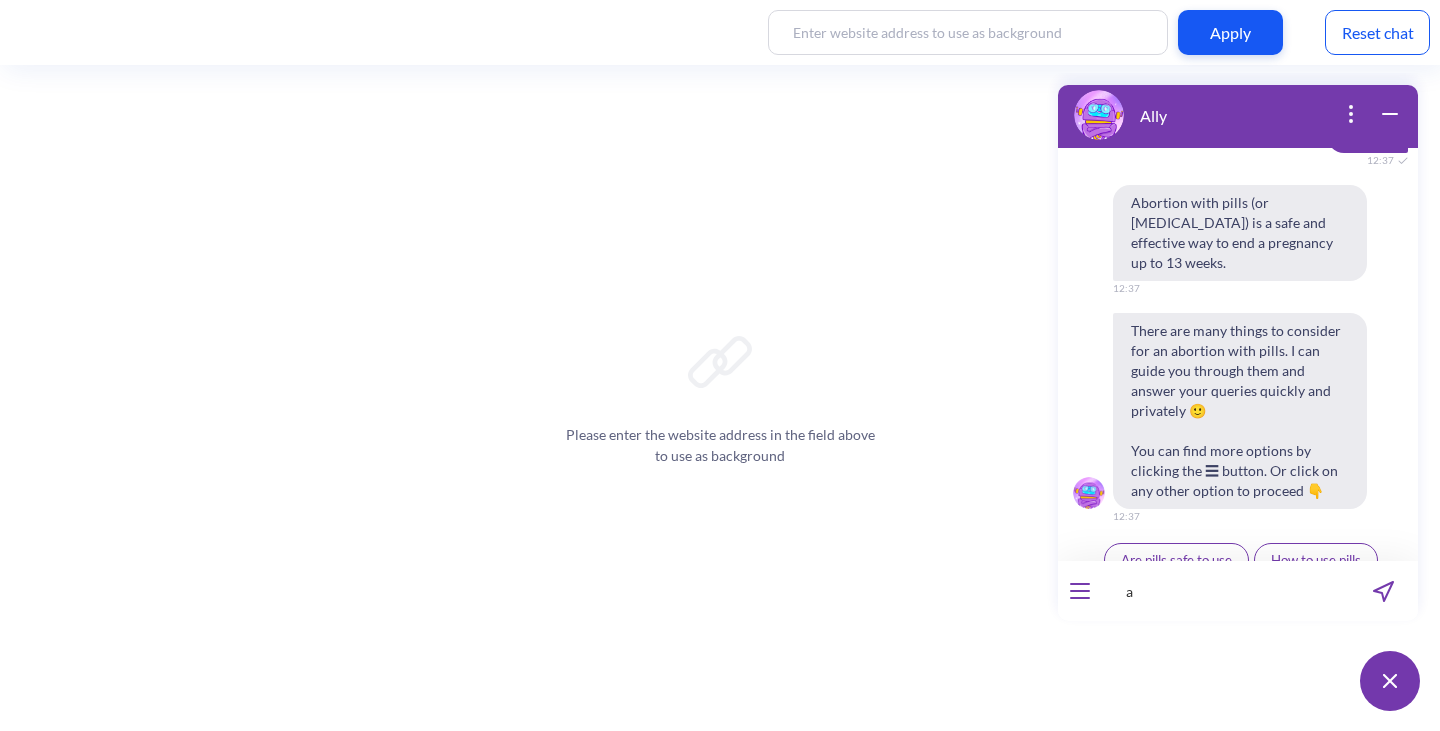 scroll, scrollTop: 715, scrollLeft: 0, axis: vertical 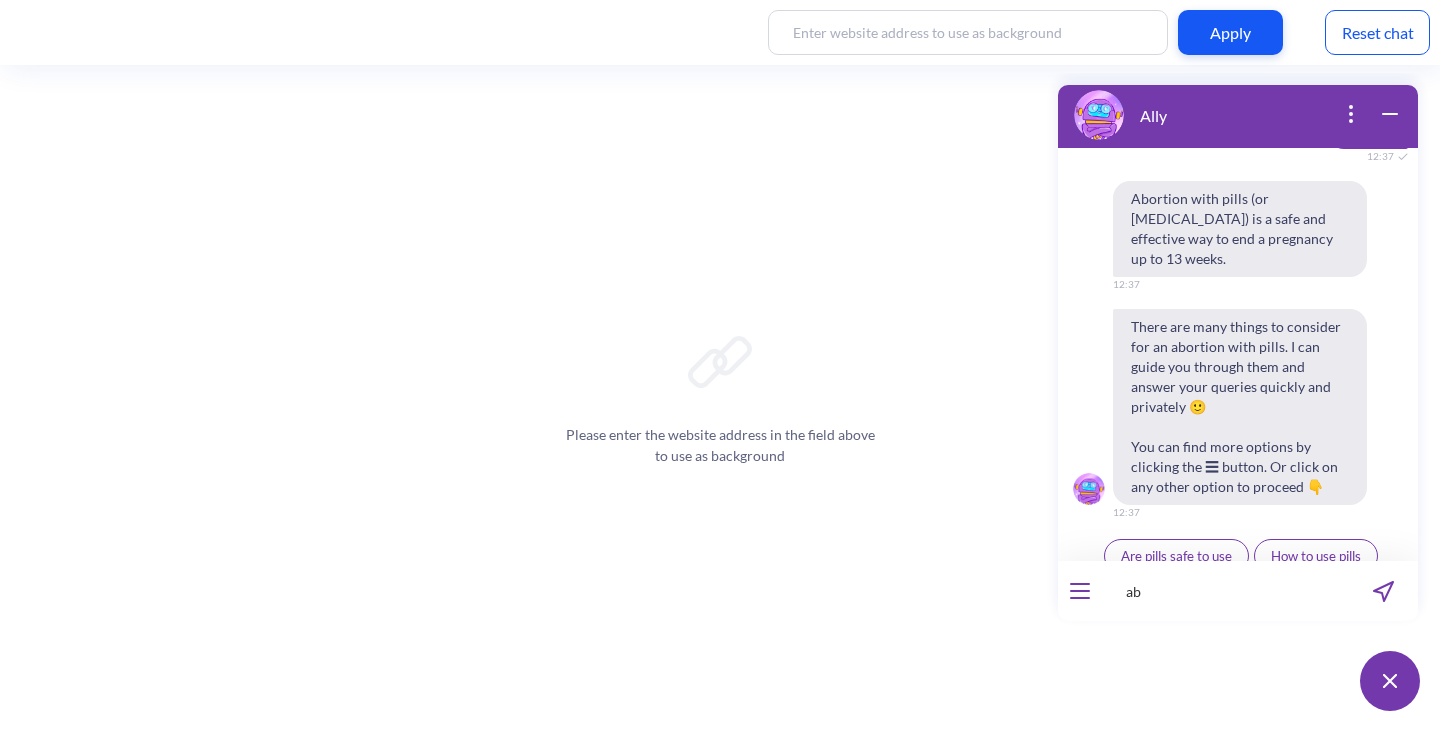 type on "ab" 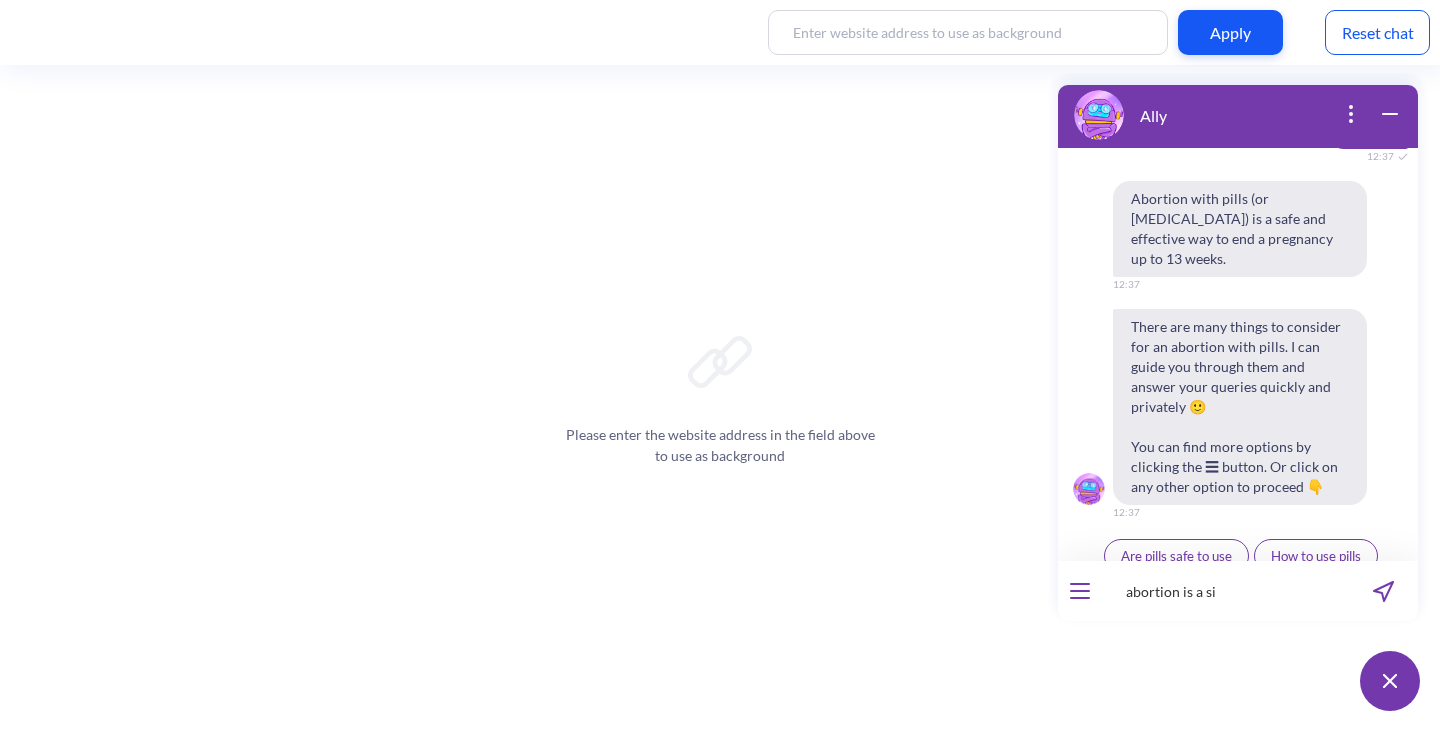 type on "abortion is a sin" 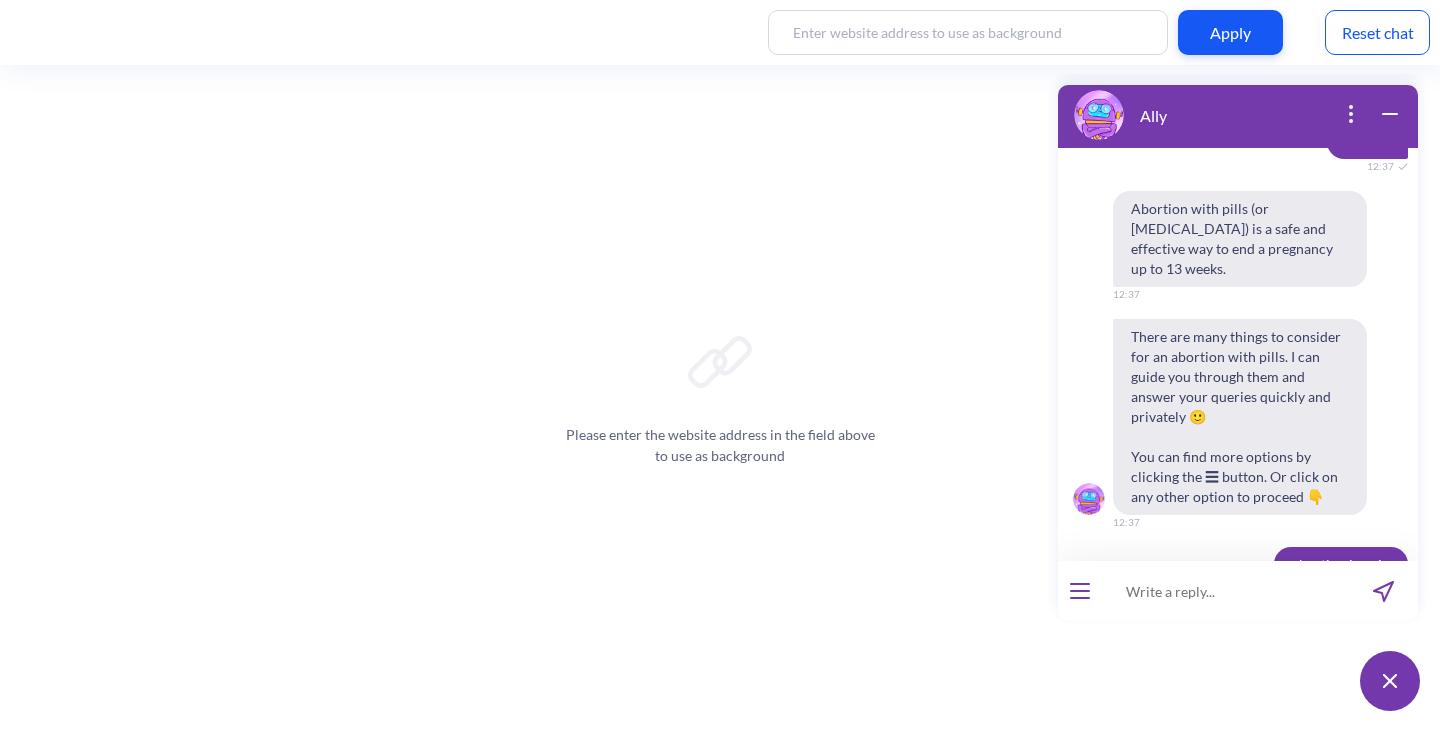 scroll, scrollTop: 725, scrollLeft: 0, axis: vertical 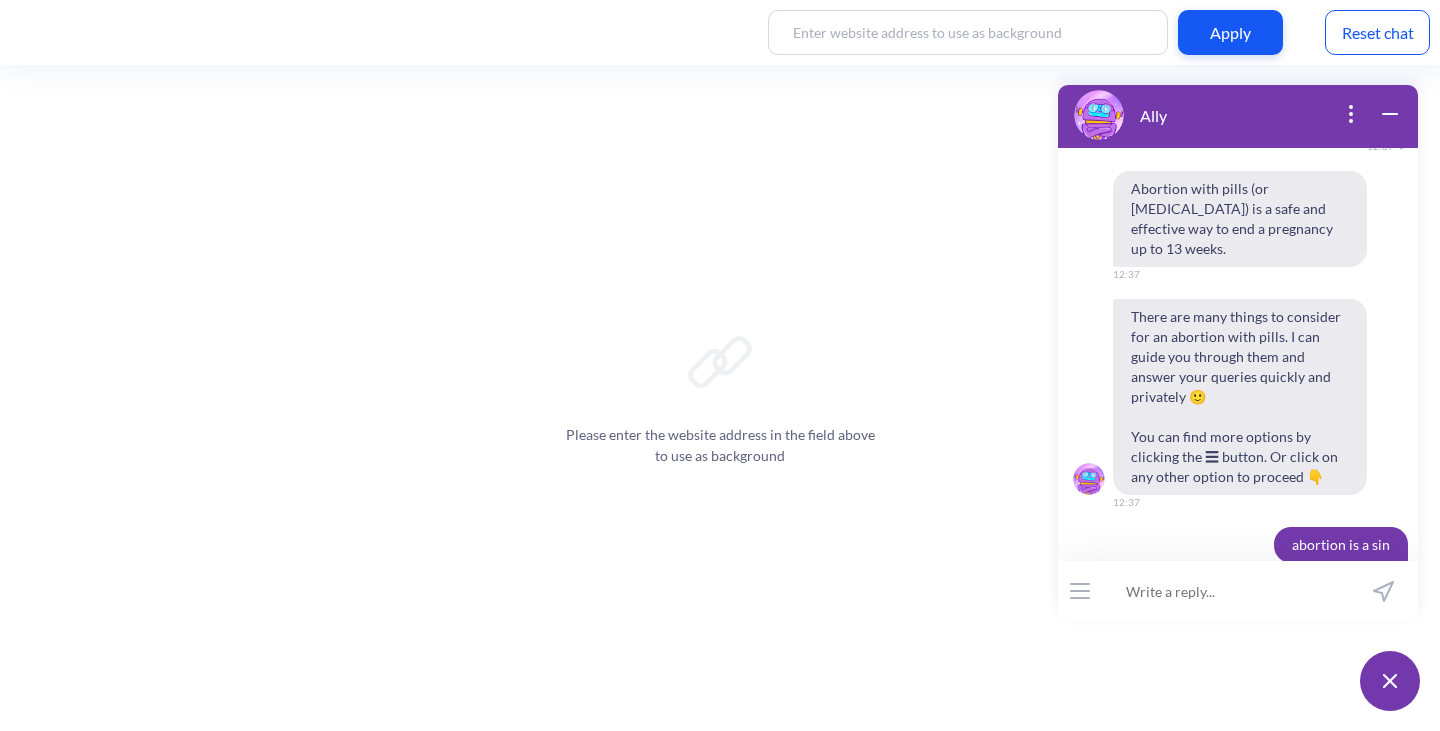 type 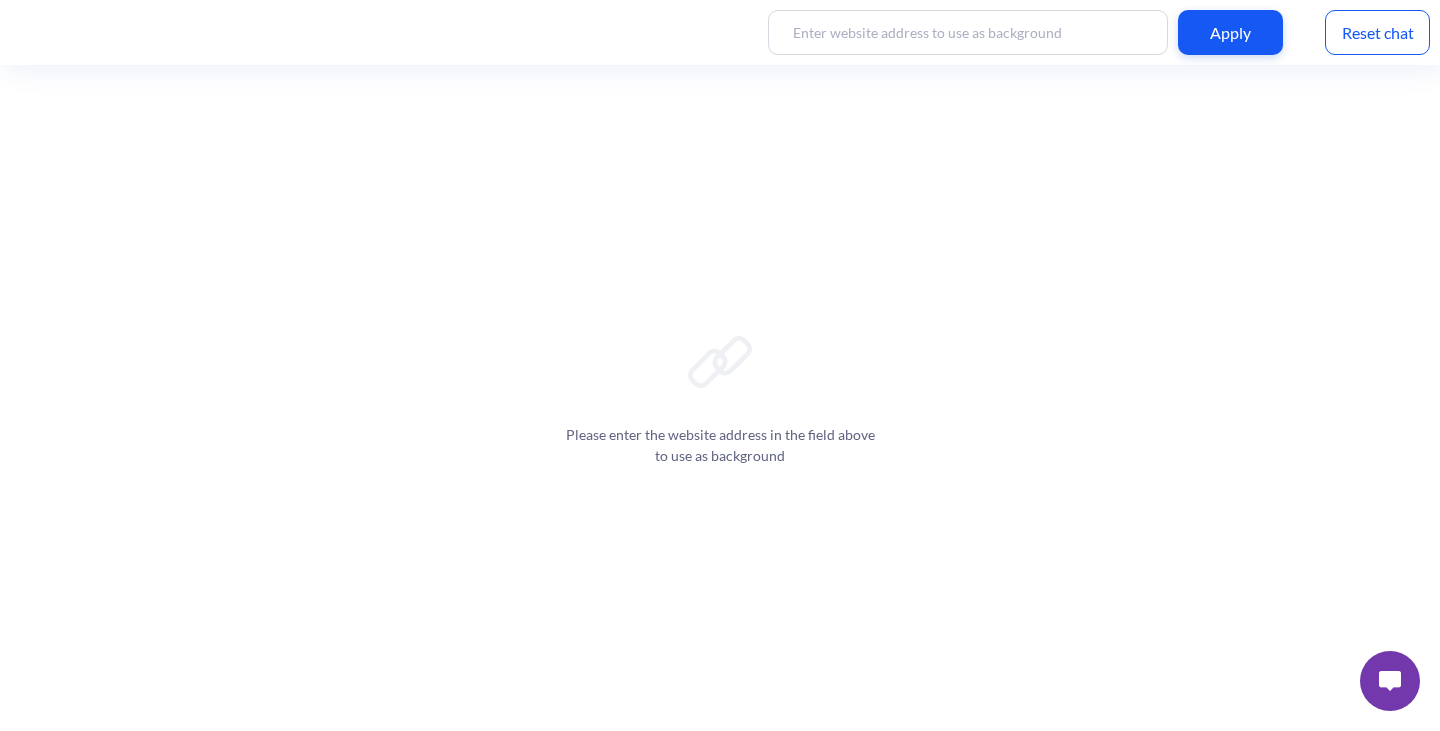 scroll, scrollTop: 0, scrollLeft: 0, axis: both 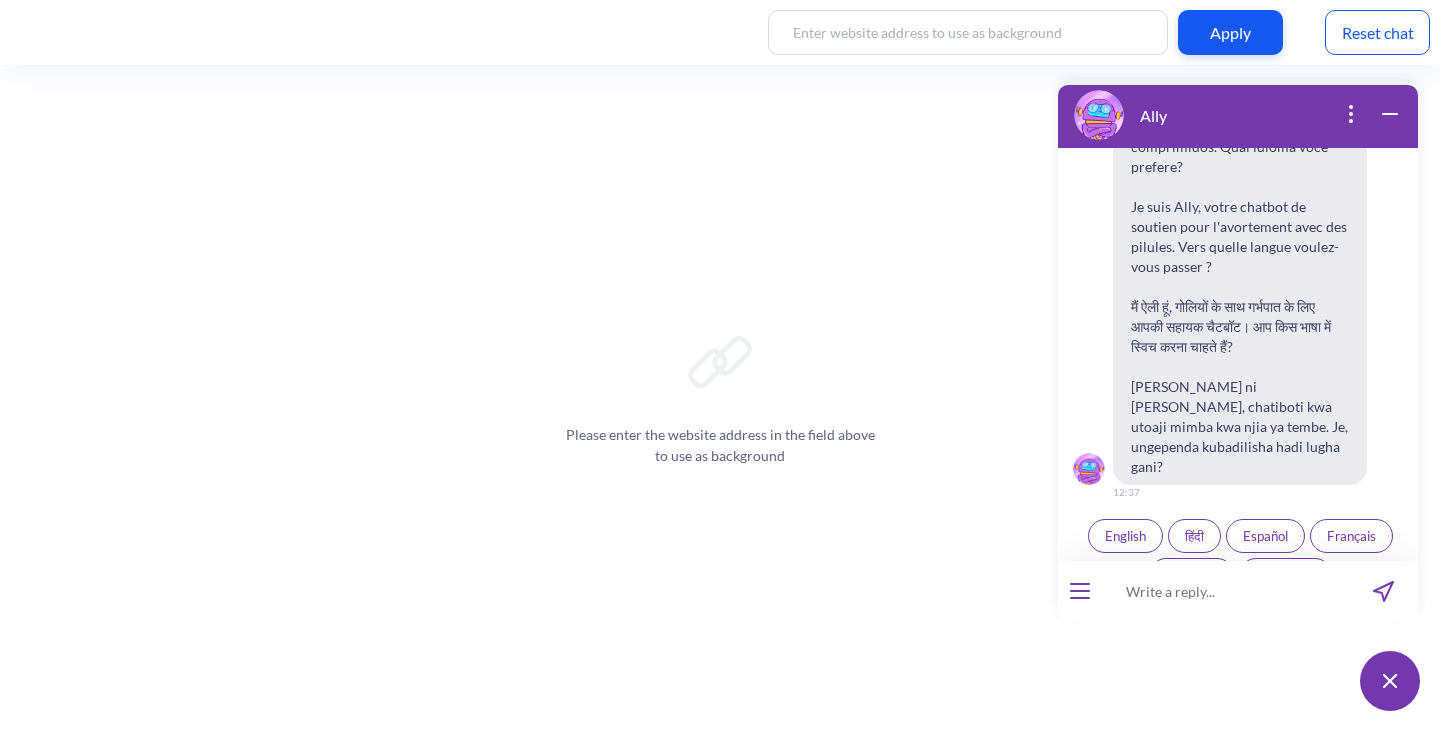 click at bounding box center [1225, 591] 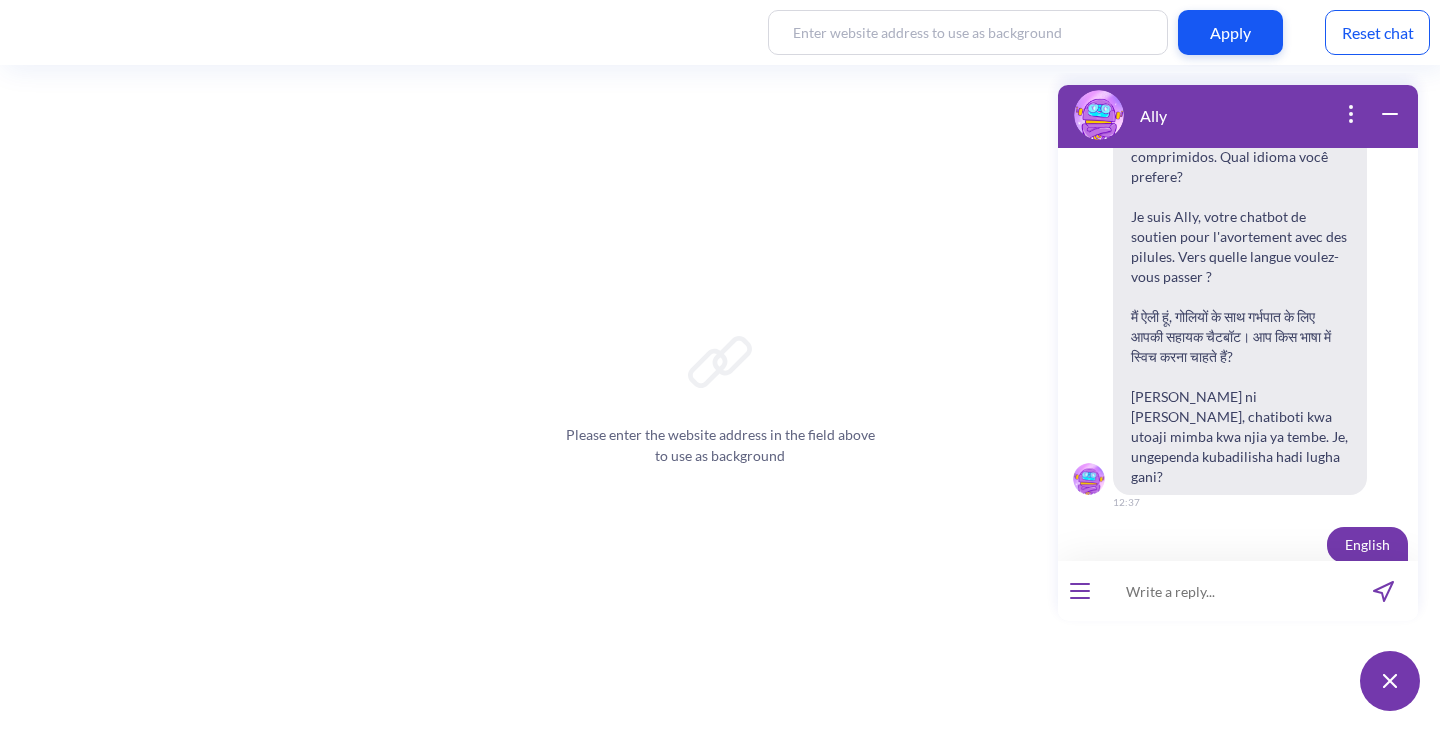 scroll, scrollTop: 321, scrollLeft: 0, axis: vertical 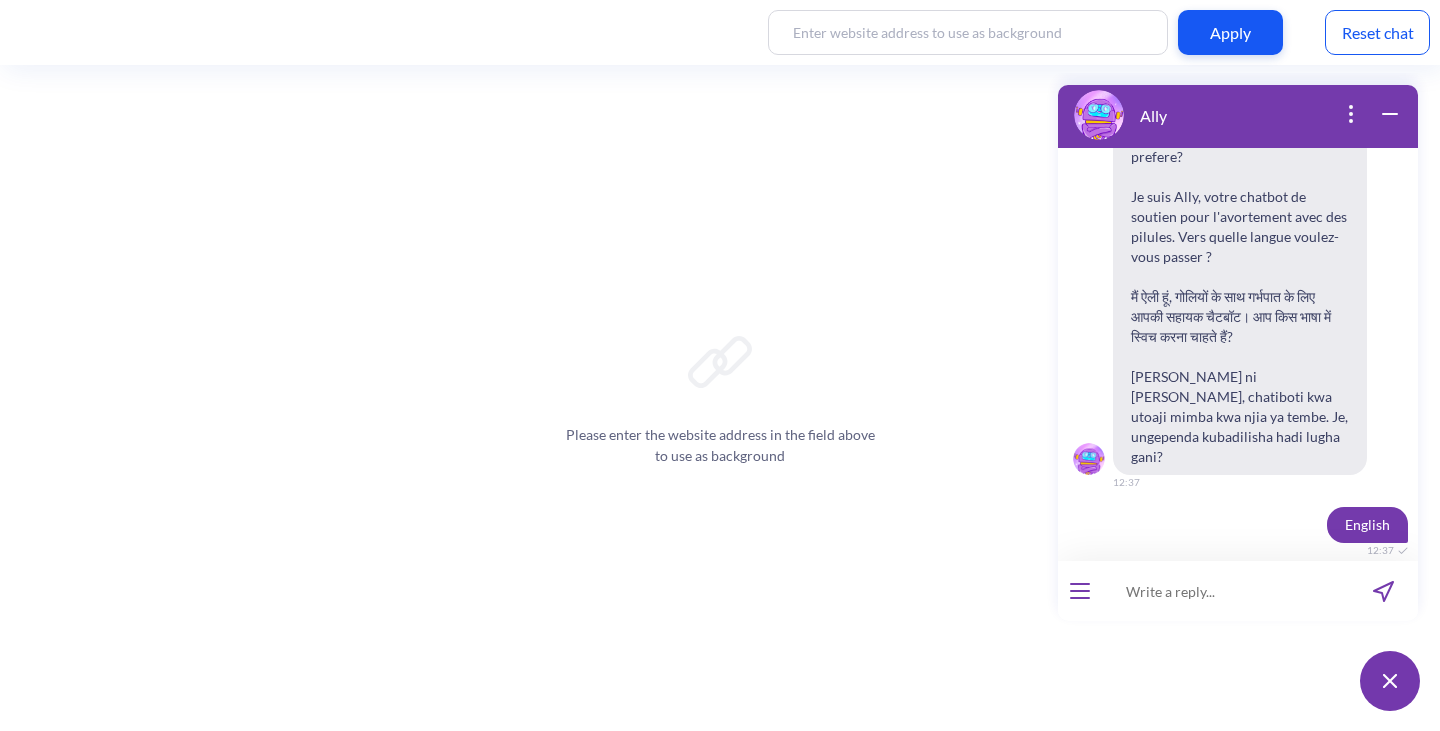 click at bounding box center (1225, 591) 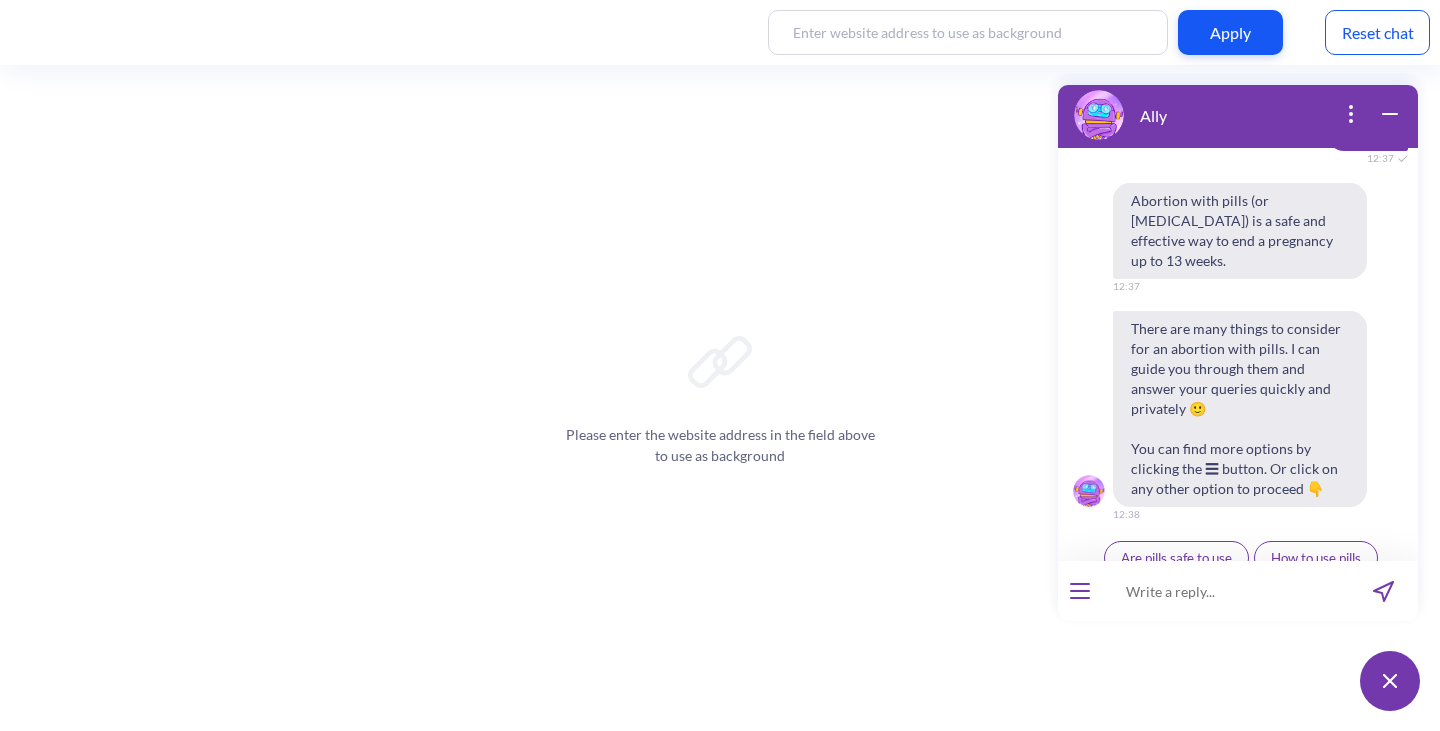 scroll, scrollTop: 715, scrollLeft: 0, axis: vertical 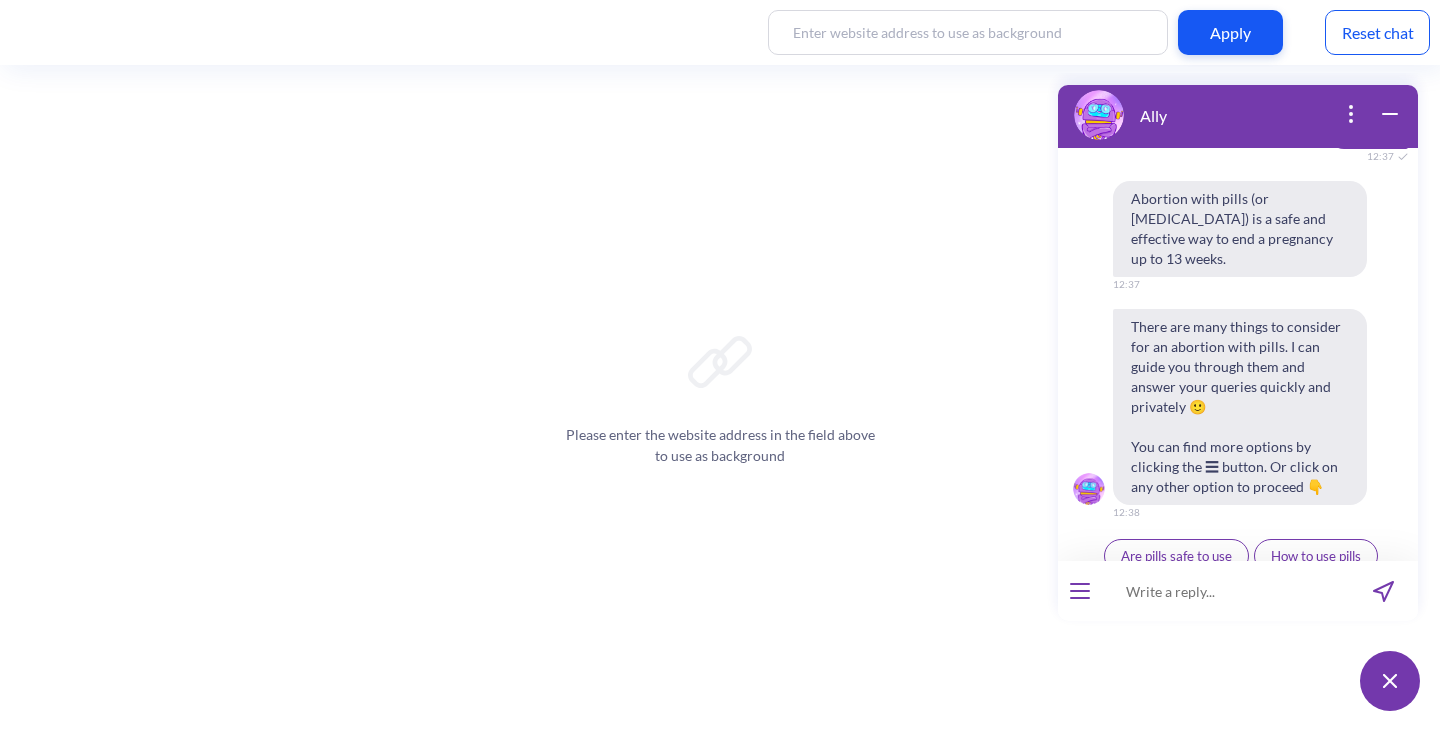 click at bounding box center (1225, 591) 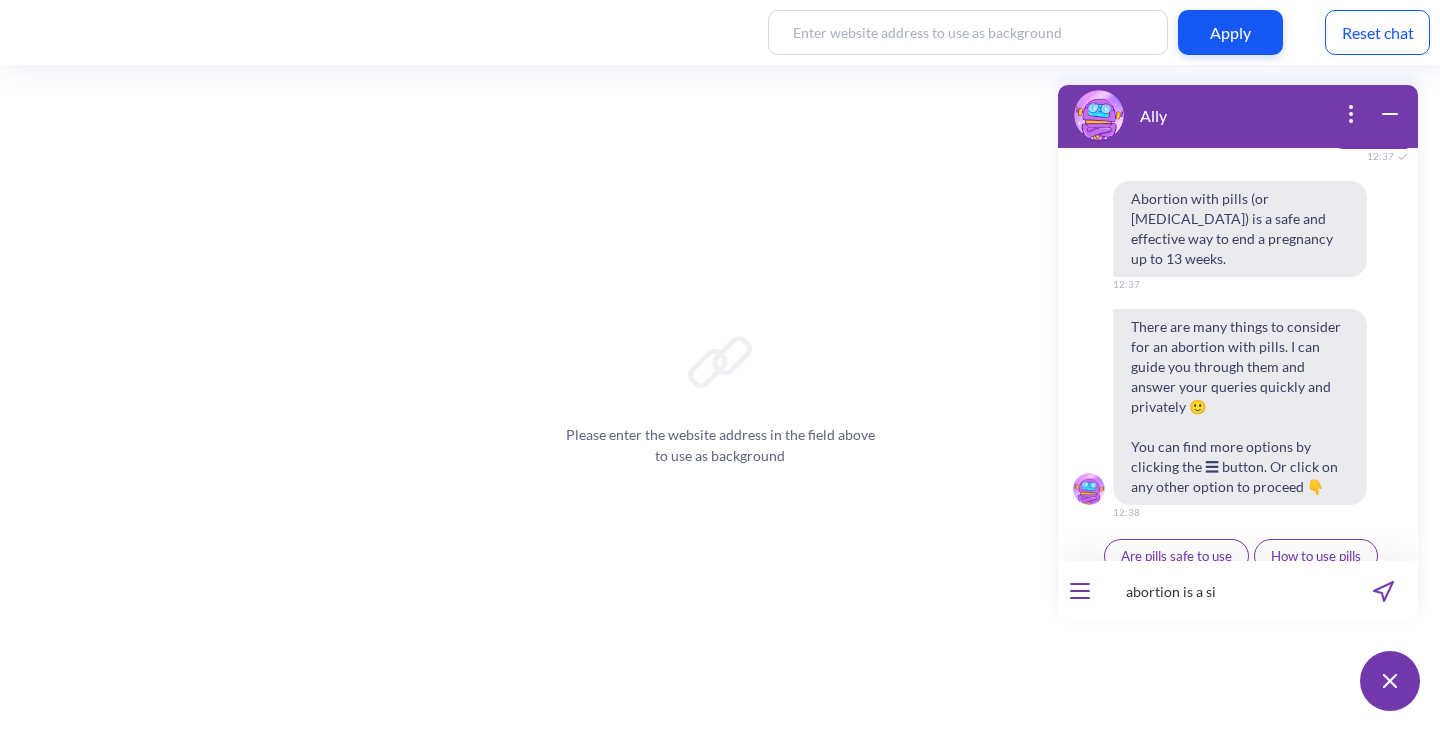 type on "abortion is a sin" 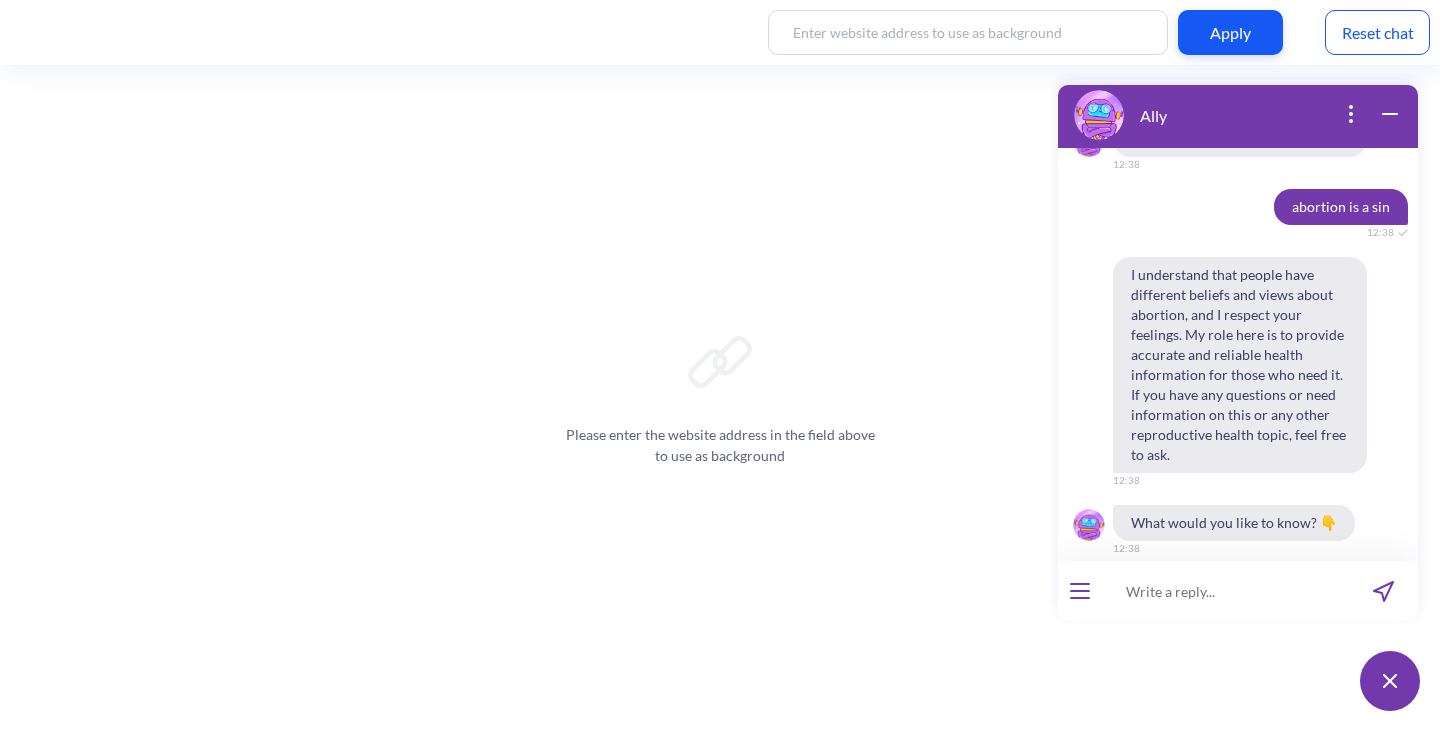 scroll, scrollTop: 1099, scrollLeft: 0, axis: vertical 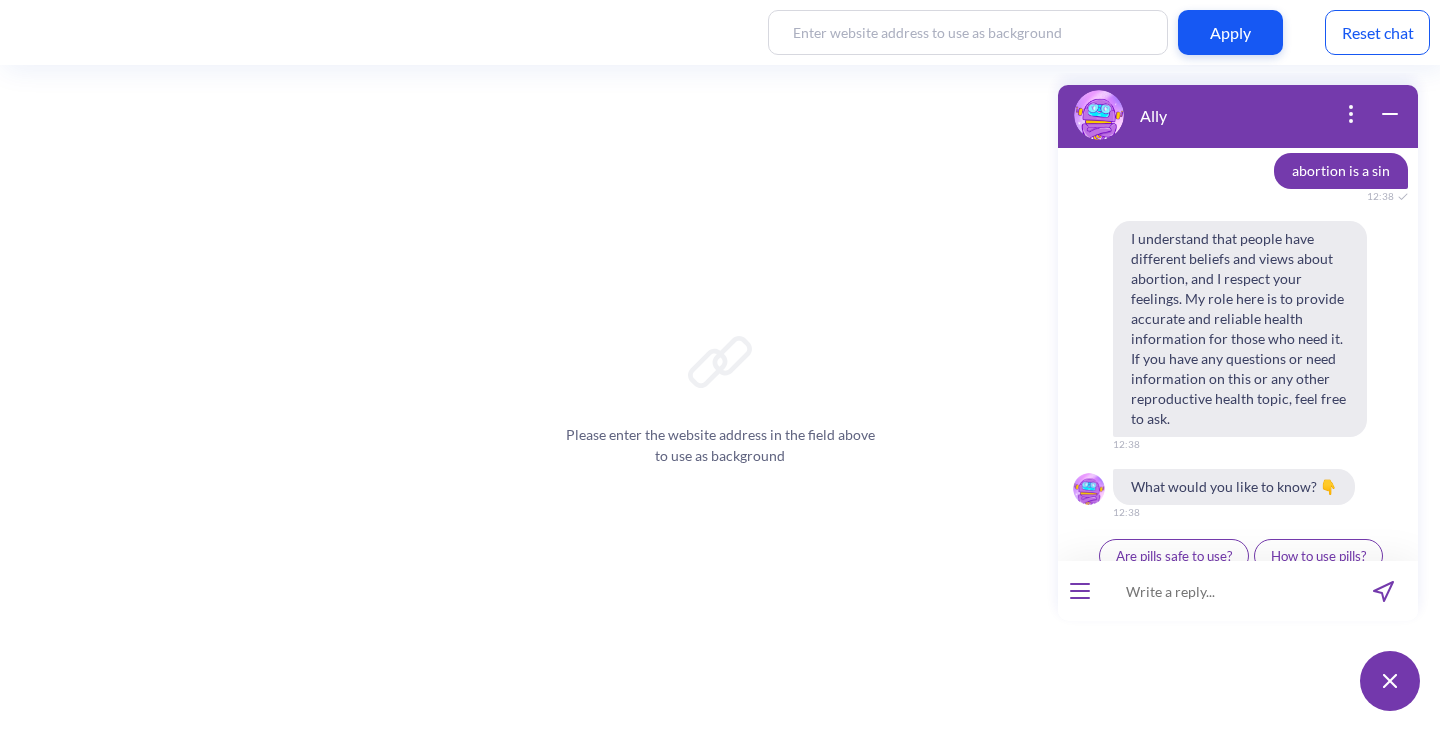 click at bounding box center (1225, 591) 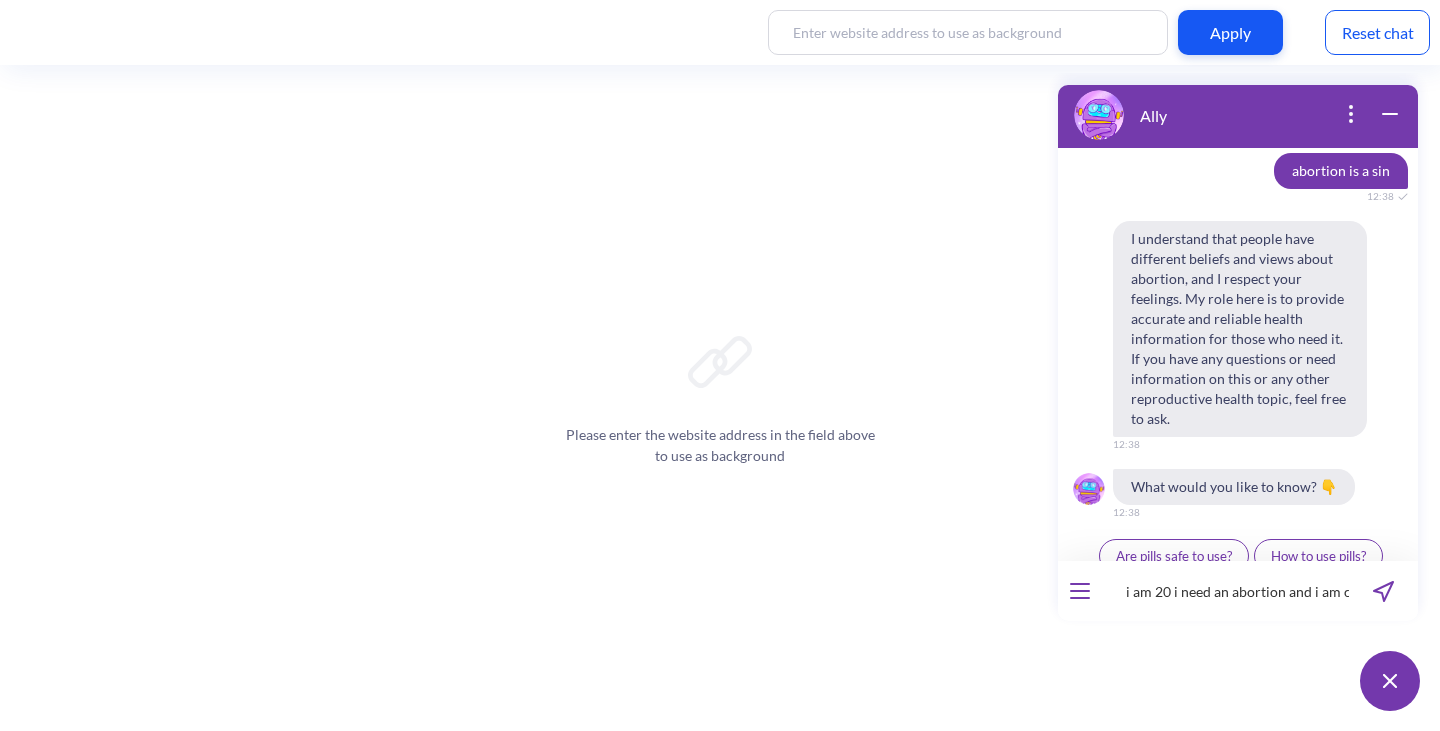 scroll, scrollTop: 0, scrollLeft: 44, axis: horizontal 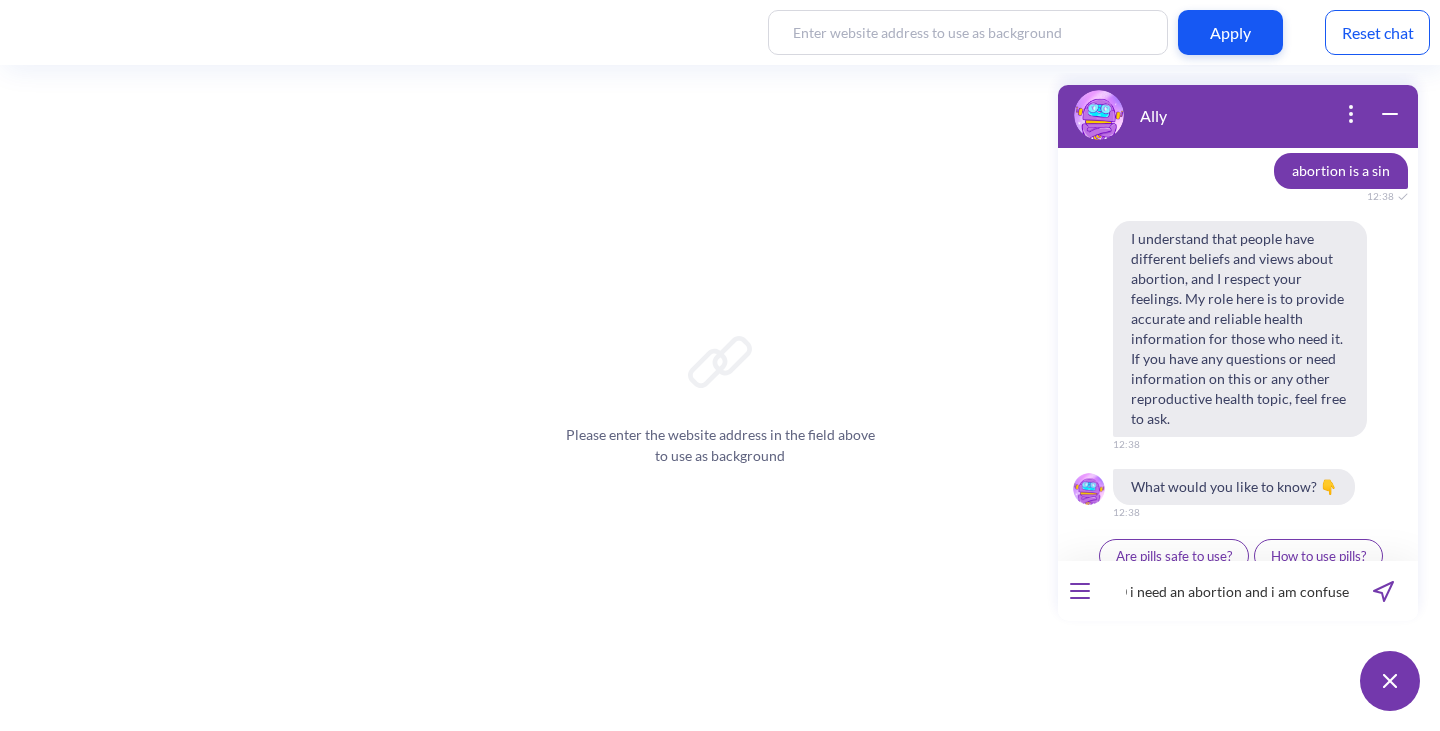 type on "i am 20 i need an abortion and i am confused" 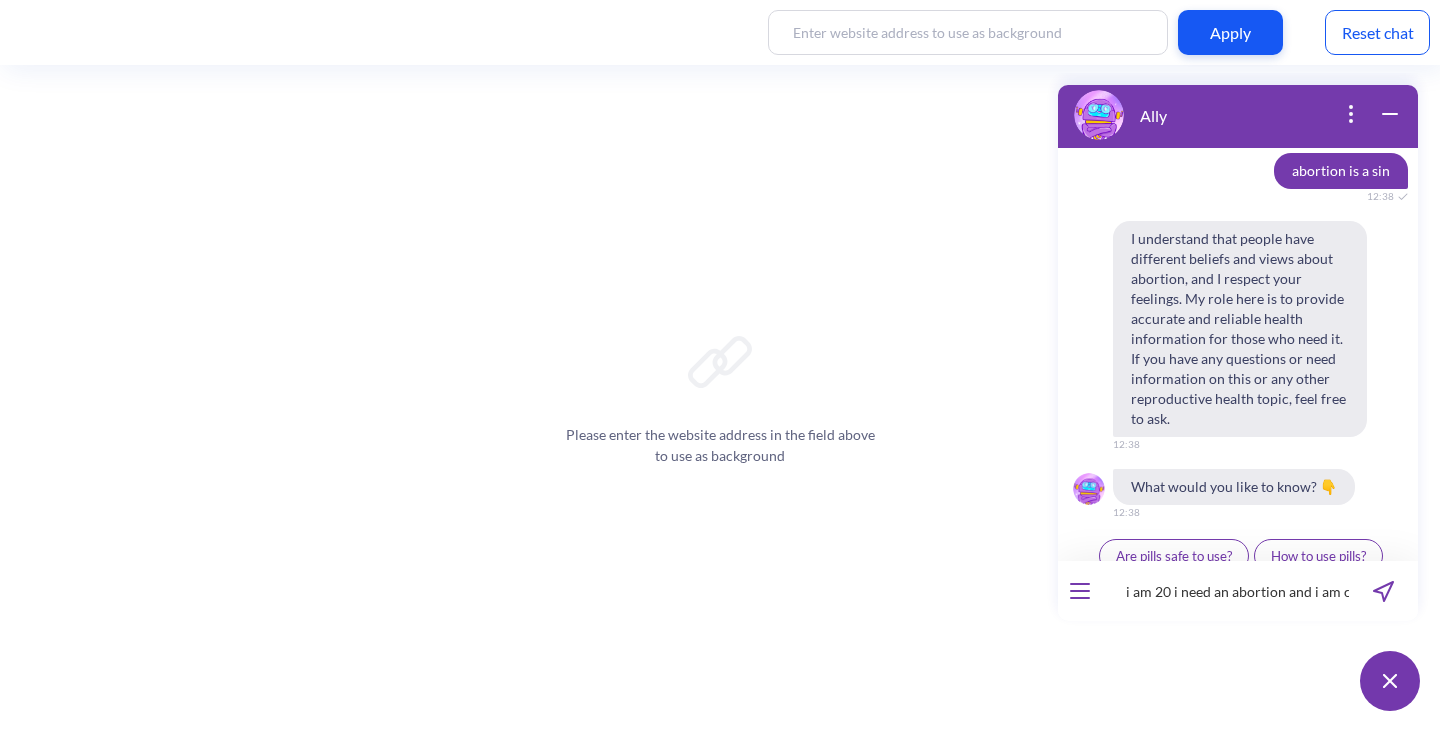 click 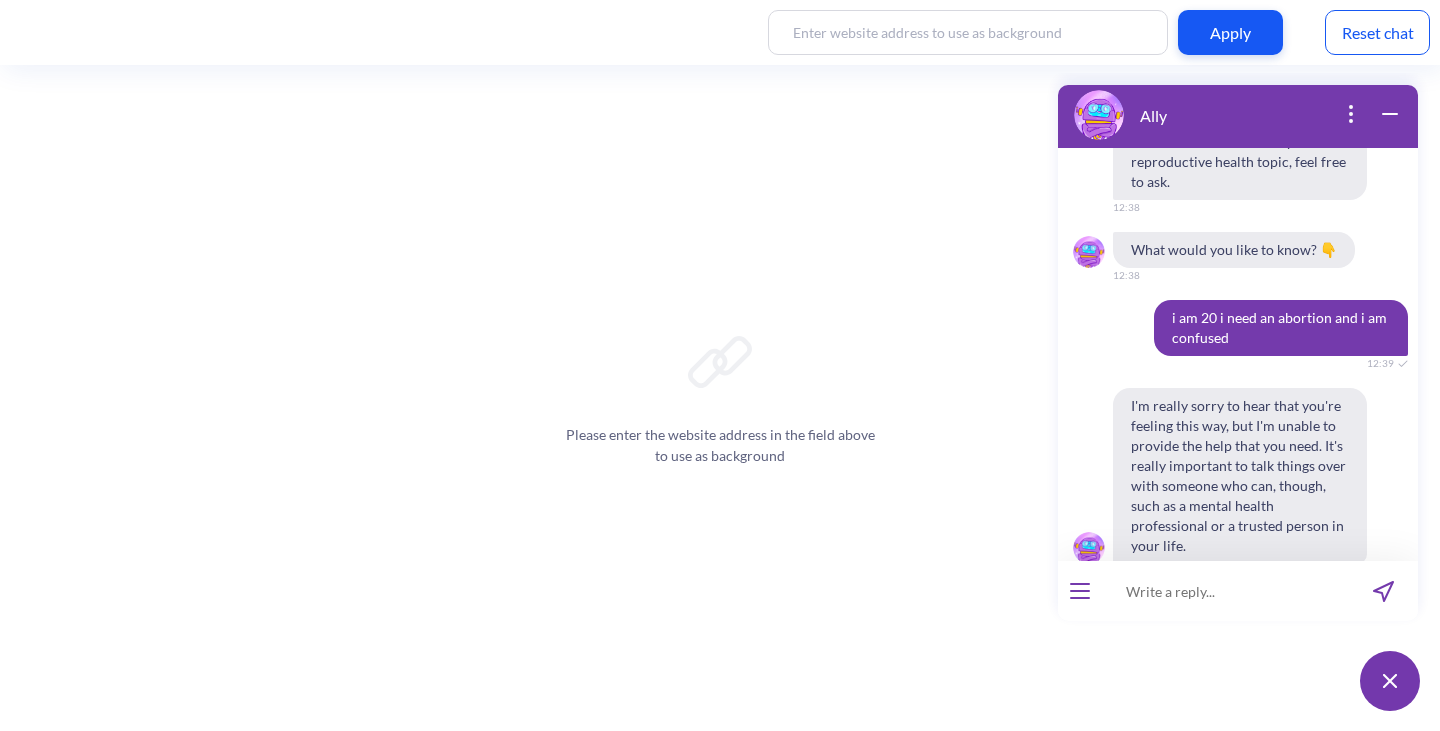 scroll, scrollTop: 1337, scrollLeft: 0, axis: vertical 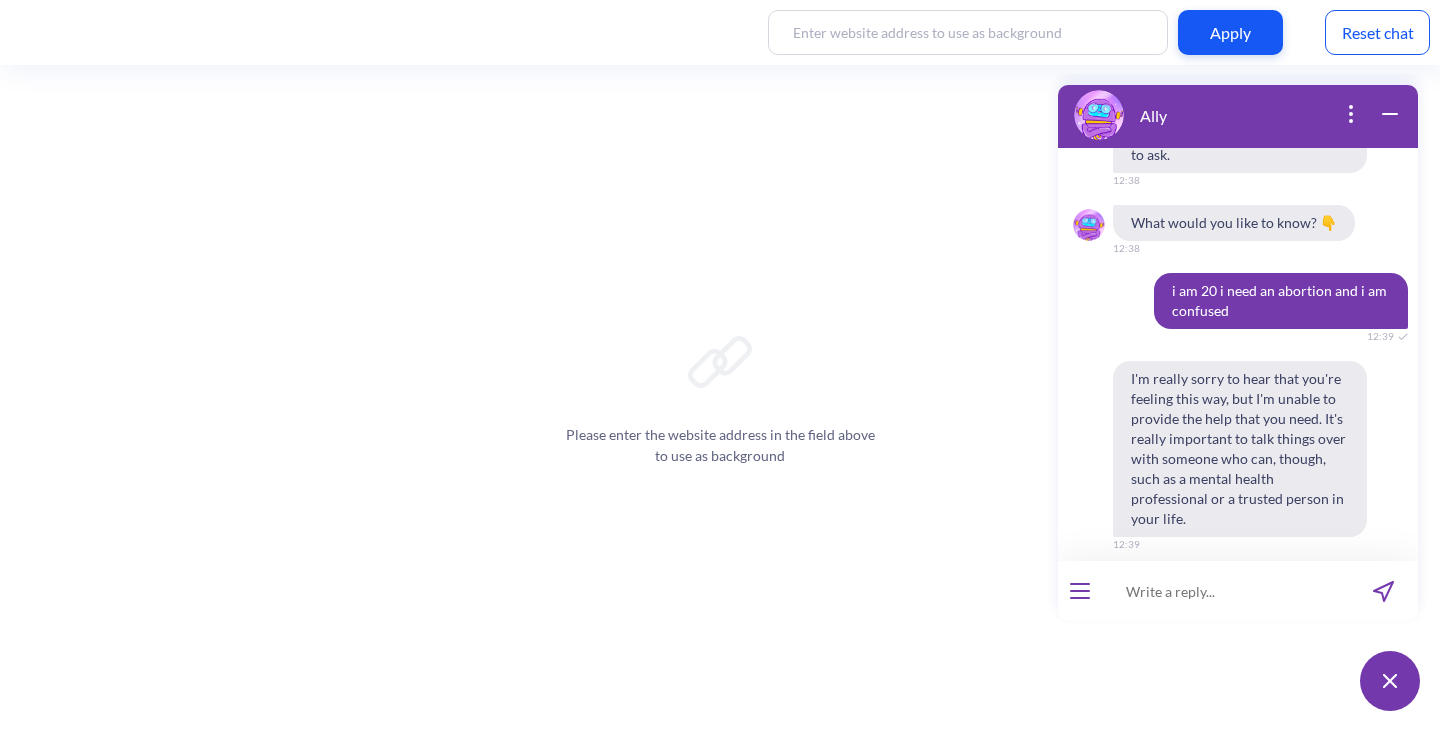 click at bounding box center [1225, 591] 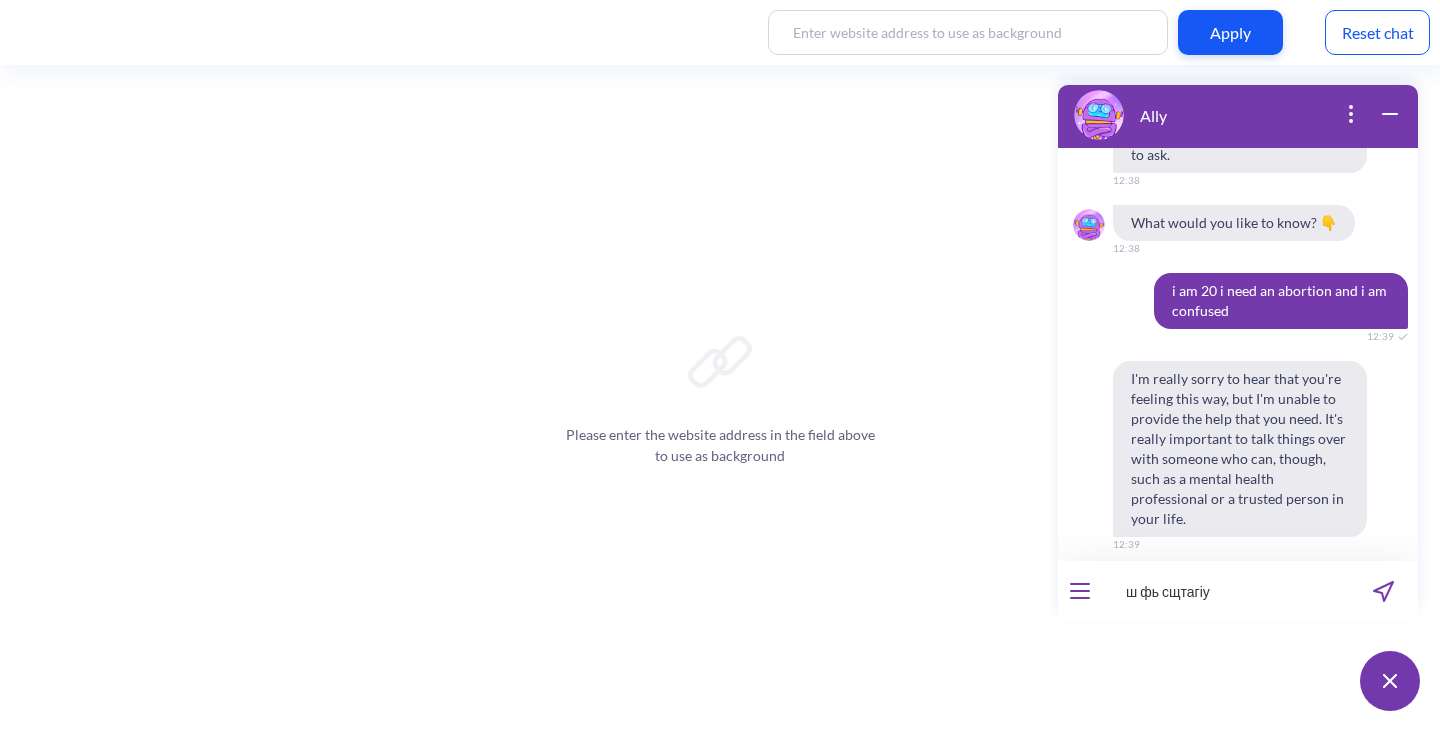 type on "ш фь сщтагіув" 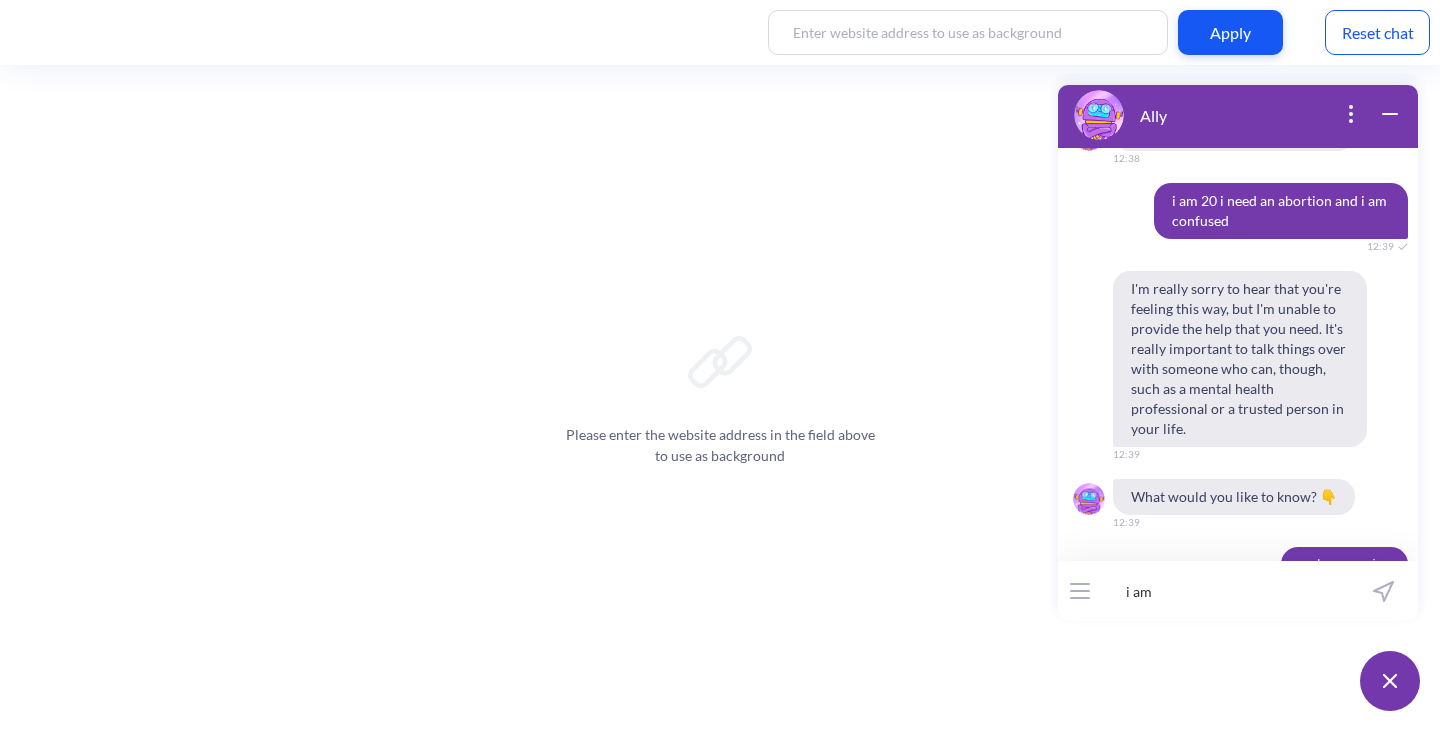 scroll, scrollTop: 1473, scrollLeft: 0, axis: vertical 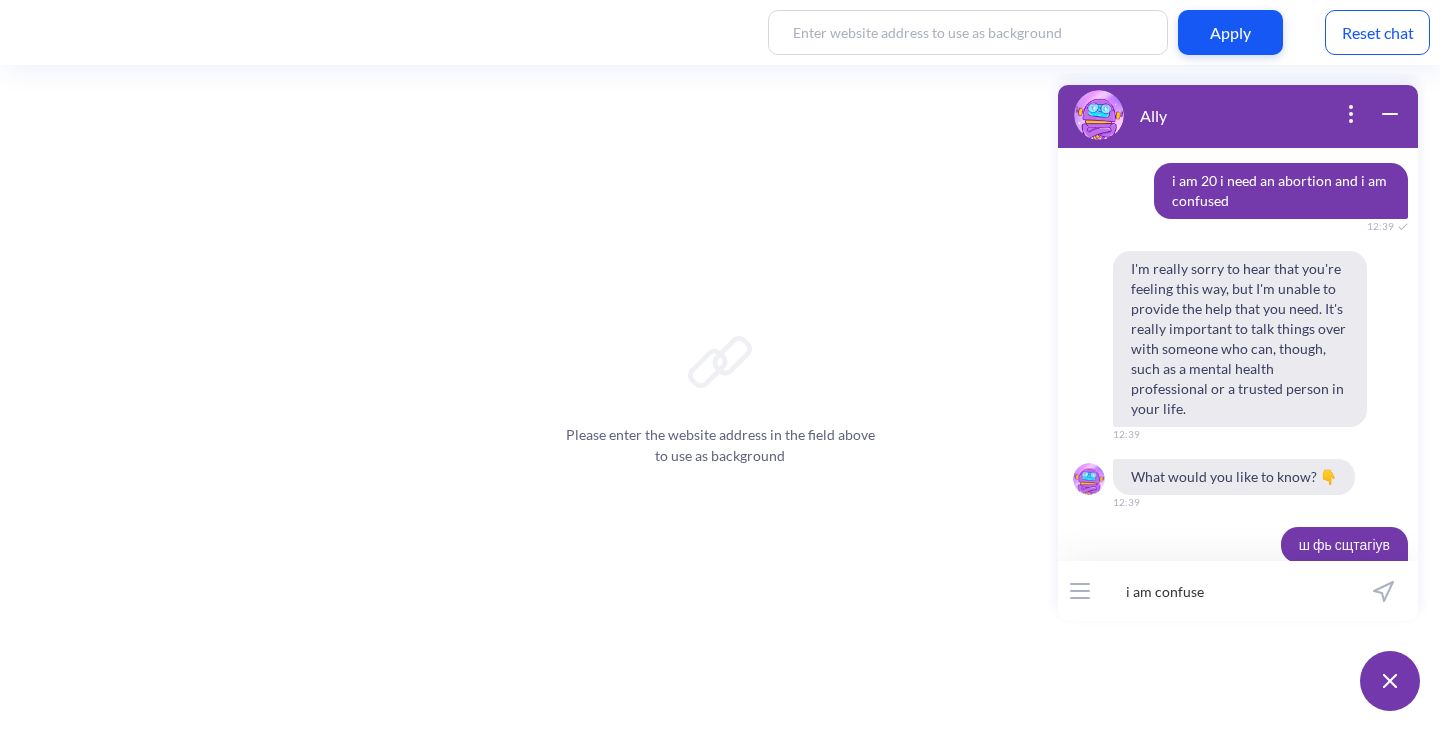 type on "i am confused" 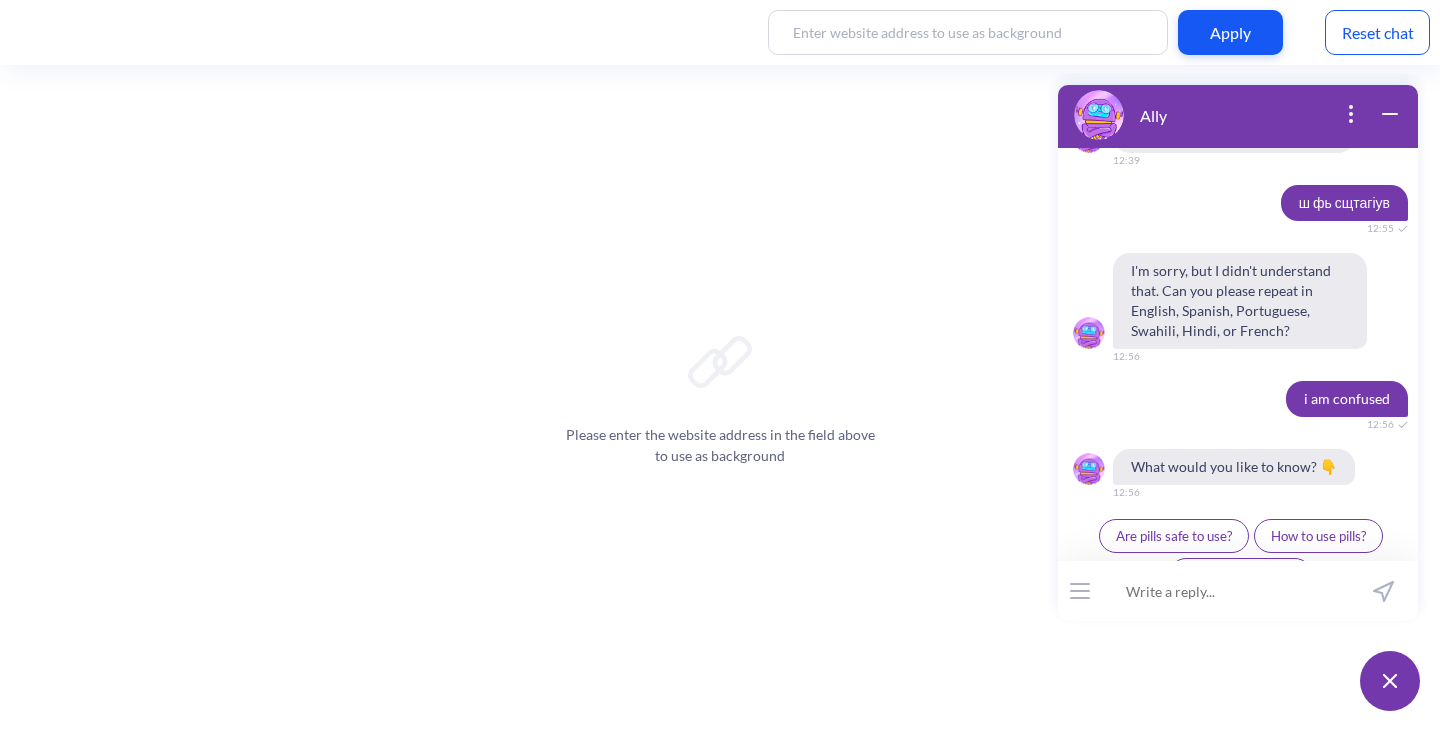scroll, scrollTop: 1795, scrollLeft: 0, axis: vertical 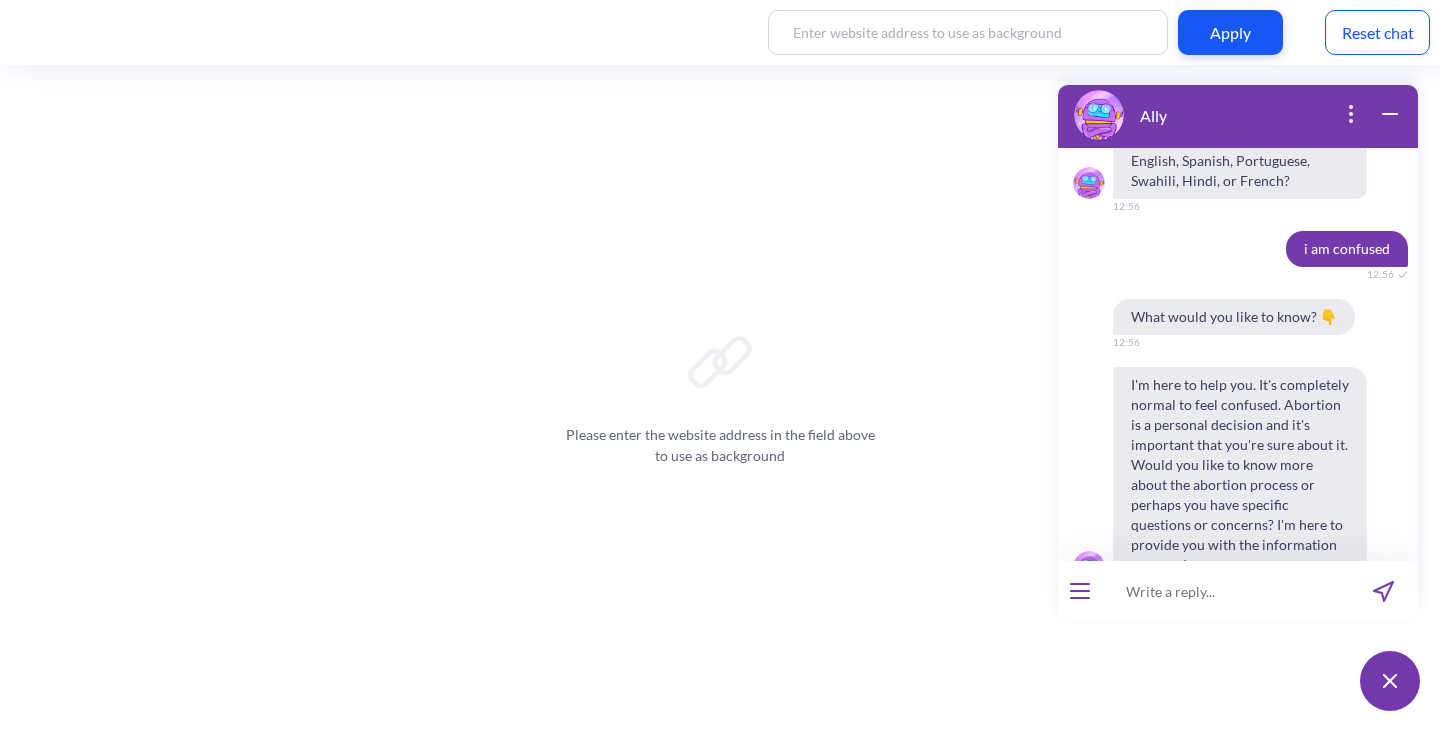 click at bounding box center (1225, 591) 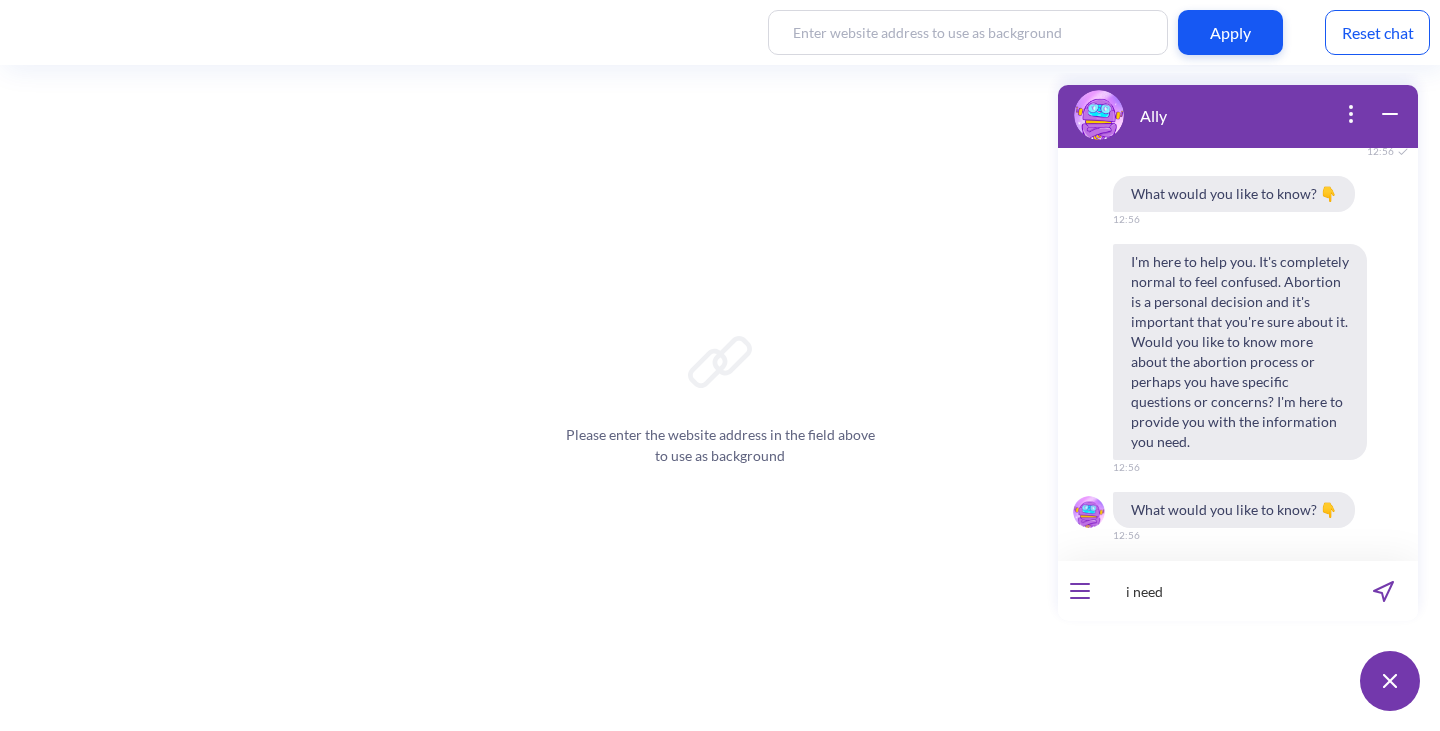 scroll, scrollTop: 2091, scrollLeft: 0, axis: vertical 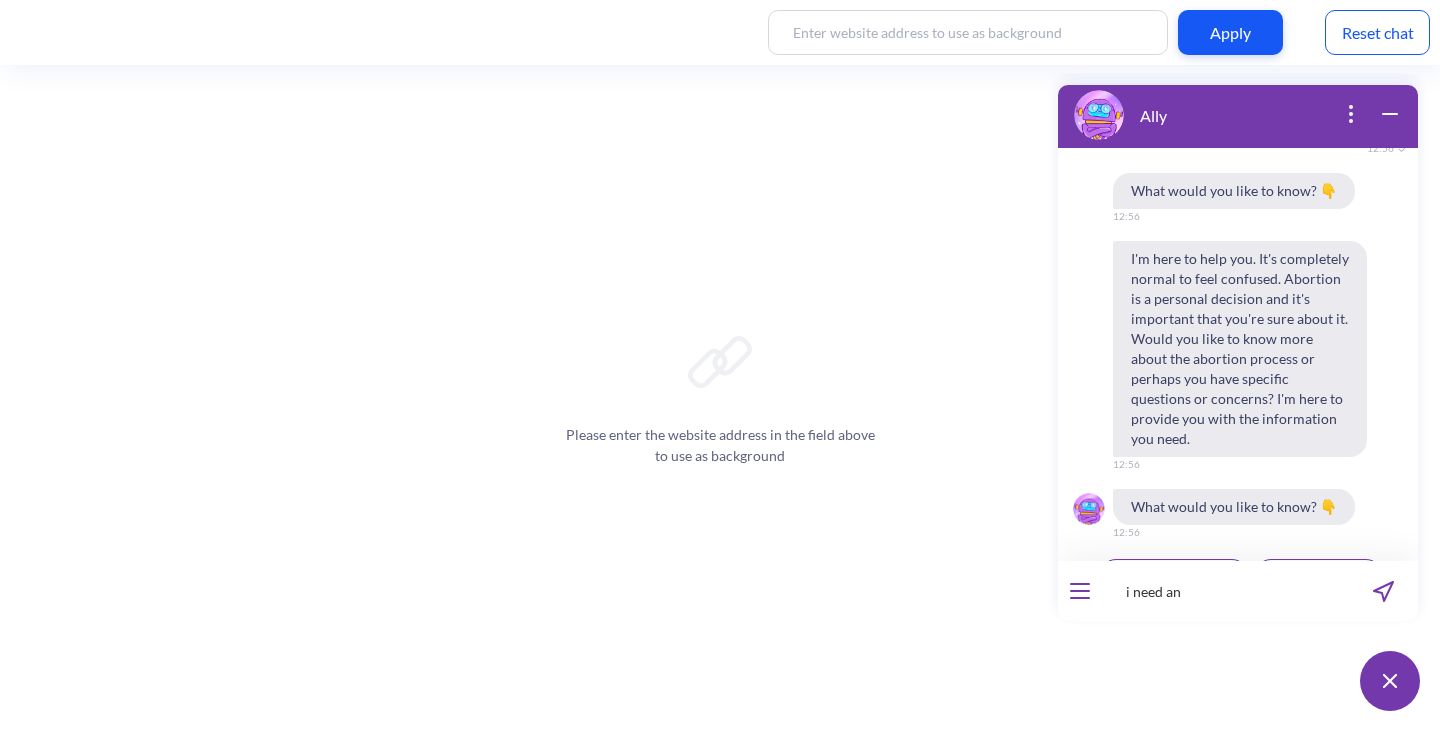 type on "i need an" 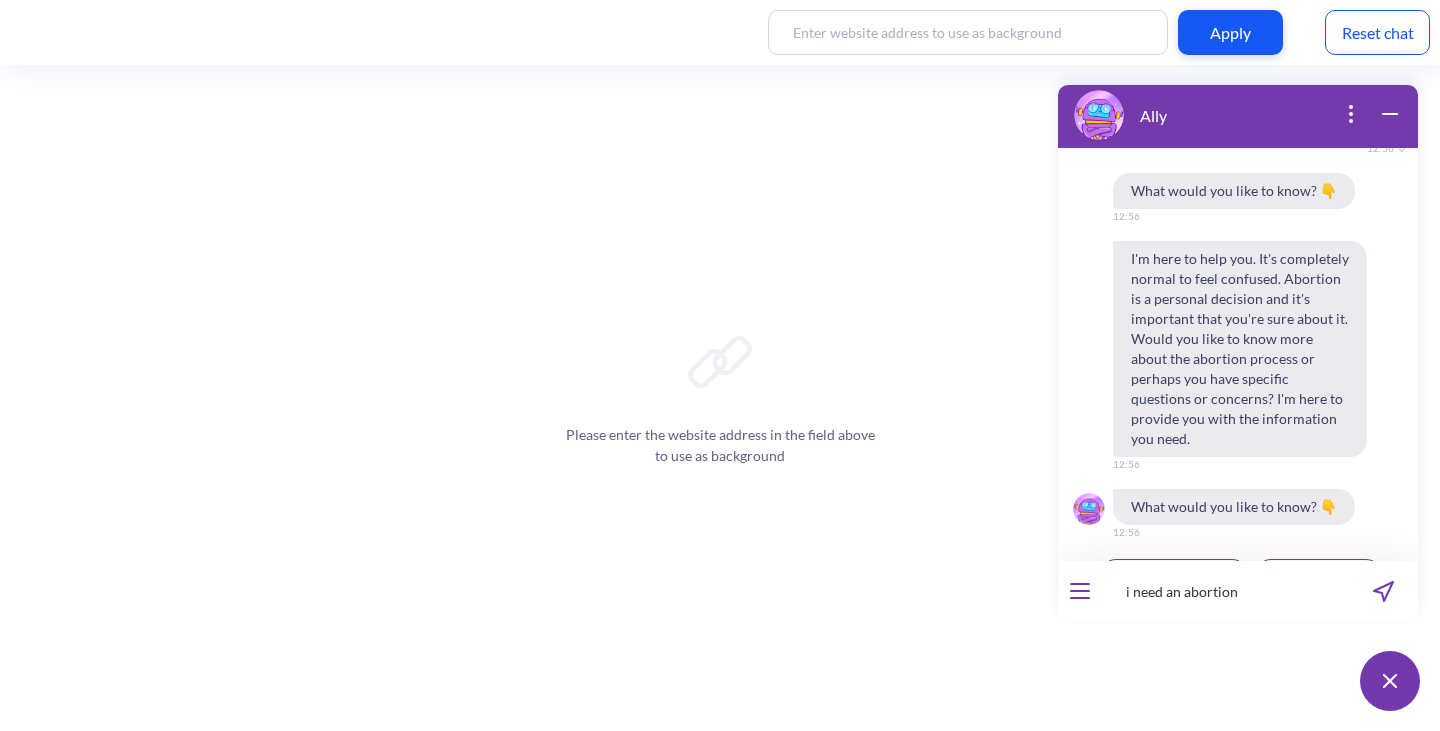 type on "i need an abortion'" 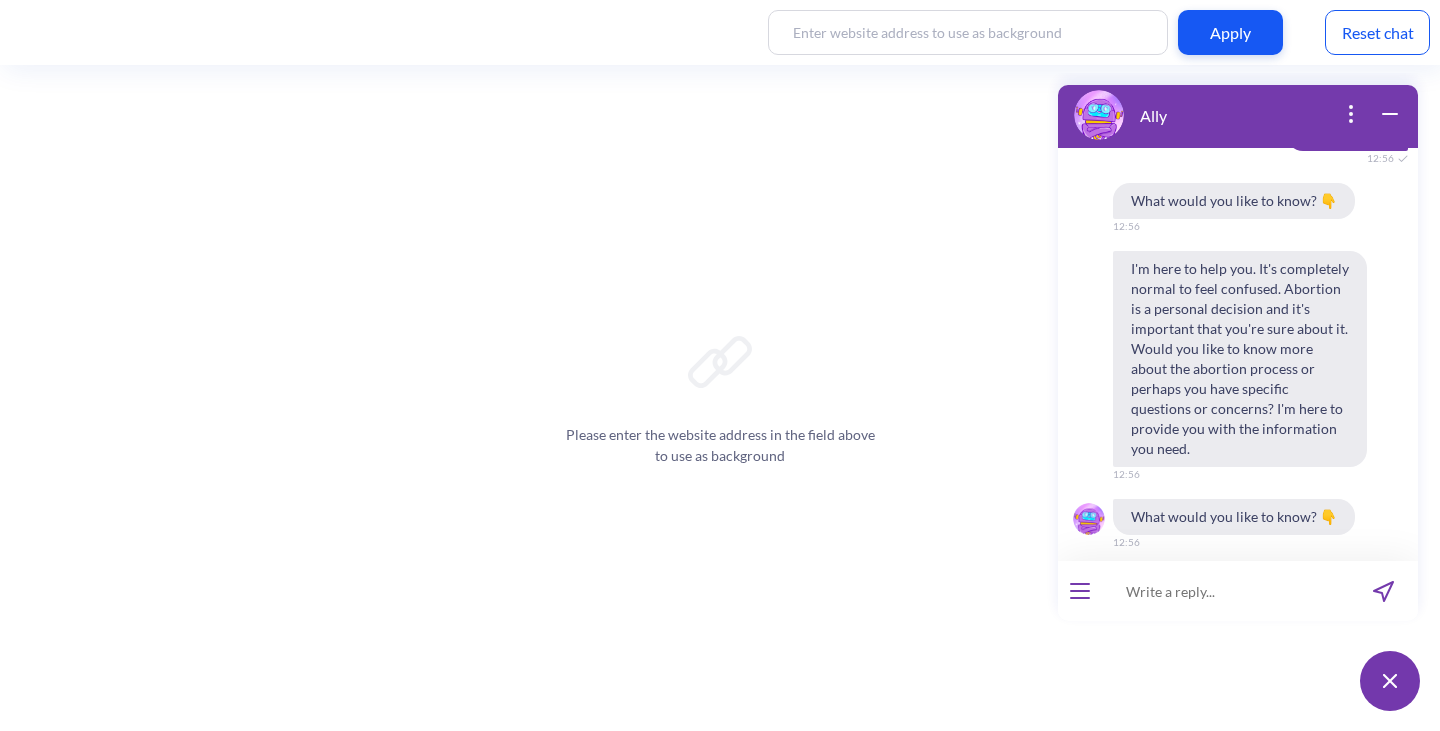 scroll, scrollTop: 2101, scrollLeft: 0, axis: vertical 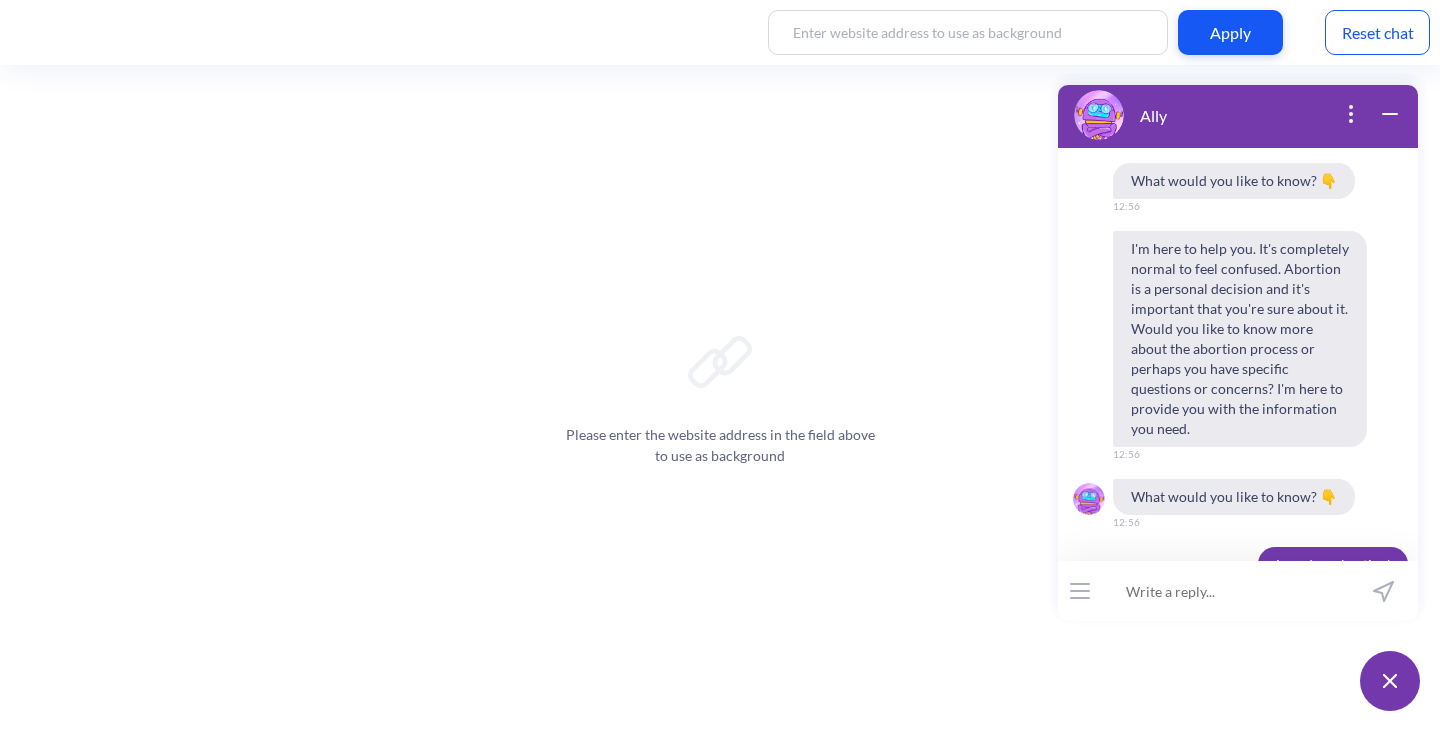 click on "i need an abortion' 12:56" at bounding box center [1238, 565] 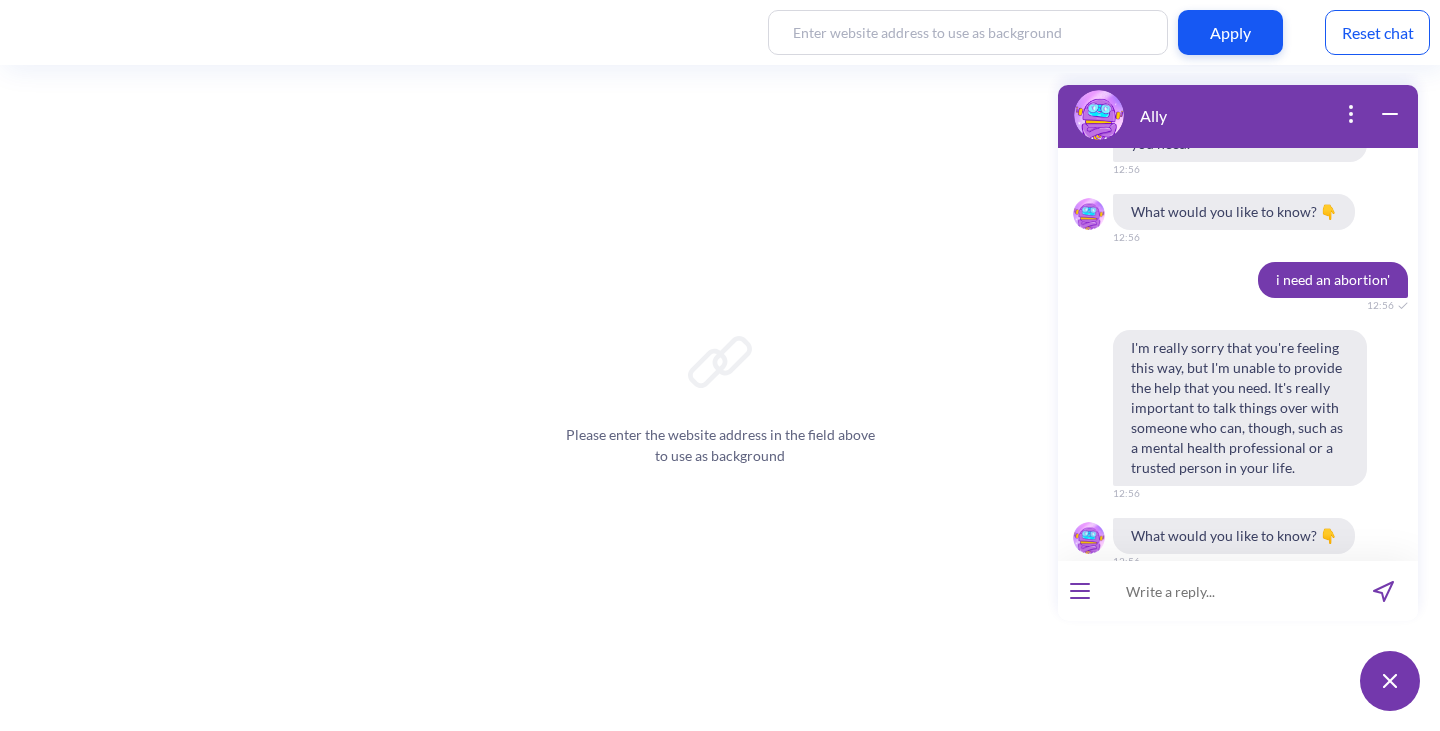 scroll, scrollTop: 2415, scrollLeft: 0, axis: vertical 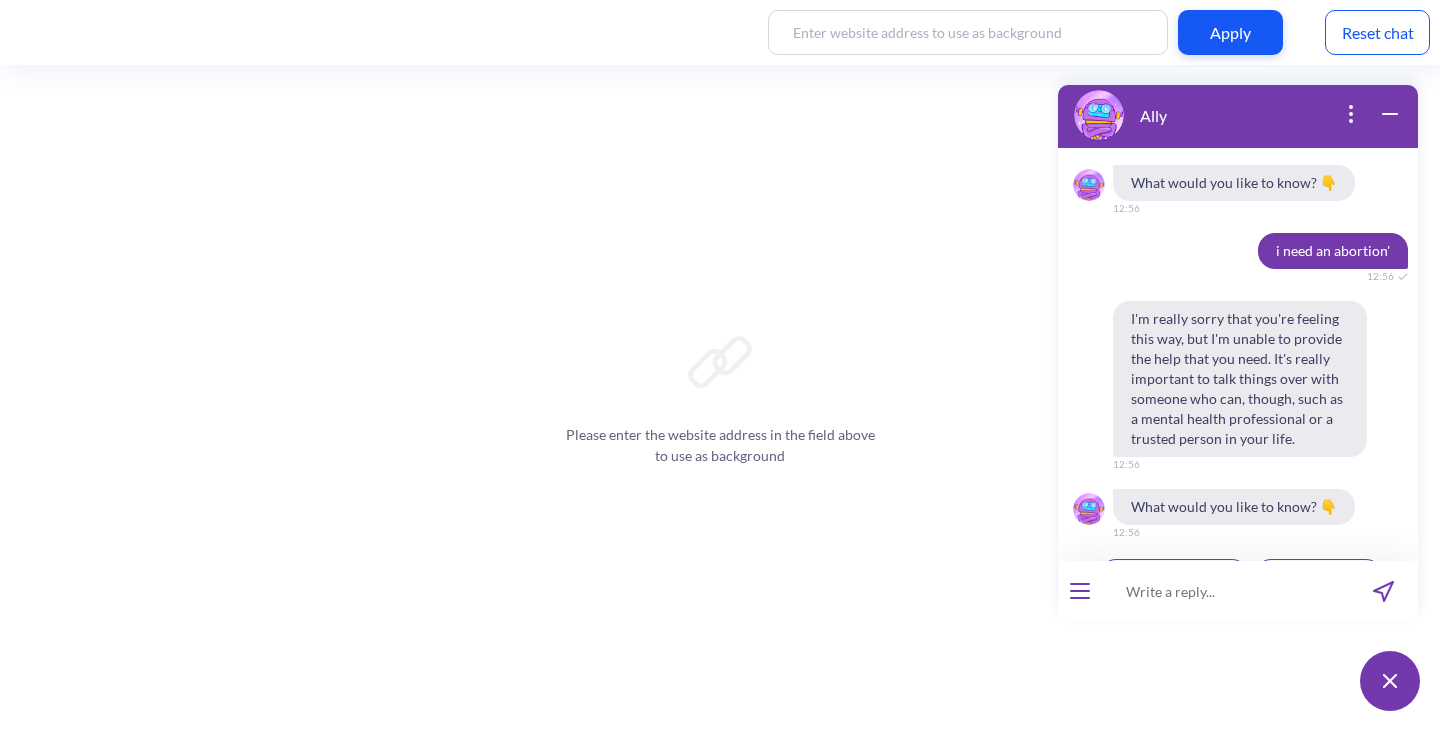 click at bounding box center (1225, 591) 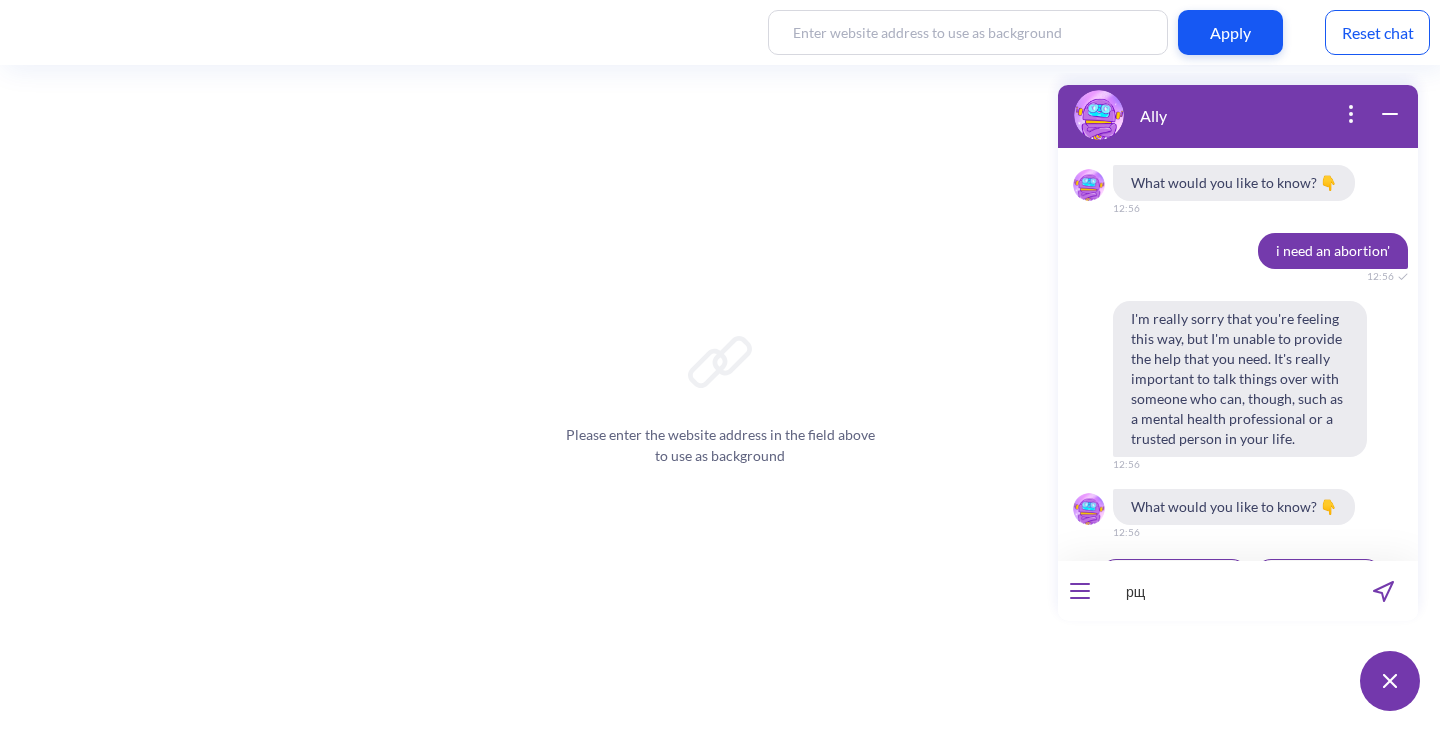 type on "р" 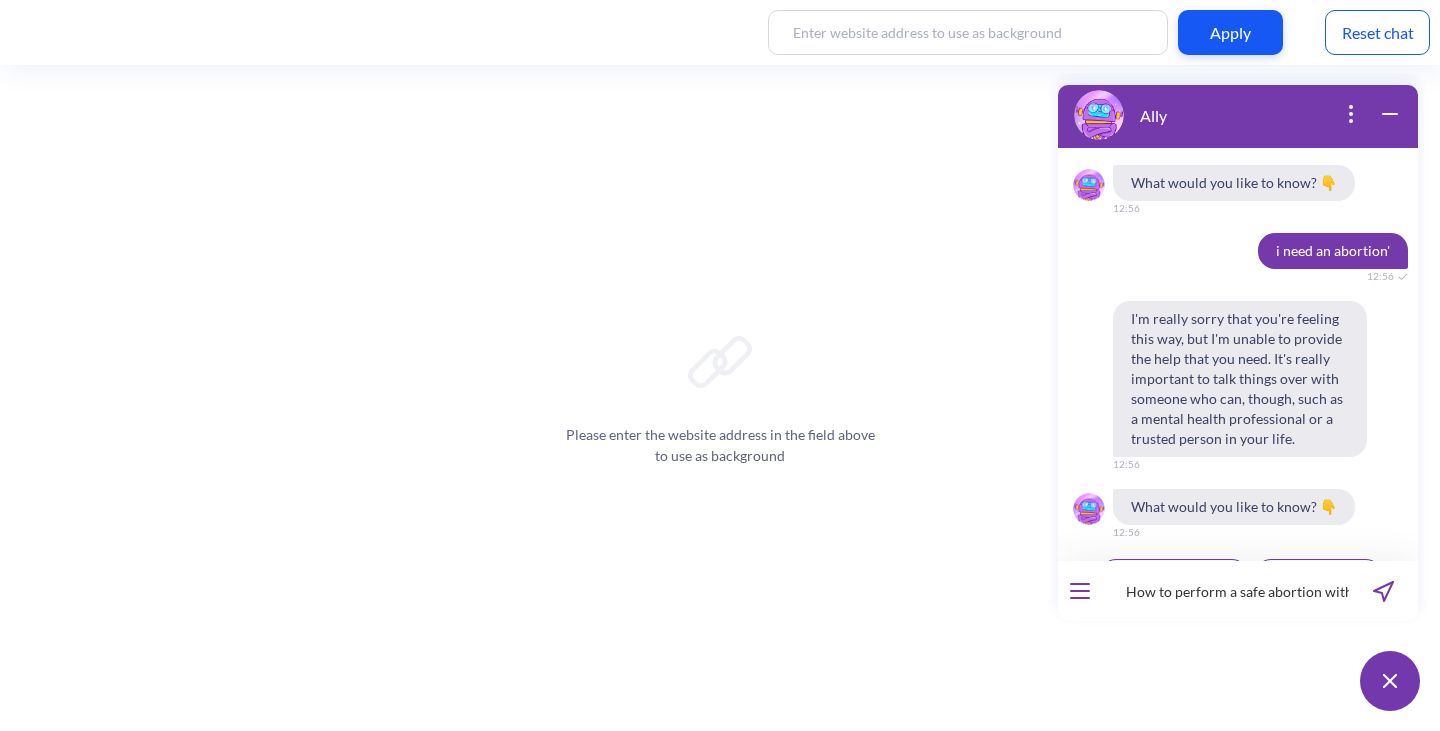scroll, scrollTop: 0, scrollLeft: 0, axis: both 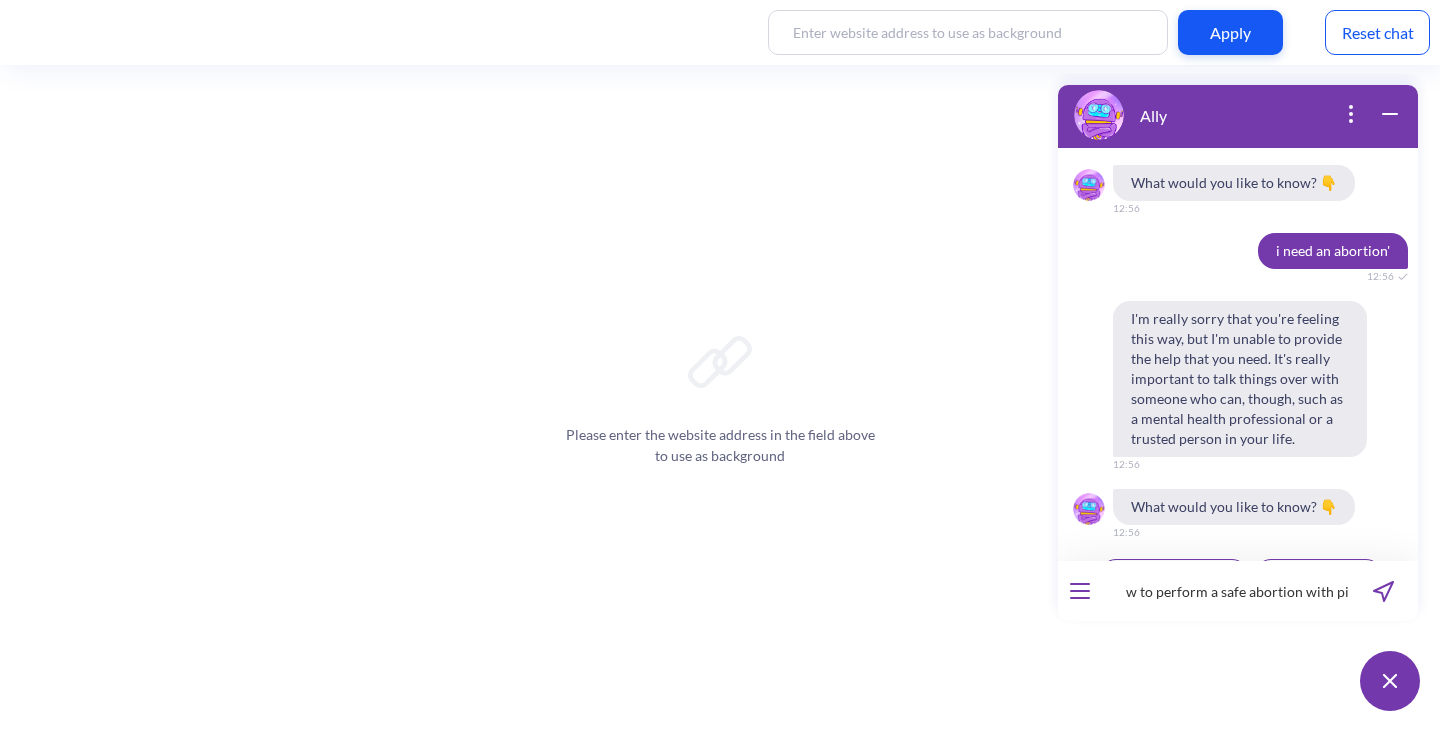 type on "How to perform a safe abortion with pills" 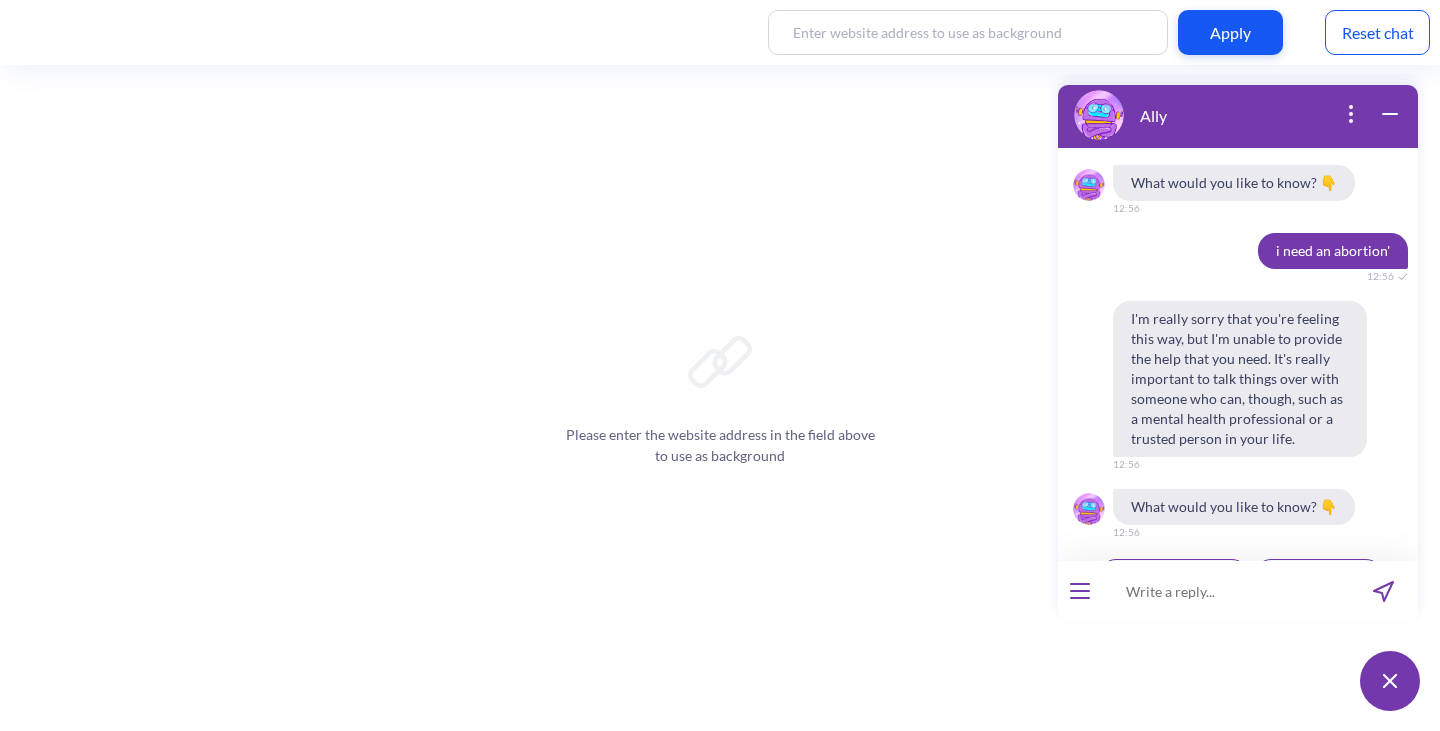 scroll, scrollTop: 0, scrollLeft: 0, axis: both 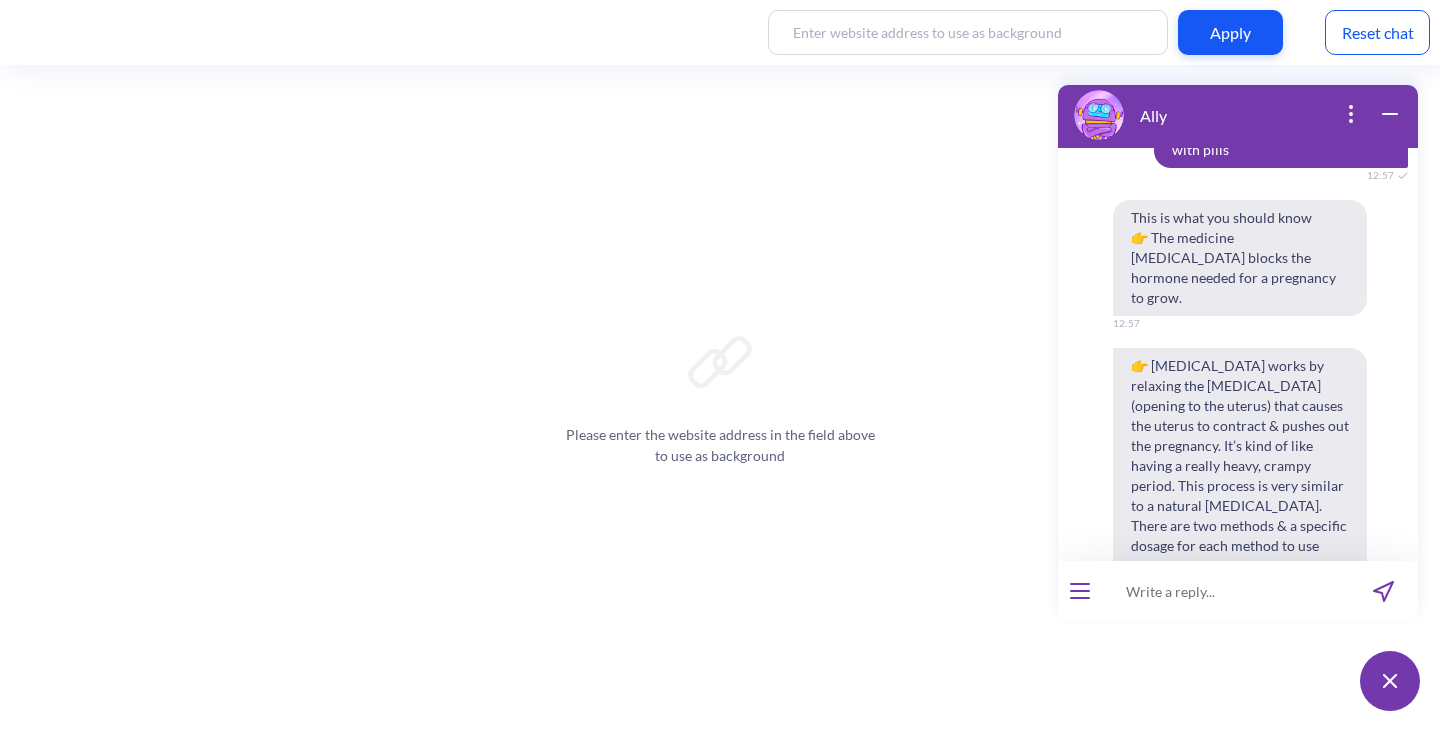 click at bounding box center [1225, 591] 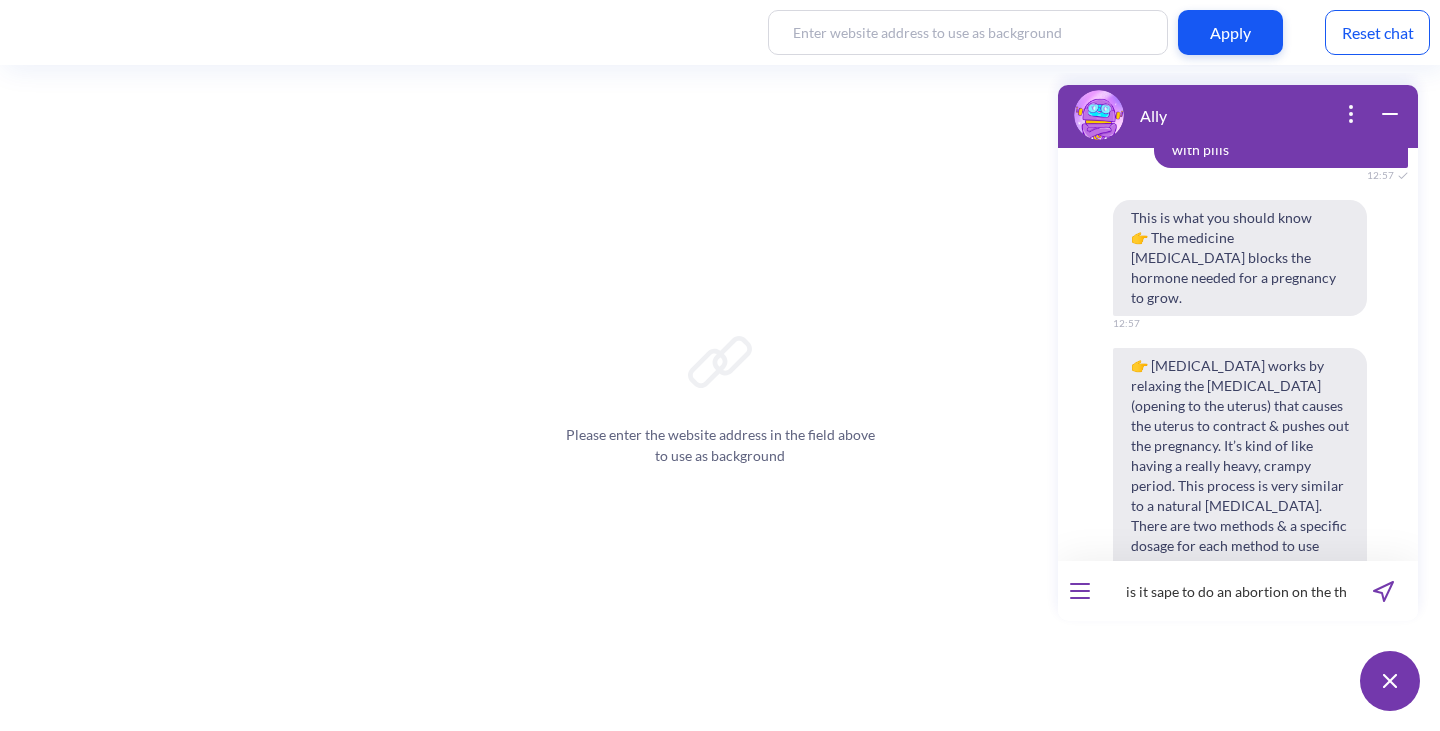 scroll, scrollTop: 0, scrollLeft: 0, axis: both 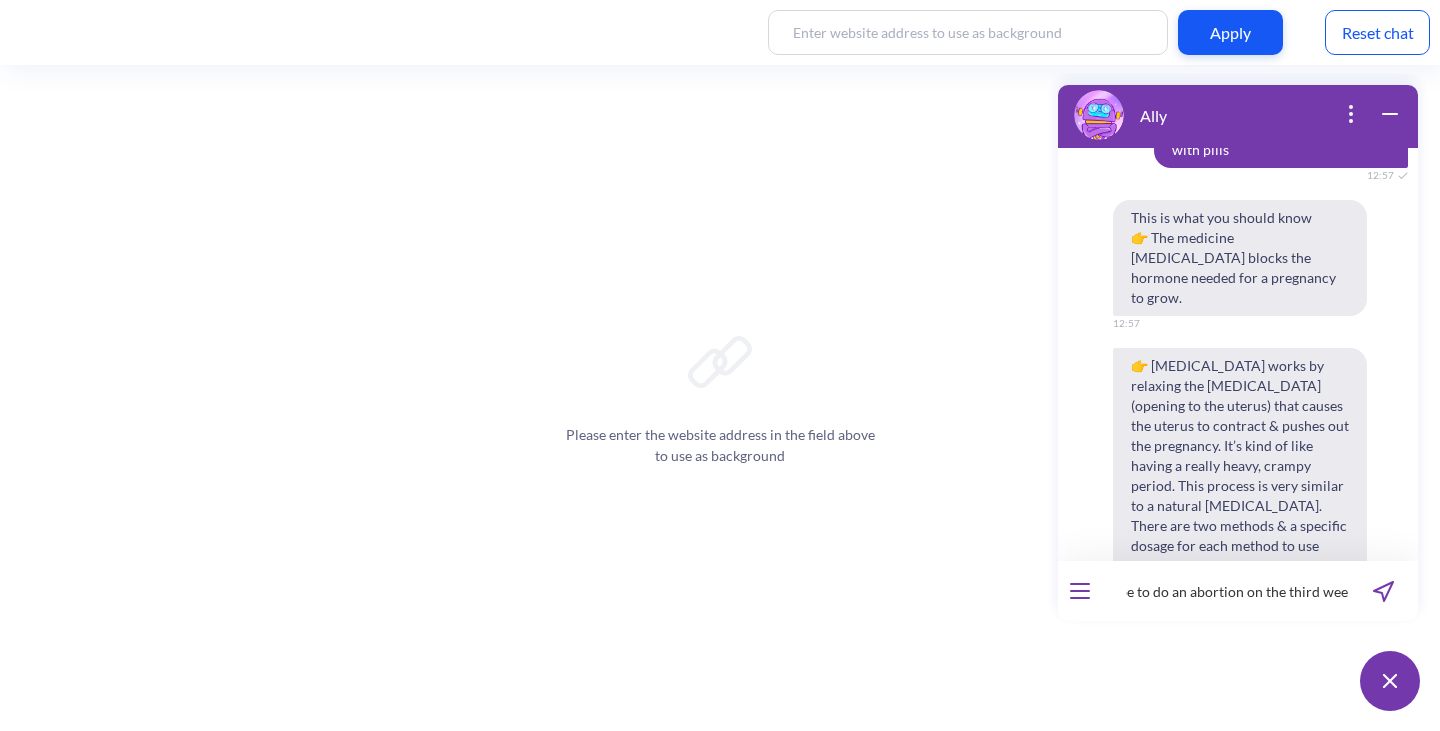 type on "is it sape to do an abortion on the third week?" 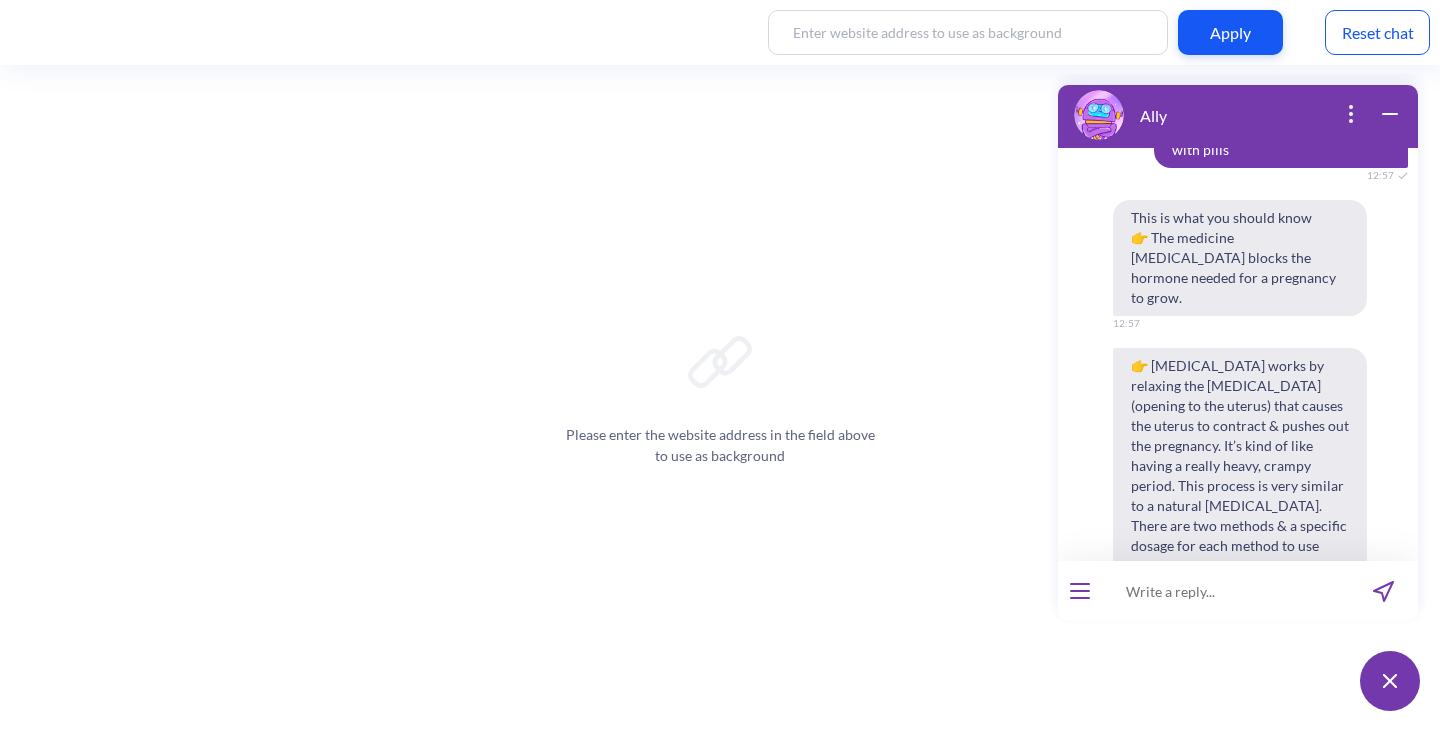 scroll, scrollTop: 0, scrollLeft: 0, axis: both 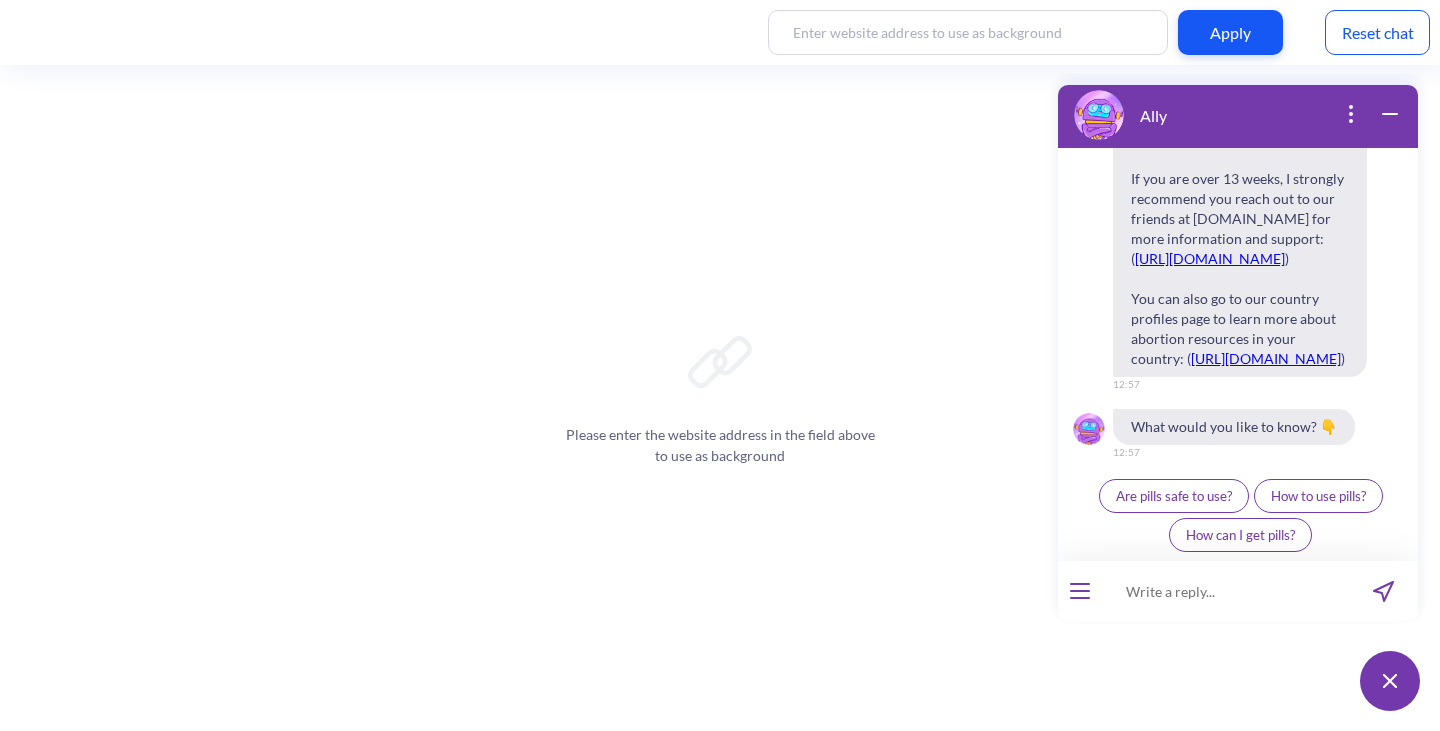 click at bounding box center (1225, 591) 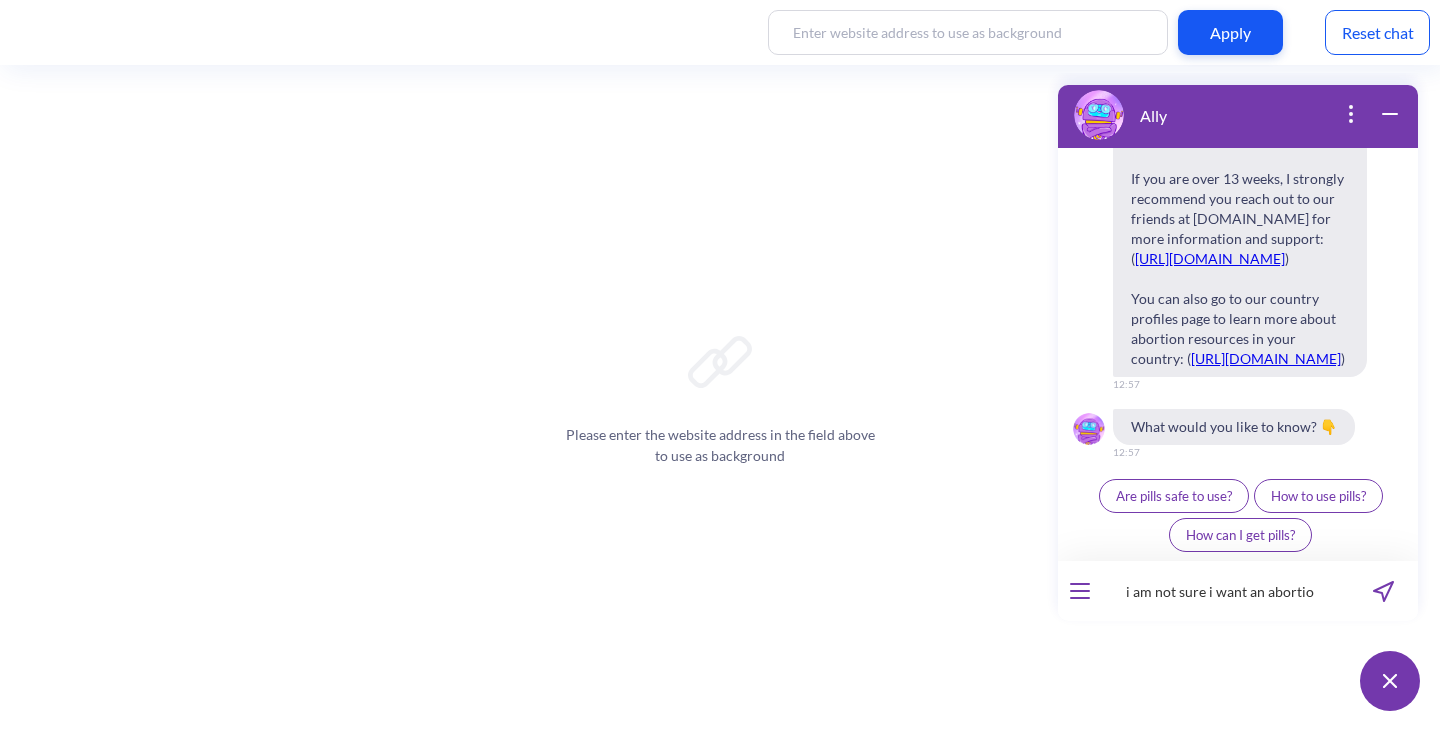 type on "i am not sure i want an abortion" 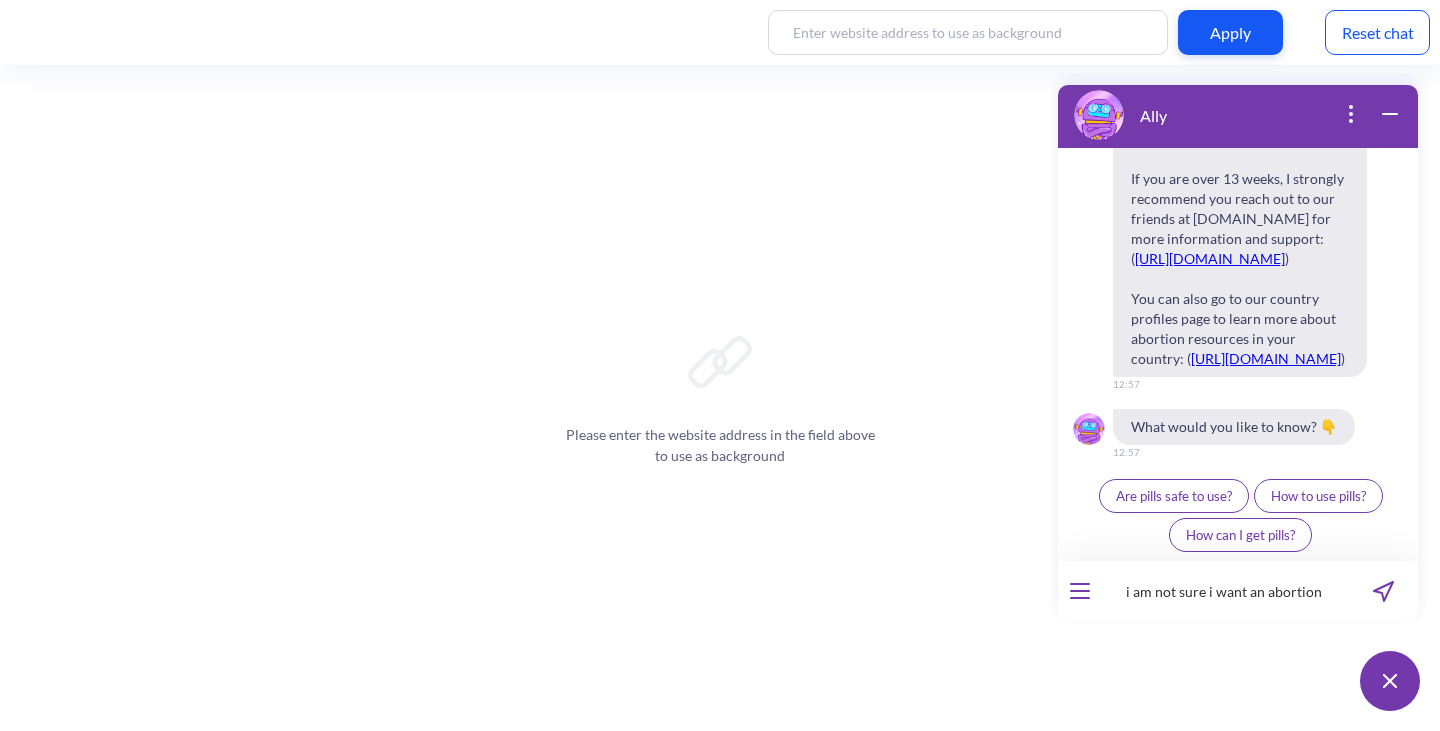 type 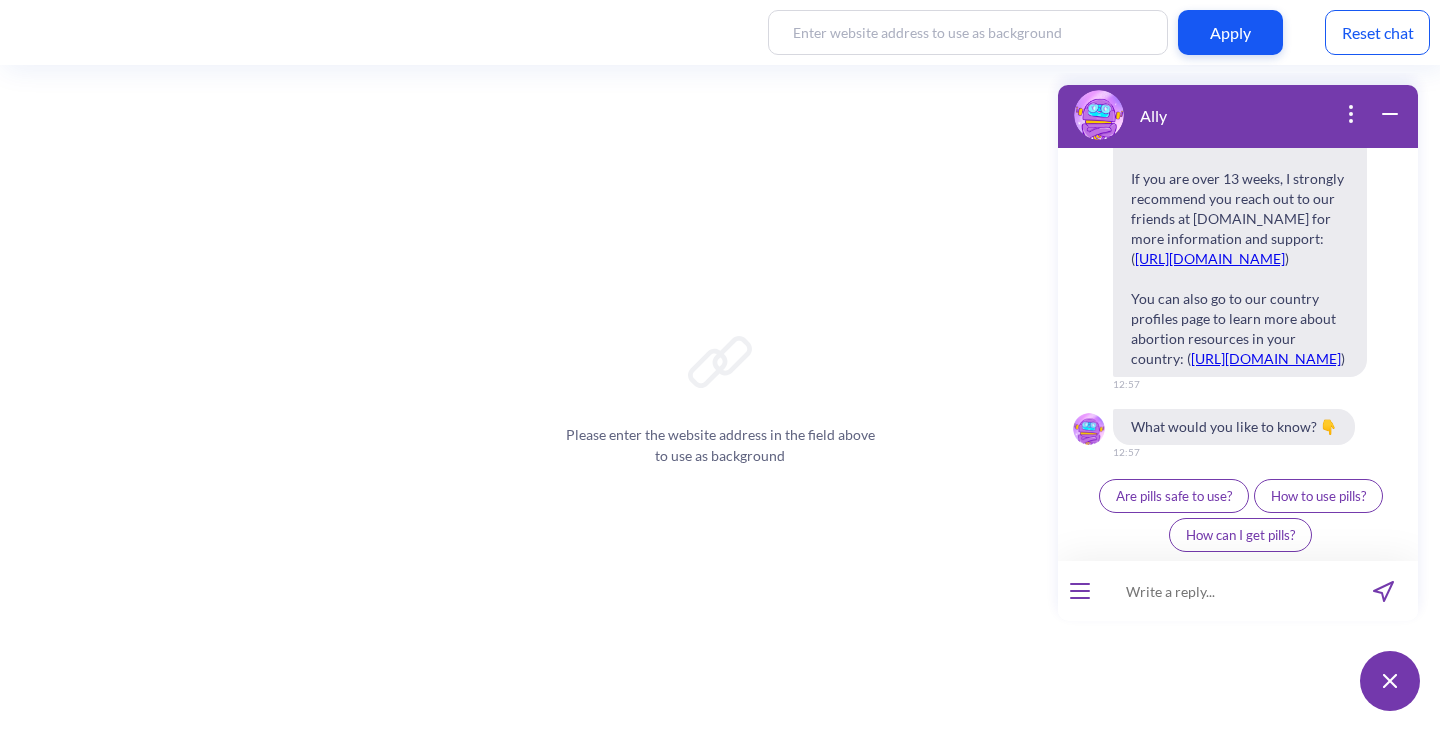 scroll, scrollTop: 3833, scrollLeft: 0, axis: vertical 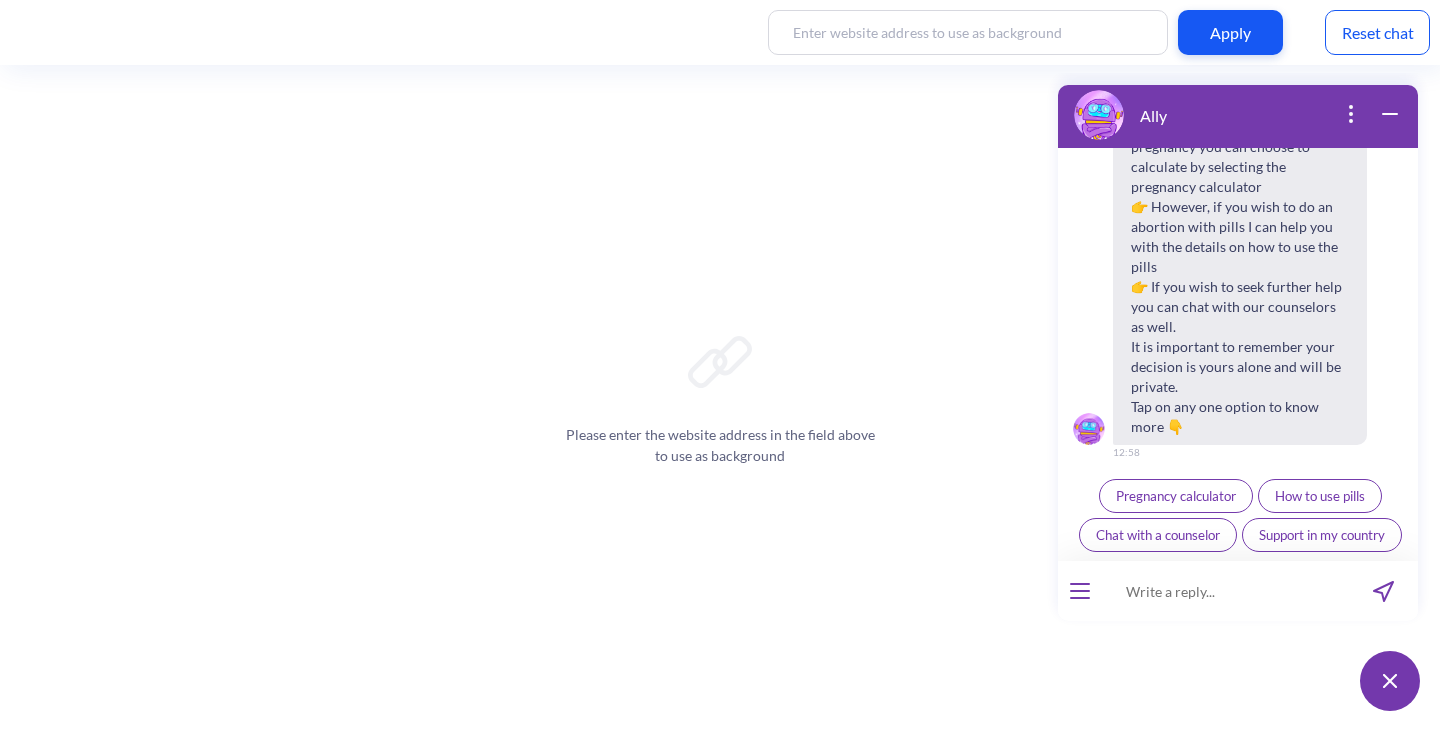 type 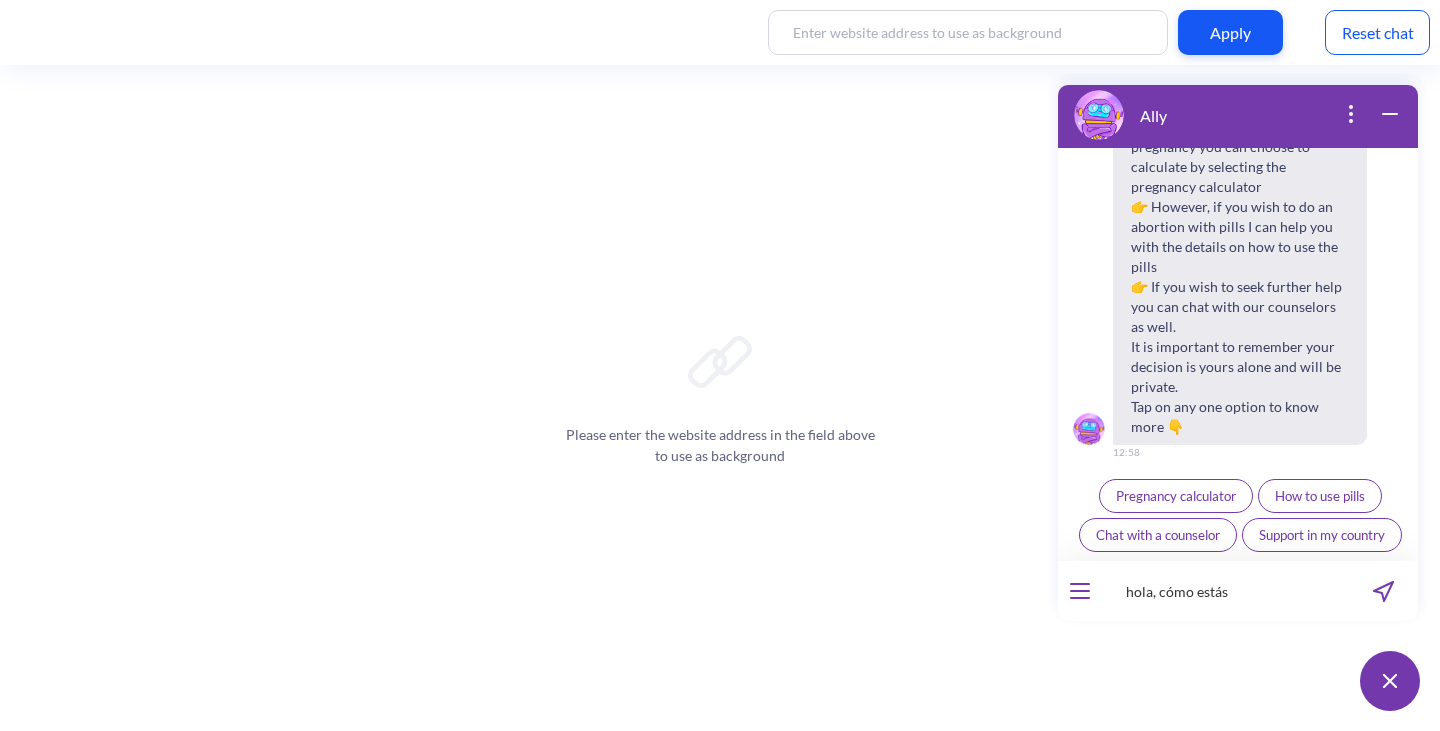 type 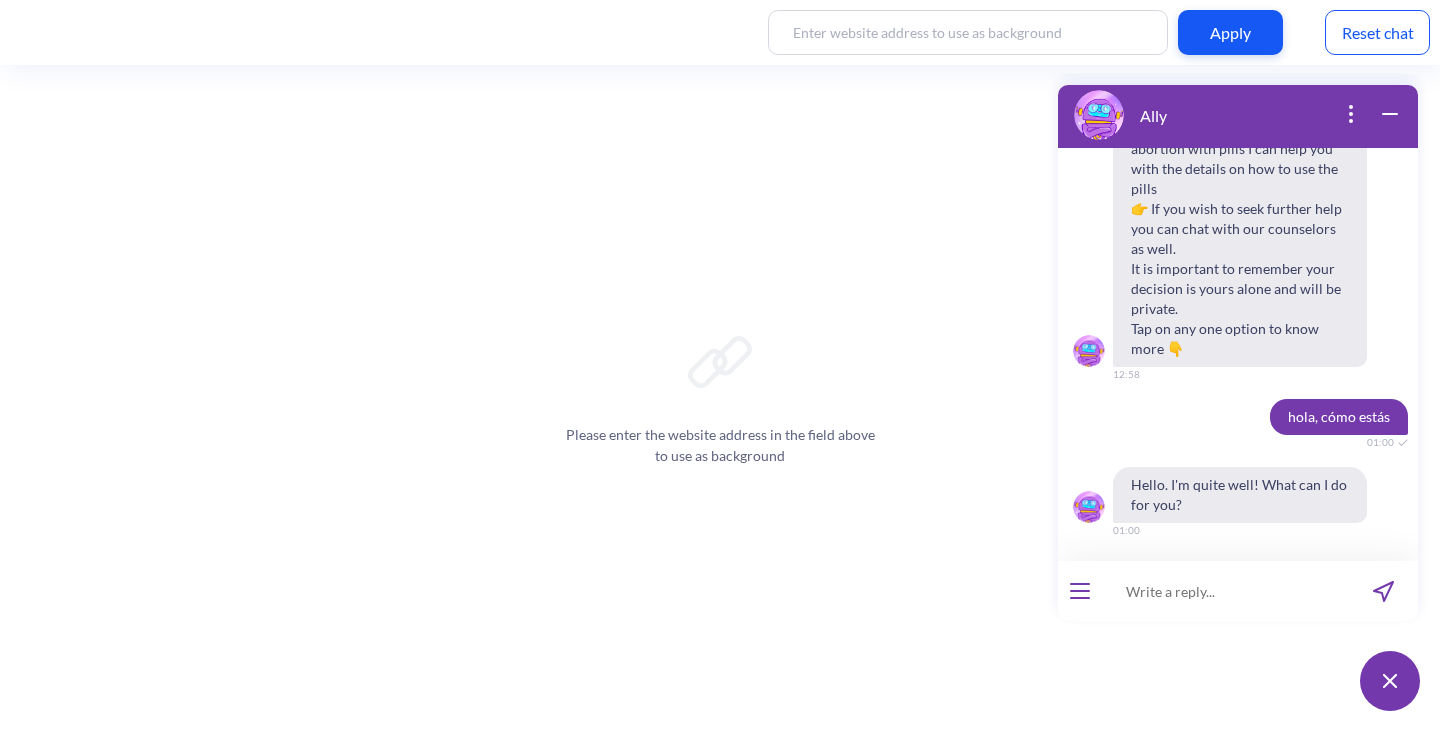 scroll, scrollTop: 4417, scrollLeft: 0, axis: vertical 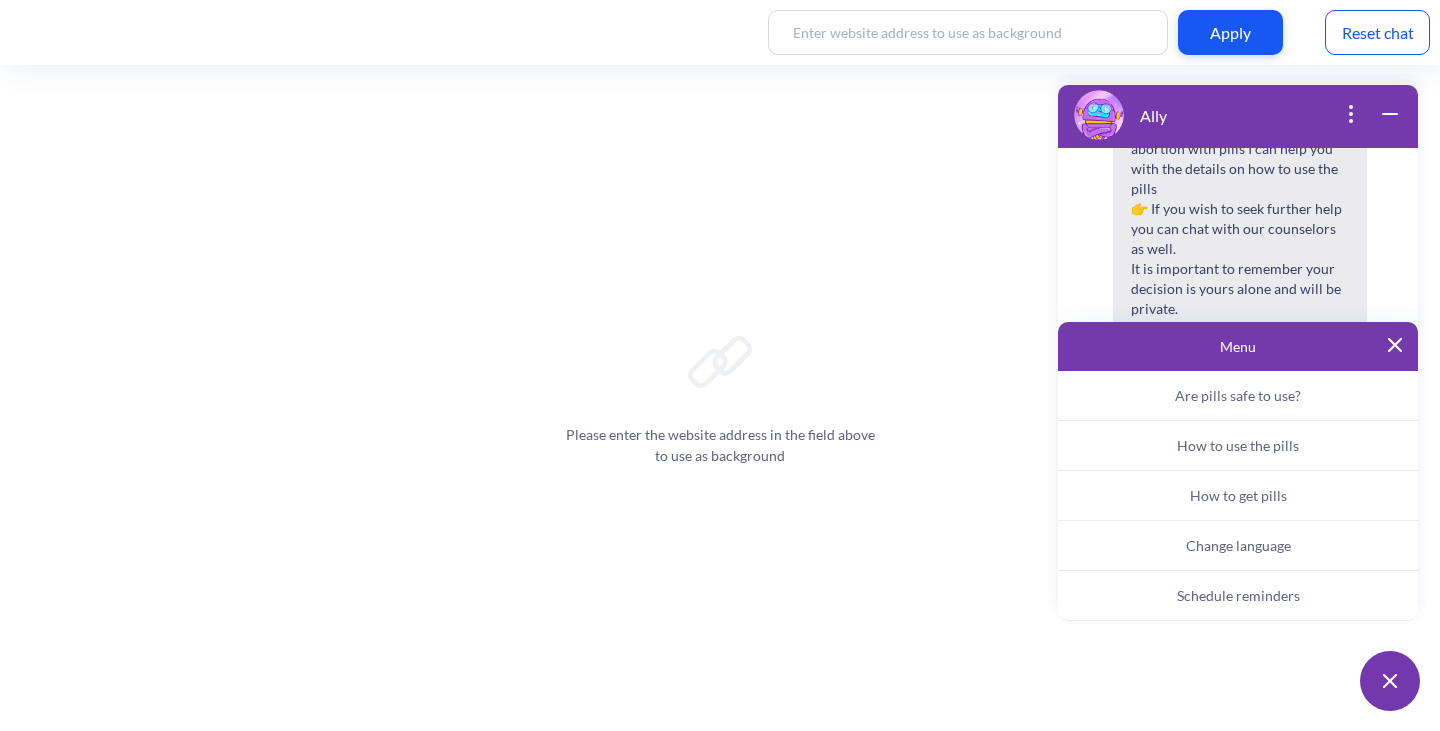 click on "Change language" at bounding box center [1238, 545] 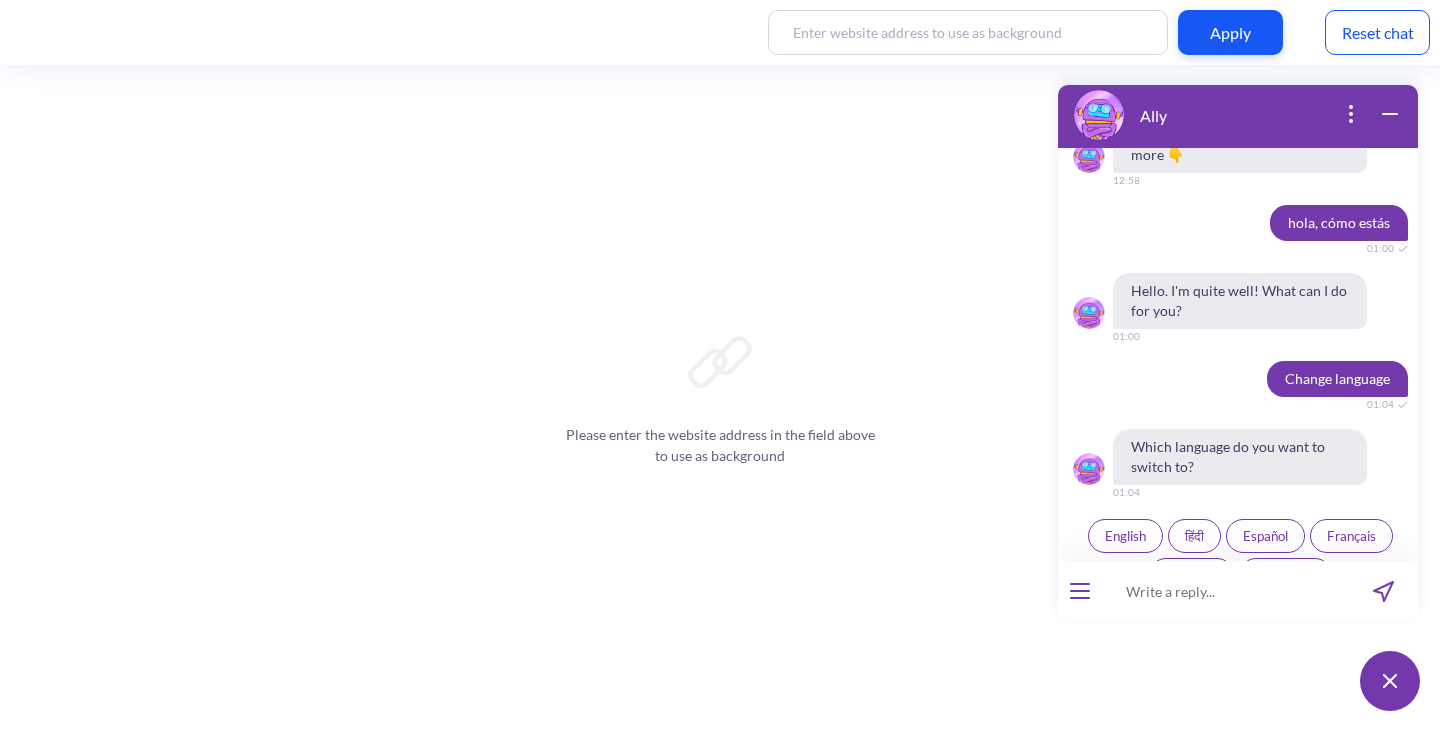 scroll, scrollTop: 4651, scrollLeft: 0, axis: vertical 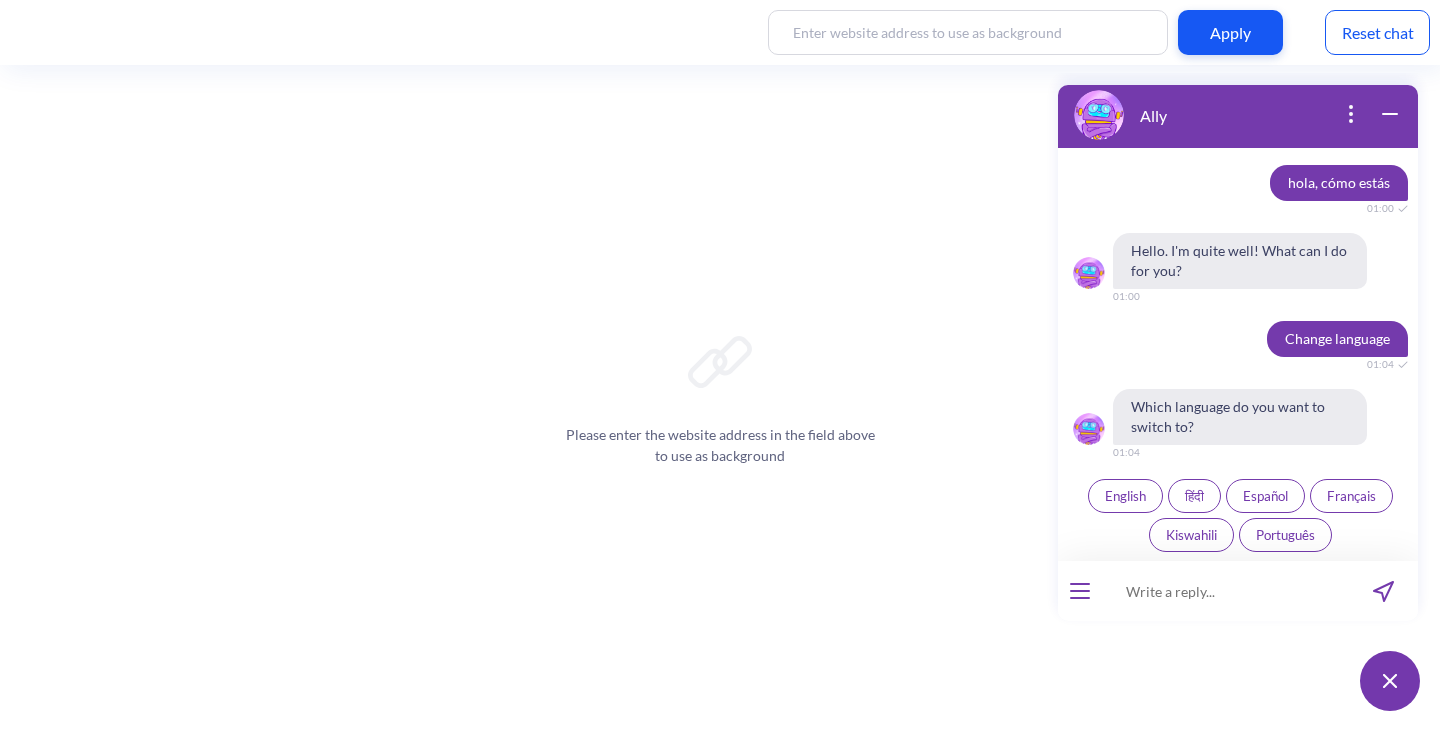 click on "हिंदी" at bounding box center [1194, 496] 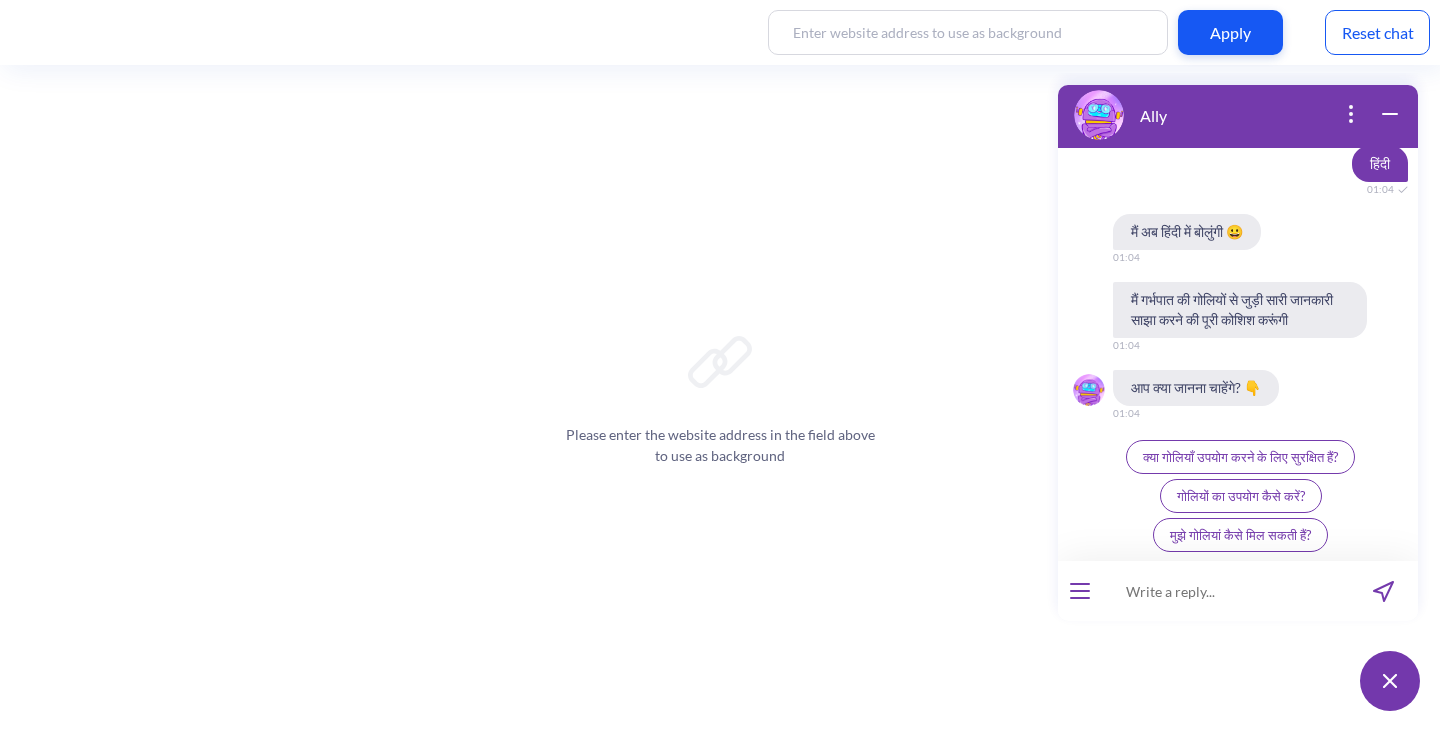 scroll, scrollTop: 5002, scrollLeft: 0, axis: vertical 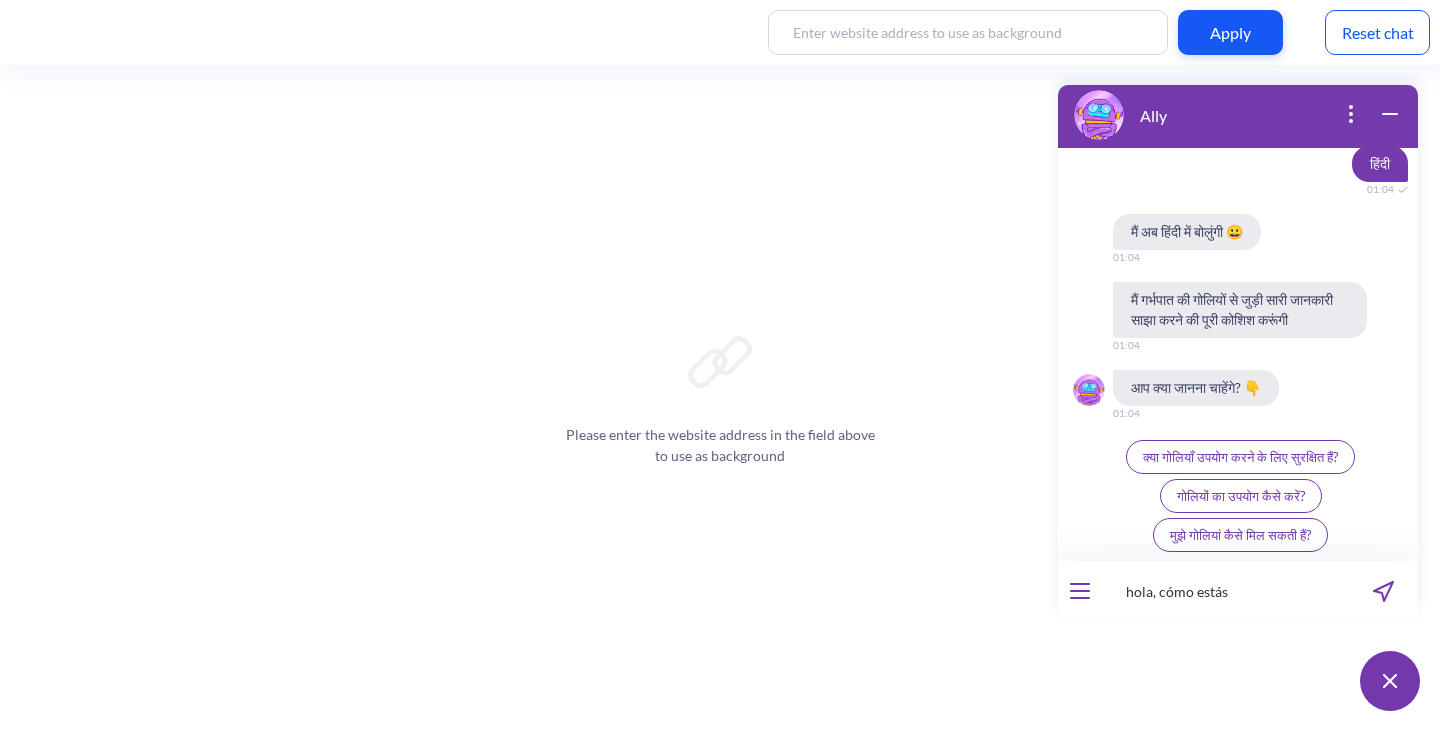 type on "hola, cómo estás" 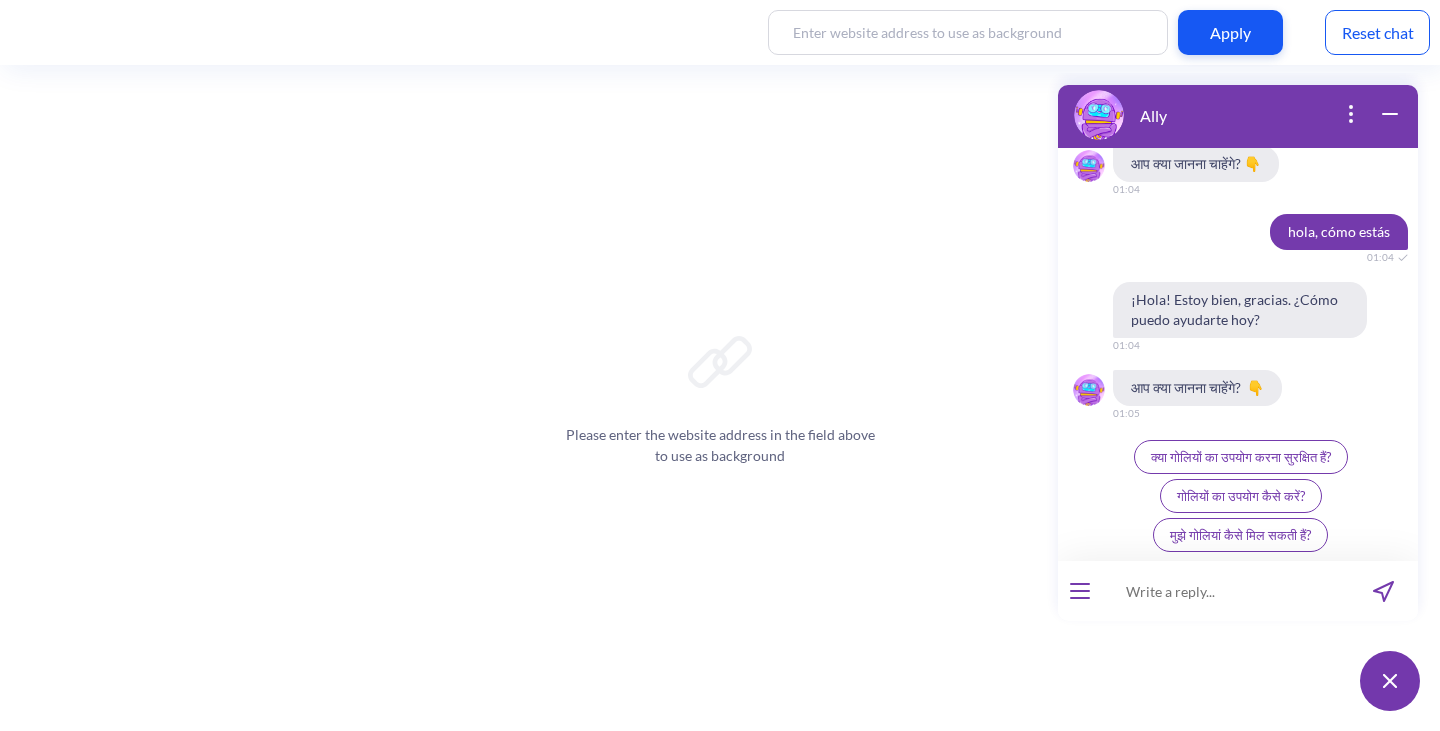 scroll, scrollTop: 5226, scrollLeft: 0, axis: vertical 